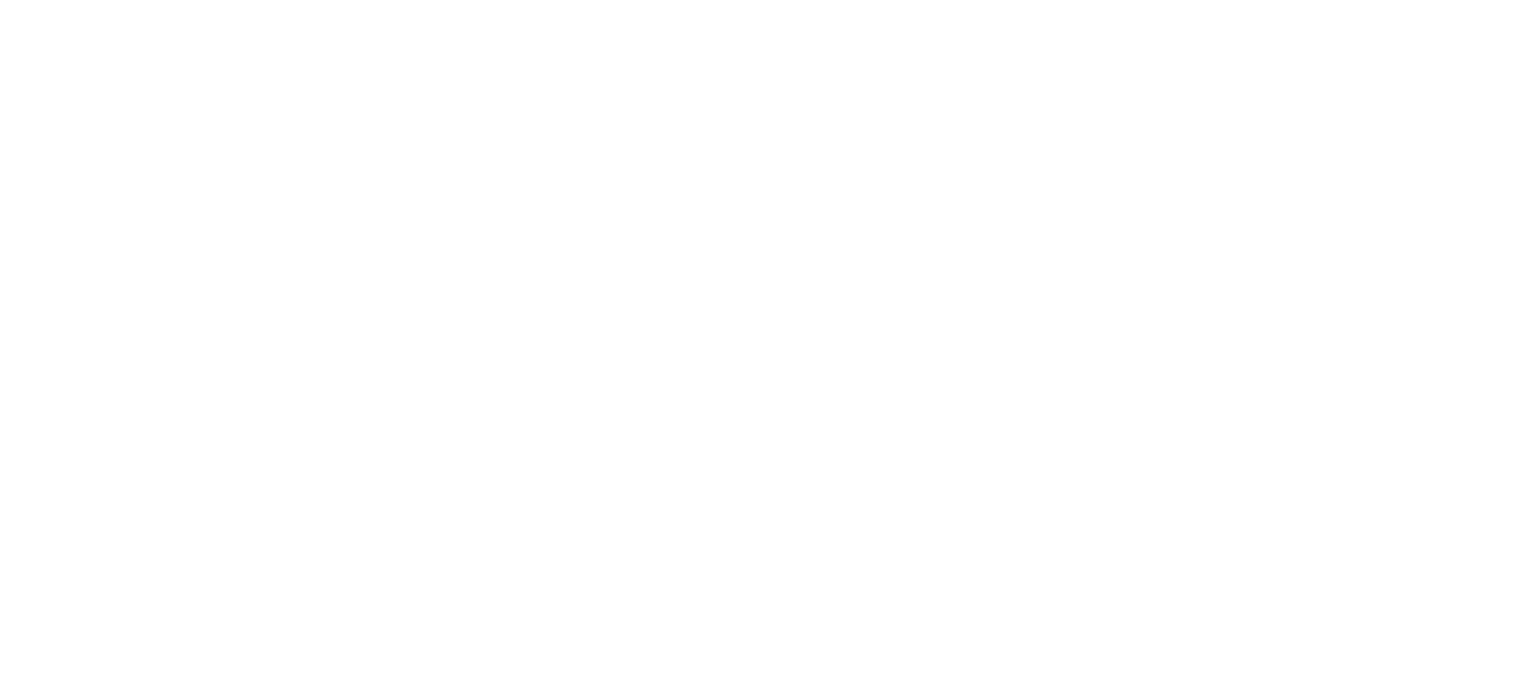 scroll, scrollTop: 0, scrollLeft: 0, axis: both 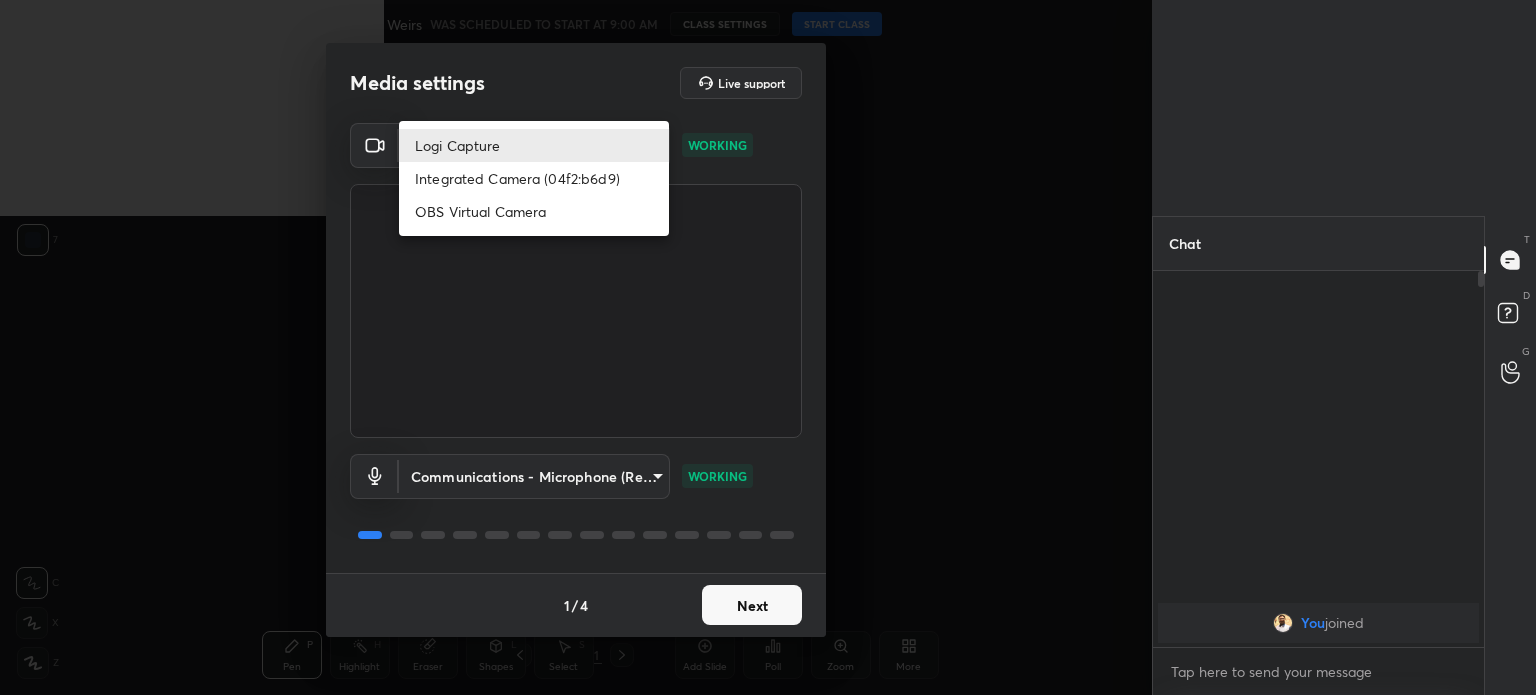 click on "1 2 3 4 5 6 7 C X Z C X Z E E Erase all   H H Dams and Weirs WAS SCHEDULED TO START AT  9:00 AM CLASS SETTINGS START CLASS Setting up your live class Back Dams and Weirs • L6 of ESE MAINS | WATER RESOURCES ENGINEERING Nvlk Prakash Pen P Highlight H Eraser Shapes L Select S 1 / 1 Add Slide Poll Zoom More Chat You  joined 1 NEW MESSAGE Enable hand raising Enable raise hand to speak to learners. Once enabled, chat will be turned off temporarily. Enable x   Doubts asked by learners will show up here Raise hand disabled You have disabled Raise hand currently. Enable it to invite learners to speak Enable Can't raise hand Looks like educator just invited you to speak. Please wait before you can raise your hand again. Got it T Messages (T) D Doubts (D) G Raise Hand (G) Report an issue Reason for reporting Buffering Chat not working Audio - Video sync issue Educator video quality low ​ Attach an image Report Media settings Live support Logi Capture [HASH] 1" at bounding box center [768, 347] 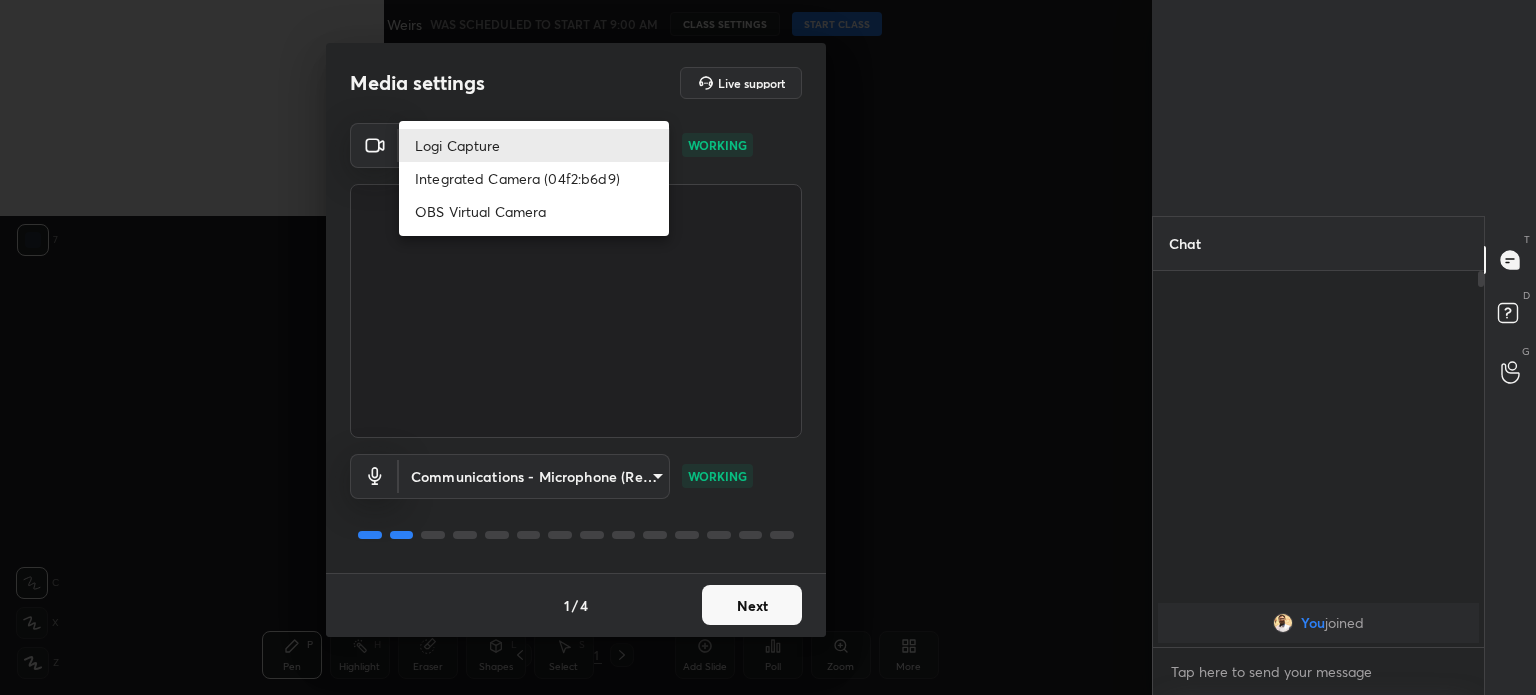 click at bounding box center (768, 347) 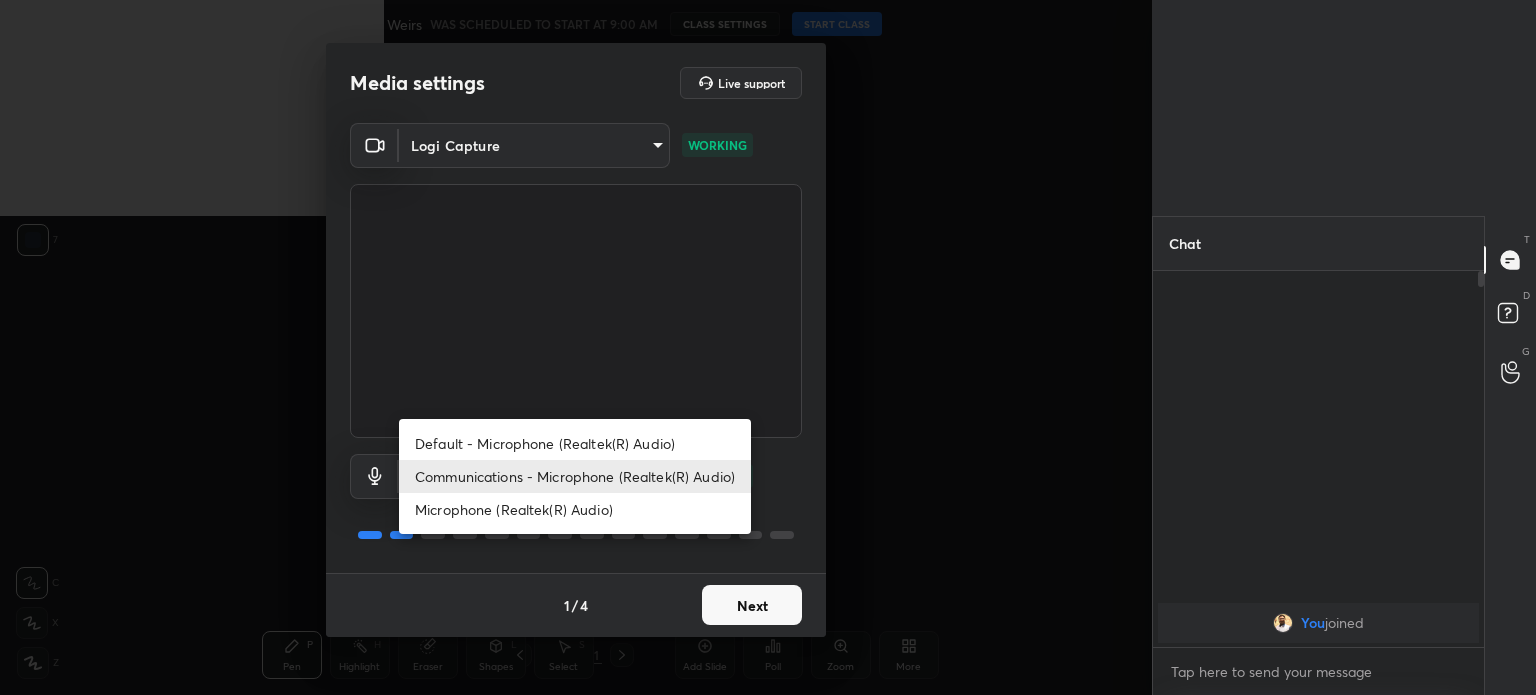 click on "1 2 3 4 5 6 7 C X Z C X Z E E Erase all   H H Dams and Weirs WAS SCHEDULED TO START AT  9:00 AM CLASS SETTINGS START CLASS Setting up your live class Back Dams and Weirs • L6 of ESE MAINS | WATER RESOURCES ENGINEERING Nvlk Prakash Pen P Highlight H Eraser Shapes L Select S 1 / 1 Add Slide Poll Zoom More Chat You  joined 1 NEW MESSAGE Enable hand raising Enable raise hand to speak to learners. Once enabled, chat will be turned off temporarily. Enable x   Doubts asked by learners will show up here Raise hand disabled You have disabled Raise hand currently. Enable it to invite learners to speak Enable Can't raise hand Looks like educator just invited you to speak. Please wait before you can raise your hand again. Got it T Messages (T) D Doubts (D) G Raise Hand (G) Report an issue Reason for reporting Buffering Chat not working Audio - Video sync issue Educator video quality low ​ Attach an image Report Media settings Live support Logi Capture [HASH] 1" at bounding box center (768, 347) 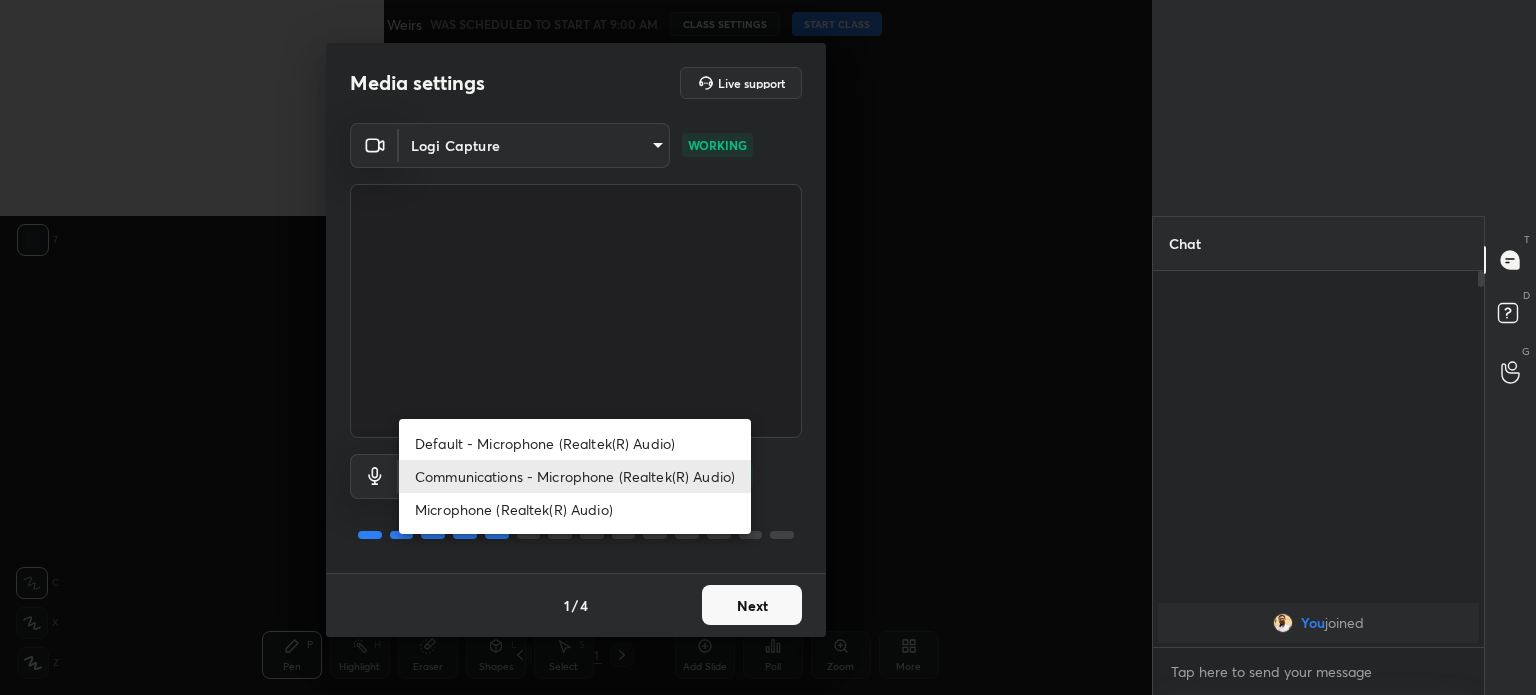 click at bounding box center [768, 347] 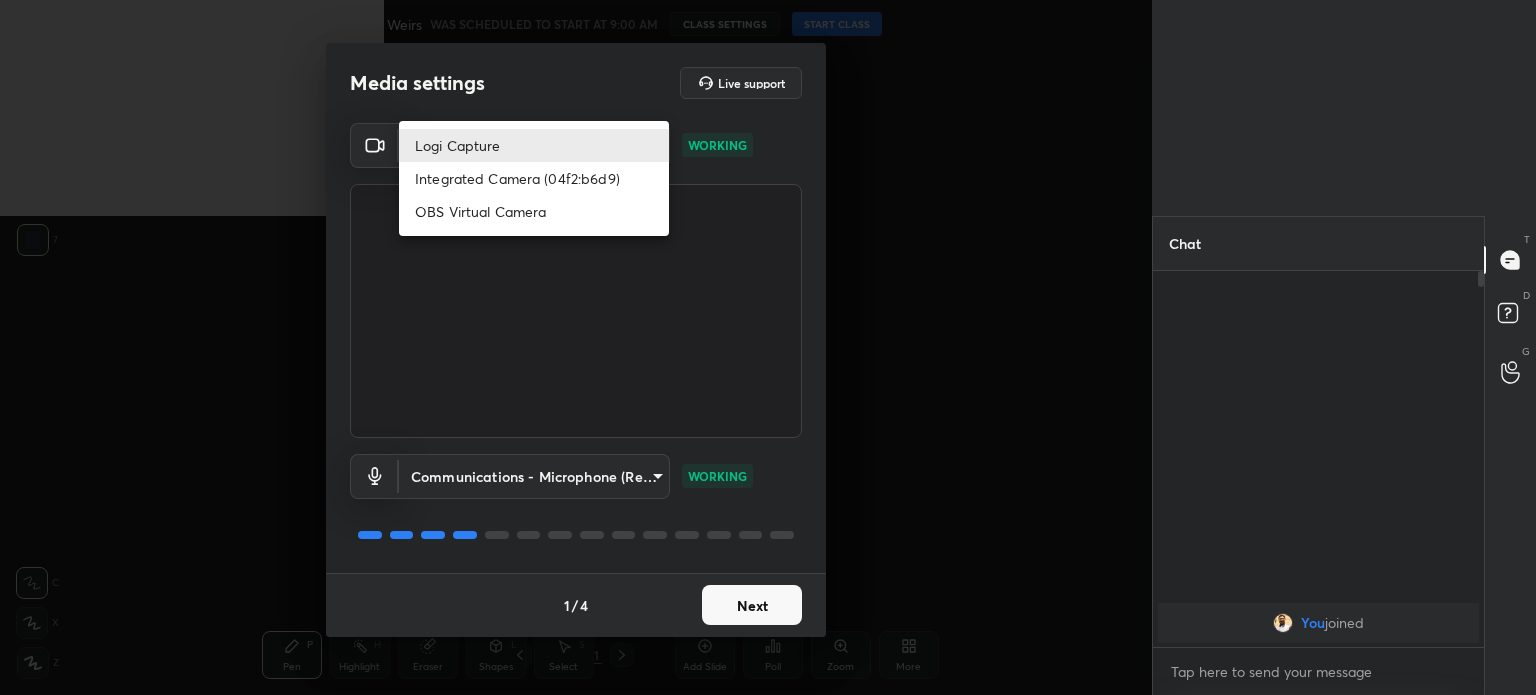 click on "1 2 3 4 5 6 7 C X Z C X Z E E Erase all   H H Dams and Weirs WAS SCHEDULED TO START AT  9:00 AM CLASS SETTINGS START CLASS Setting up your live class Back Dams and Weirs • L6 of ESE MAINS | WATER RESOURCES ENGINEERING Nvlk Prakash Pen P Highlight H Eraser Shapes L Select S 1 / 1 Add Slide Poll Zoom More Chat You  joined 1 NEW MESSAGE Enable hand raising Enable raise hand to speak to learners. Once enabled, chat will be turned off temporarily. Enable x   Doubts asked by learners will show up here Raise hand disabled You have disabled Raise hand currently. Enable it to invite learners to speak Enable Can't raise hand Looks like educator just invited you to speak. Please wait before you can raise your hand again. Got it T Messages (T) D Doubts (D) G Raise Hand (G) Report an issue Reason for reporting Buffering Chat not working Audio - Video sync issue Educator video quality low ​ Attach an image Report Media settings Live support Logi Capture [HASH] 1" at bounding box center [768, 347] 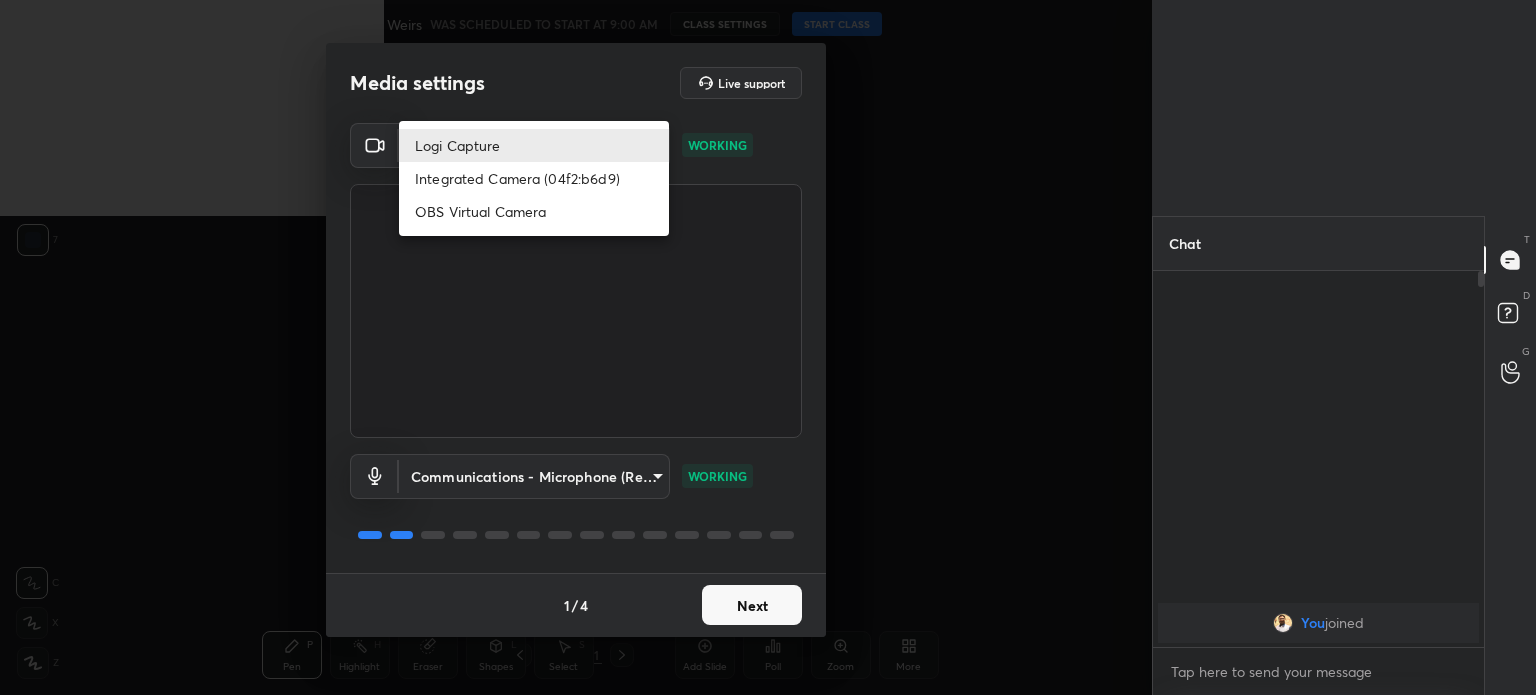 click at bounding box center (768, 347) 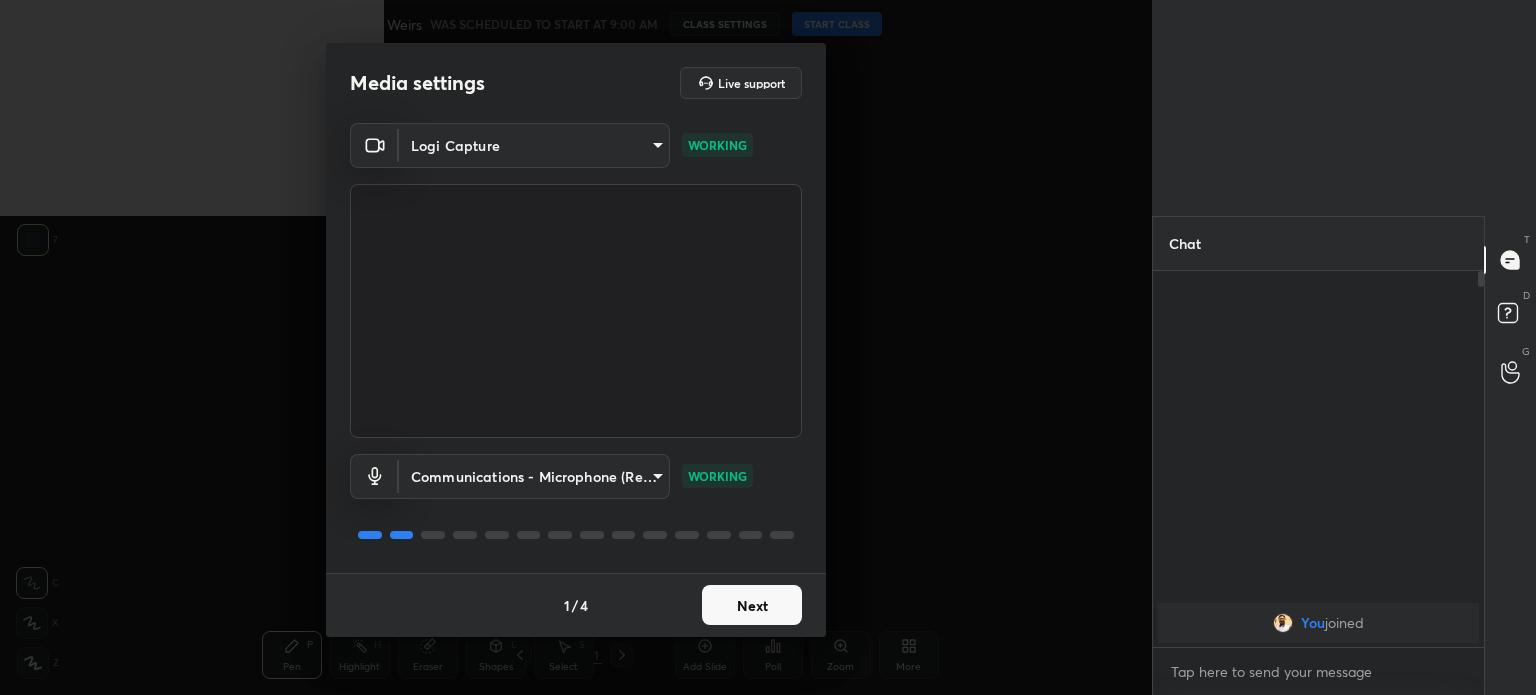click on "1 2 3 4 5 6 7 C X Z C X Z E E Erase all   H H Dams and Weirs WAS SCHEDULED TO START AT  9:00 AM CLASS SETTINGS START CLASS Setting up your live class Back Dams and Weirs • L6 of ESE MAINS | WATER RESOURCES ENGINEERING Nvlk Prakash Pen P Highlight H Eraser Shapes L Select S 1 / 1 Add Slide Poll Zoom More Chat You  joined 1 NEW MESSAGE Enable hand raising Enable raise hand to speak to learners. Once enabled, chat will be turned off temporarily. Enable x   Doubts asked by learners will show up here Raise hand disabled You have disabled Raise hand currently. Enable it to invite learners to speak Enable Can't raise hand Looks like educator just invited you to speak. Please wait before you can raise your hand again. Got it T Messages (T) D Doubts (D) G Raise Hand (G) Report an issue Reason for reporting Buffering Chat not working Audio - Video sync issue Educator video quality low ​ Attach an image Report Media settings Live support Logi Capture [HASH] 1" at bounding box center (768, 347) 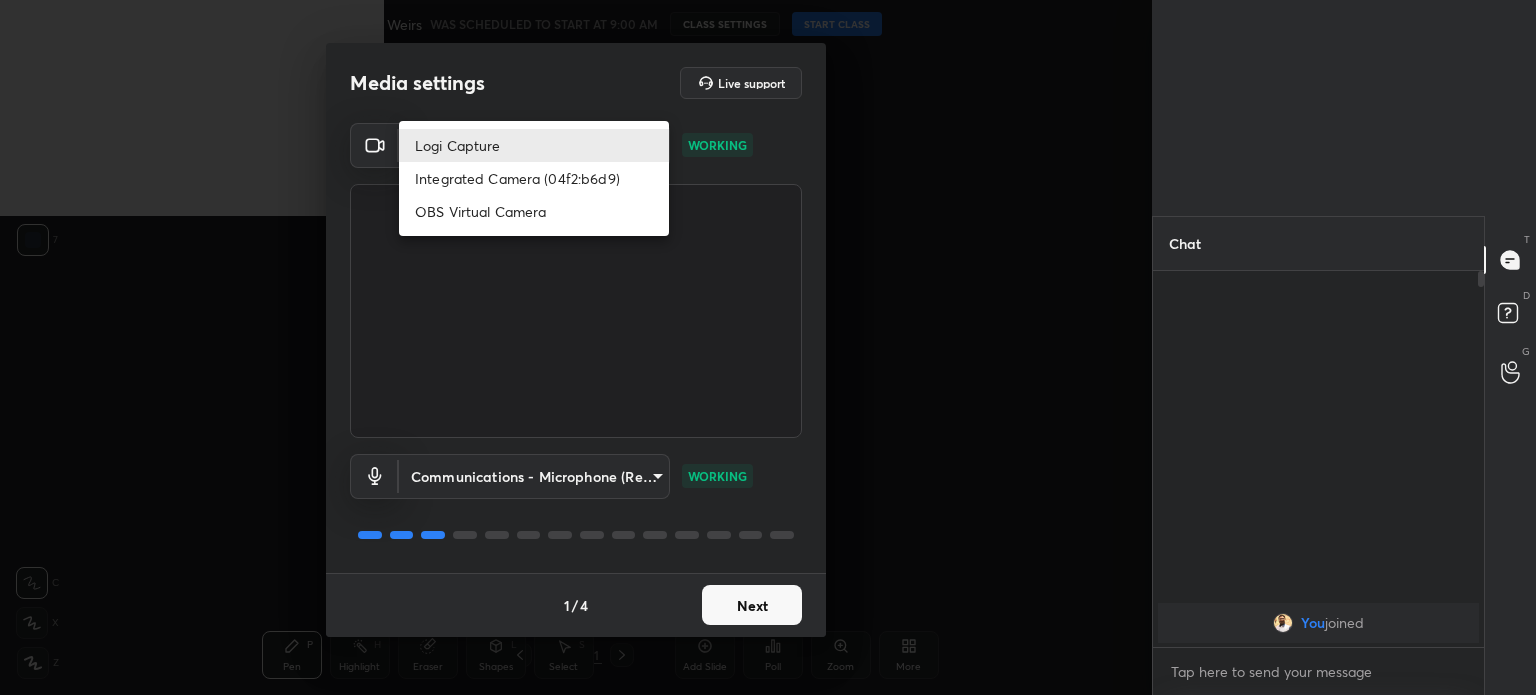 click at bounding box center (768, 347) 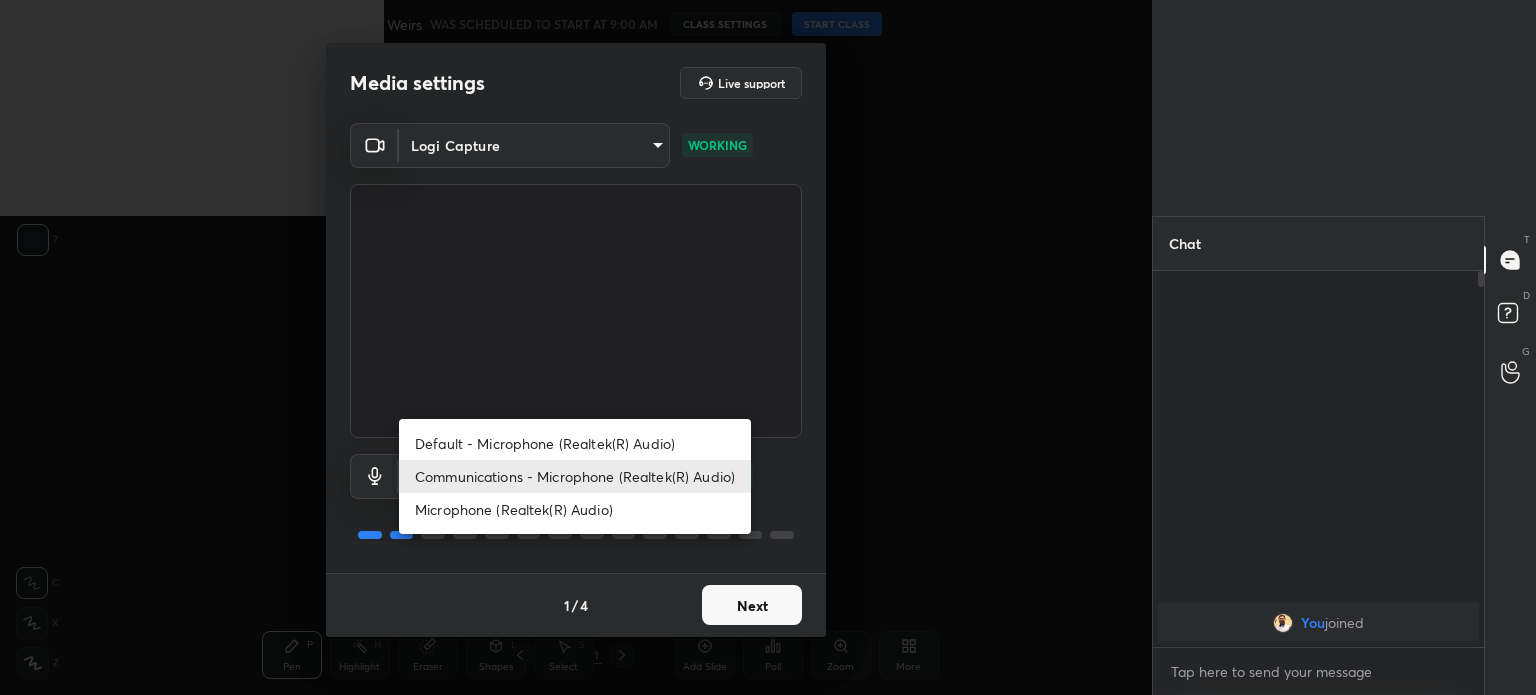 click on "1 2 3 4 5 6 7 C X Z C X Z E E Erase all   H H Dams and Weirs WAS SCHEDULED TO START AT  9:00 AM CLASS SETTINGS START CLASS Setting up your live class Back Dams and Weirs • L6 of ESE MAINS | WATER RESOURCES ENGINEERING Nvlk Prakash Pen P Highlight H Eraser Shapes L Select S 1 / 1 Add Slide Poll Zoom More Chat You  joined 1 NEW MESSAGE Enable hand raising Enable raise hand to speak to learners. Once enabled, chat will be turned off temporarily. Enable x   Doubts asked by learners will show up here Raise hand disabled You have disabled Raise hand currently. Enable it to invite learners to speak Enable Can't raise hand Looks like educator just invited you to speak. Please wait before you can raise your hand again. Got it T Messages (T) D Doubts (D) G Raise Hand (G) Report an issue Reason for reporting Buffering Chat not working Audio - Video sync issue Educator video quality low ​ Attach an image Report Media settings Live support Logi Capture [HASH] 1" at bounding box center [768, 347] 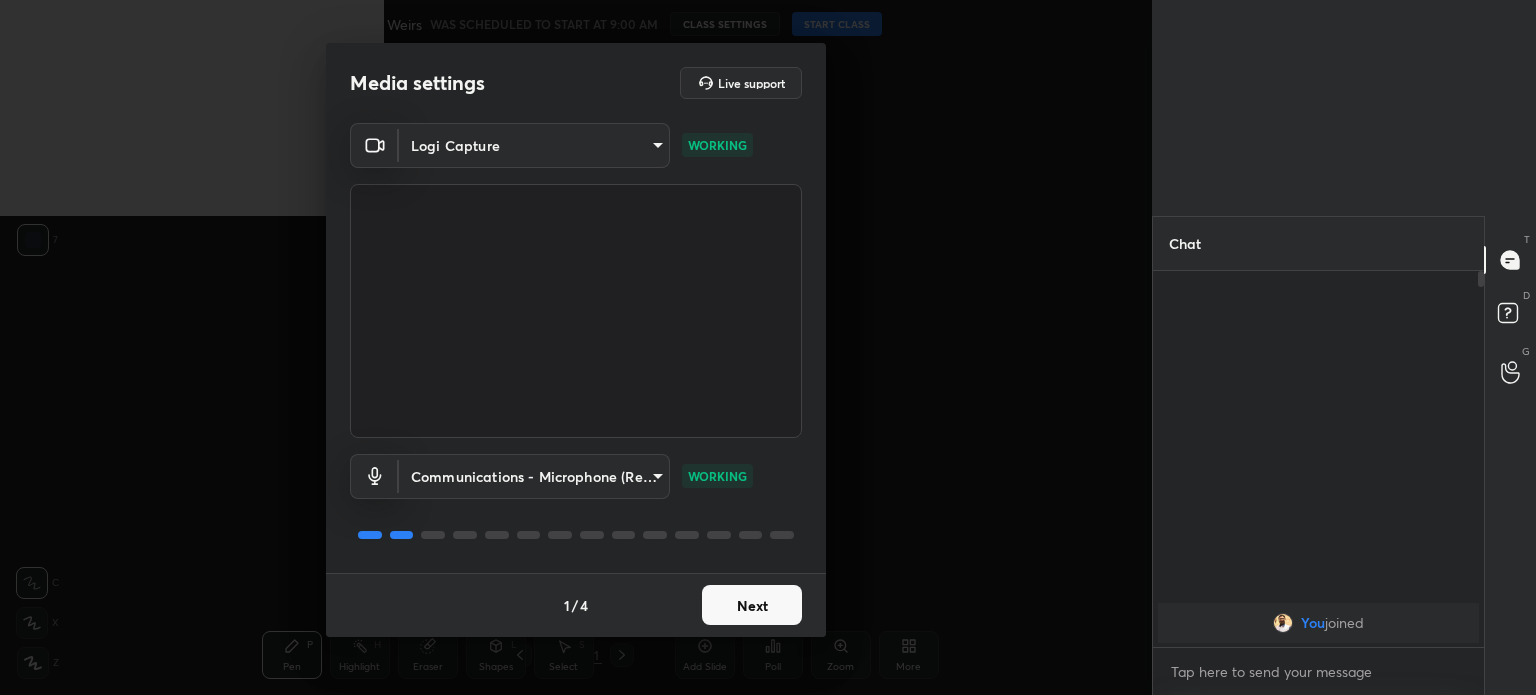click on "1 2 3 4 5 6 7 C X Z C X Z E E Erase all   H H Dams and Weirs WAS SCHEDULED TO START AT  9:00 AM CLASS SETTINGS START CLASS Setting up your live class Back Dams and Weirs • L6 of ESE MAINS | WATER RESOURCES ENGINEERING Nvlk Prakash Pen P Highlight H Eraser Shapes L Select S 1 / 1 Add Slide Poll Zoom More Chat You  joined 1 NEW MESSAGE Enable hand raising Enable raise hand to speak to learners. Once enabled, chat will be turned off temporarily. Enable x   Doubts asked by learners will show up here Raise hand disabled You have disabled Raise hand currently. Enable it to invite learners to speak Enable Can't raise hand Looks like educator just invited you to speak. Please wait before you can raise your hand again. Got it T Messages (T) D Doubts (D) G Raise Hand (G) Report an issue Reason for reporting Buffering Chat not working Audio - Video sync issue Educator video quality low ​ Attach an image Report Media settings Live support Logi Capture 3d586de21a3efa1fa7a3de177aa4ddd5868090f779974225646f62938e8bd104 1" at bounding box center [768, 347] 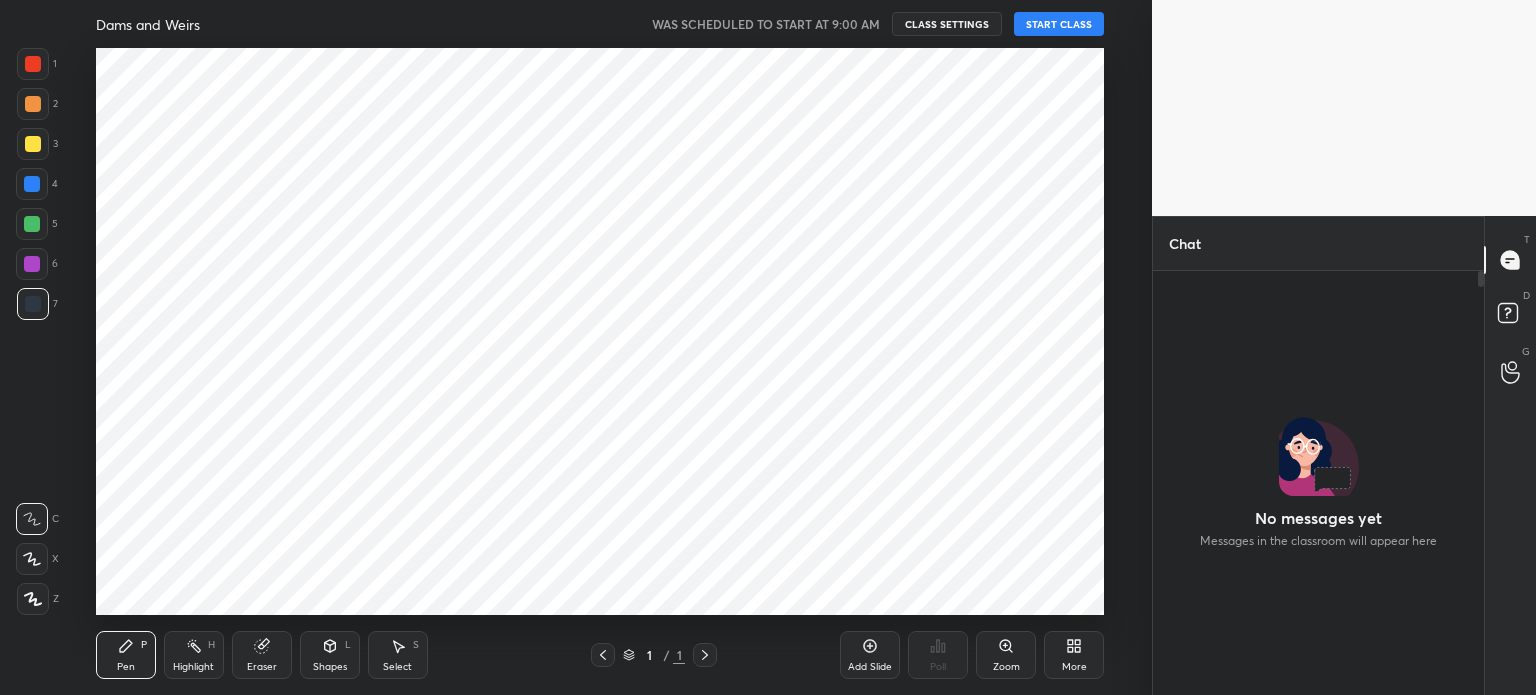 scroll, scrollTop: 0, scrollLeft: 0, axis: both 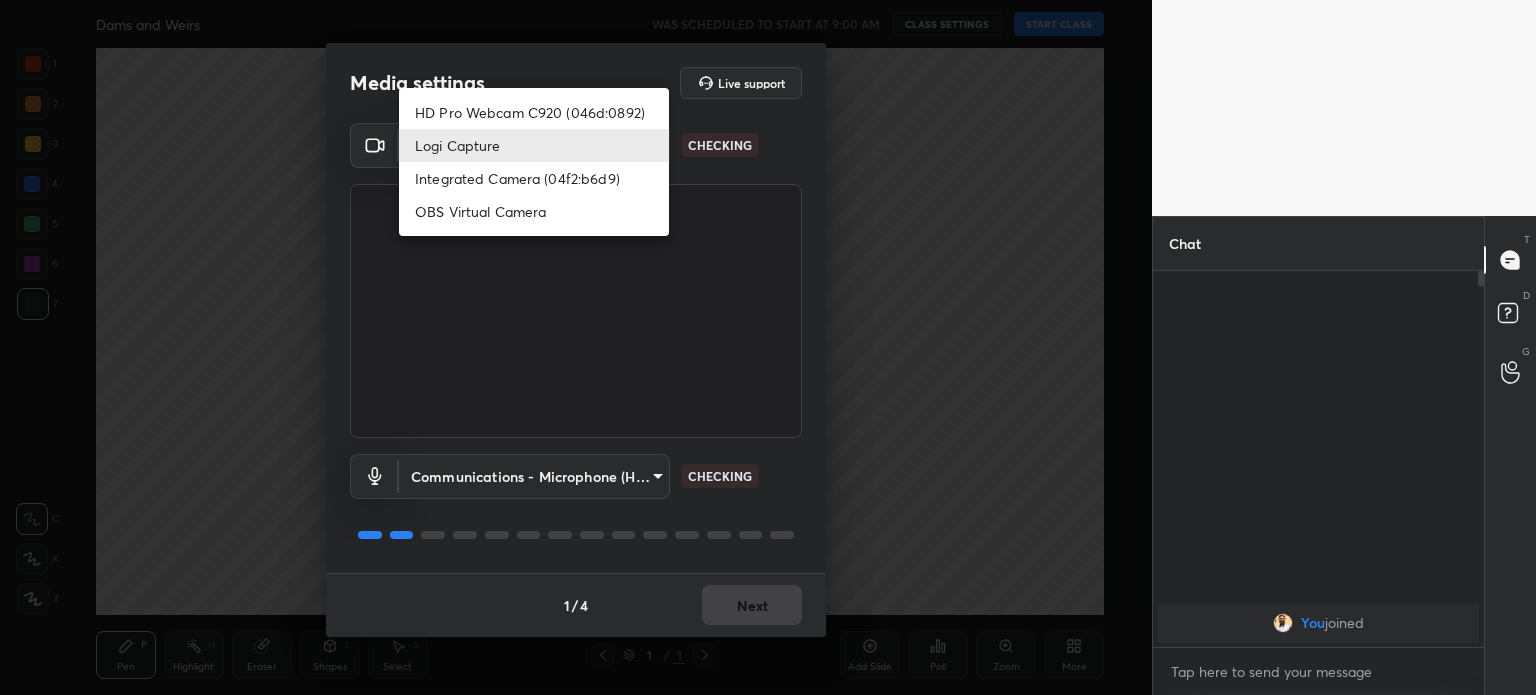 click on "1 2 3 4 5 6 7 C X Z C X Z E E Erase all H H Dams and Weirs WAS SCHEDULED TO START AT 9:00 AM CLASS SETTINGS START CLASS Setting up your live class Back Dams and Weirs • L6 of ESE MAINS | WATER RESOURCES ENGINEERING Nvlk Prakash Pen P Highlight H Eraser Shapes L Select S 1 / 1 Add Slide Poll Zoom More Chat You joined JUMP TO LATEST Enable hand raising Enable raise hand to speak to learners. Once enabled, chat will be turned off temporarily. Enable x Doubts asked by learners will show up here Raise hand disabled You have disabled Raise hand currently. Enable it to invite learners to speak Enable Can't raise hand Looks like educator just invited you to speak. Please wait before you can raise your hand again. Got it T Messages (T) D Doubts (D) G Raise Hand (G) Report an issue Reason for reporting Buffering Chat not working Audio - Video sync issue Educator video quality low Attach an image Report Media settings Live support Logi Capture 3d586de21a3efa1fa7a3de177aa4ddd5868090f779974225646f62938e8bd104" at bounding box center (768, 347) 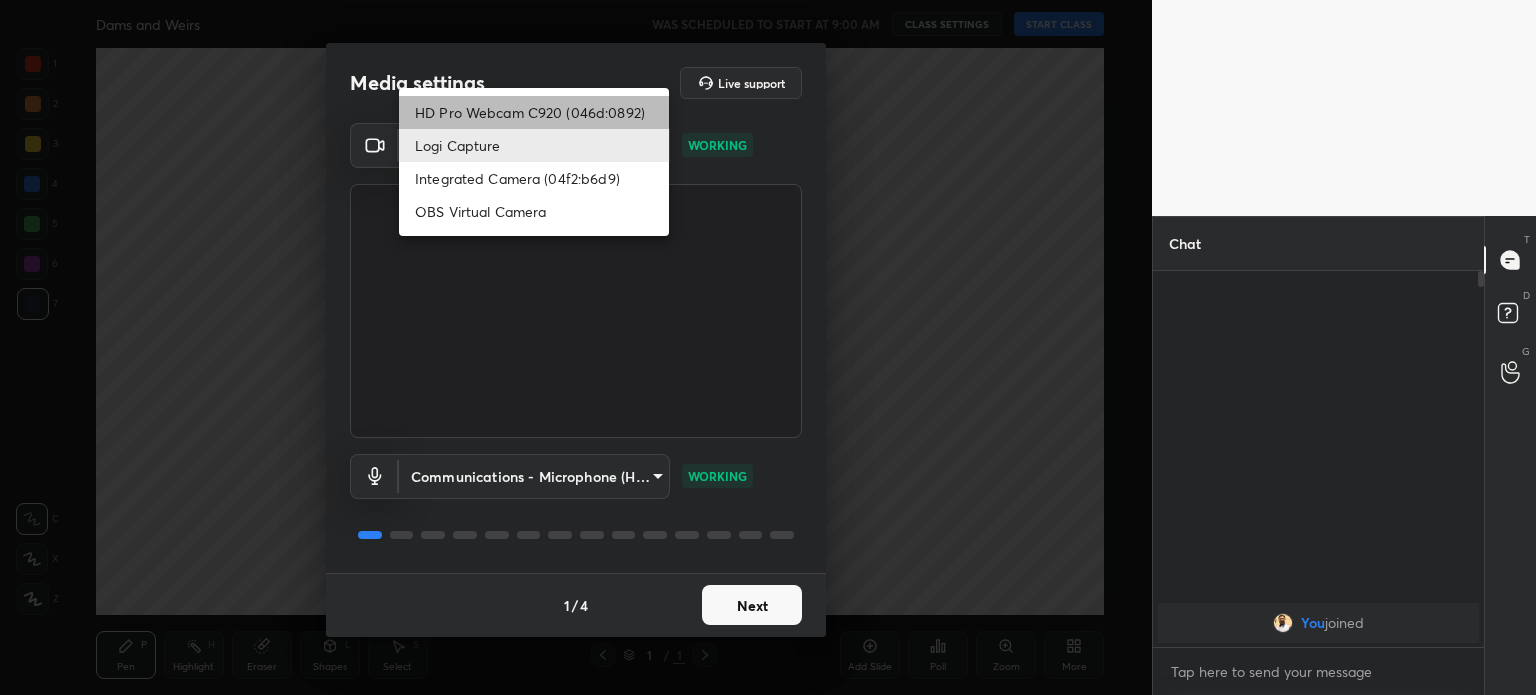 click on "HD Pro Webcam C920 (046d:0892)" at bounding box center (534, 112) 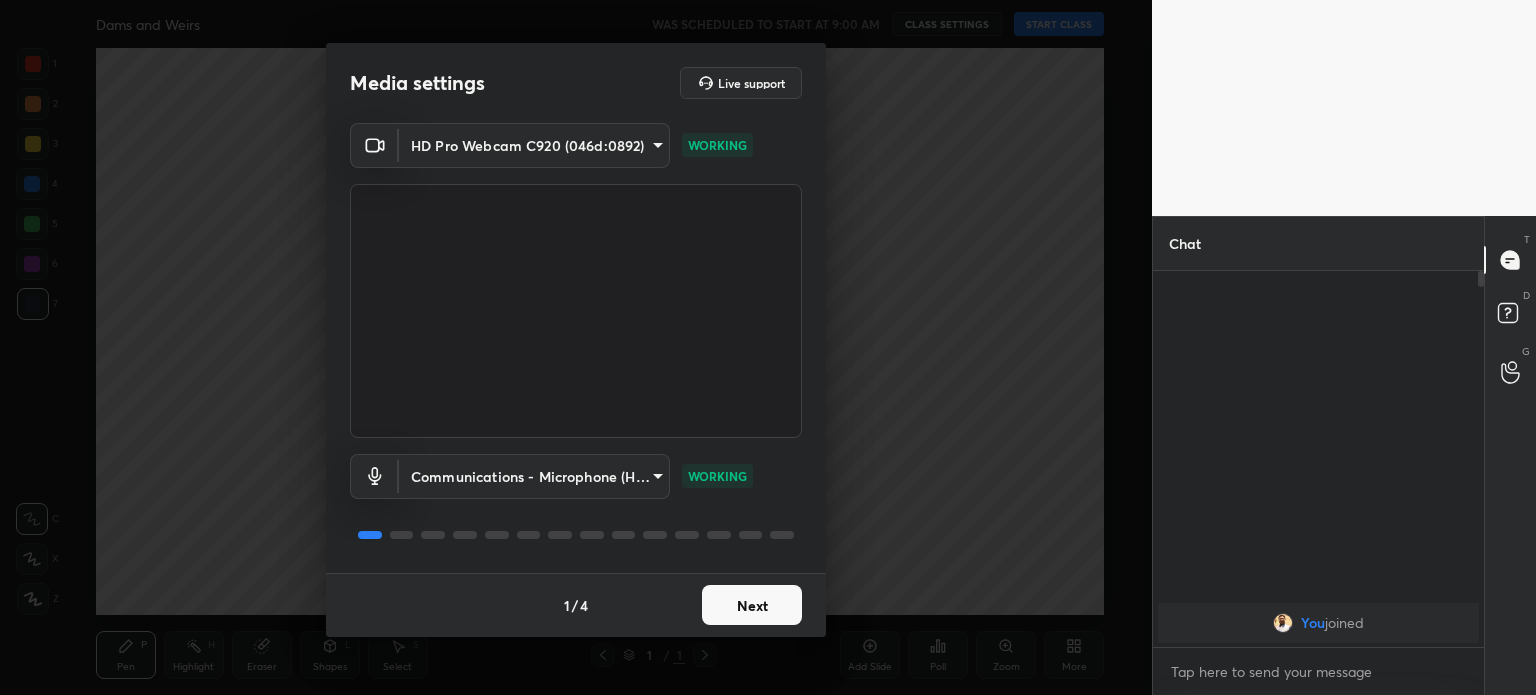 click on "1 2 3 4 5 6 7 C X Z C X Z E E Erase all H H Dams and Weirs WAS SCHEDULED TO START AT 9:00 AM CLASS SETTINGS START CLASS Setting up your live class Back Dams and Weirs • L6 of ESE MAINS | WATER RESOURCES ENGINEERING [PERSON] Pen P Highlight H Eraser Shapes L Select S 1 / 1 Add Slide Poll Zoom More Chat You joined JUMP TO LATEST Enable hand raising Enable raise hand to speak to learners. Once enabled, chat will be turned off temporarily. Enable x Doubts asked by learners will show up here Raise hand disabled You have disabled Raise hand currently. Enable it to invite learners to speak Enable Can't raise hand Looks like educator just invited you to speak. Please wait before you can raise your hand again. Got it T Messages (T) D Doubts (D) G Raise Hand (G) Report an issue Reason for reporting Buffering Chat not working Audio - Video sync issue Educator video quality low ​ Attach an image Report Media settings Live support HD Pro Webcam C920 (046d:0892) WORKING communications WORKING 1 / 4 Next" at bounding box center [768, 347] 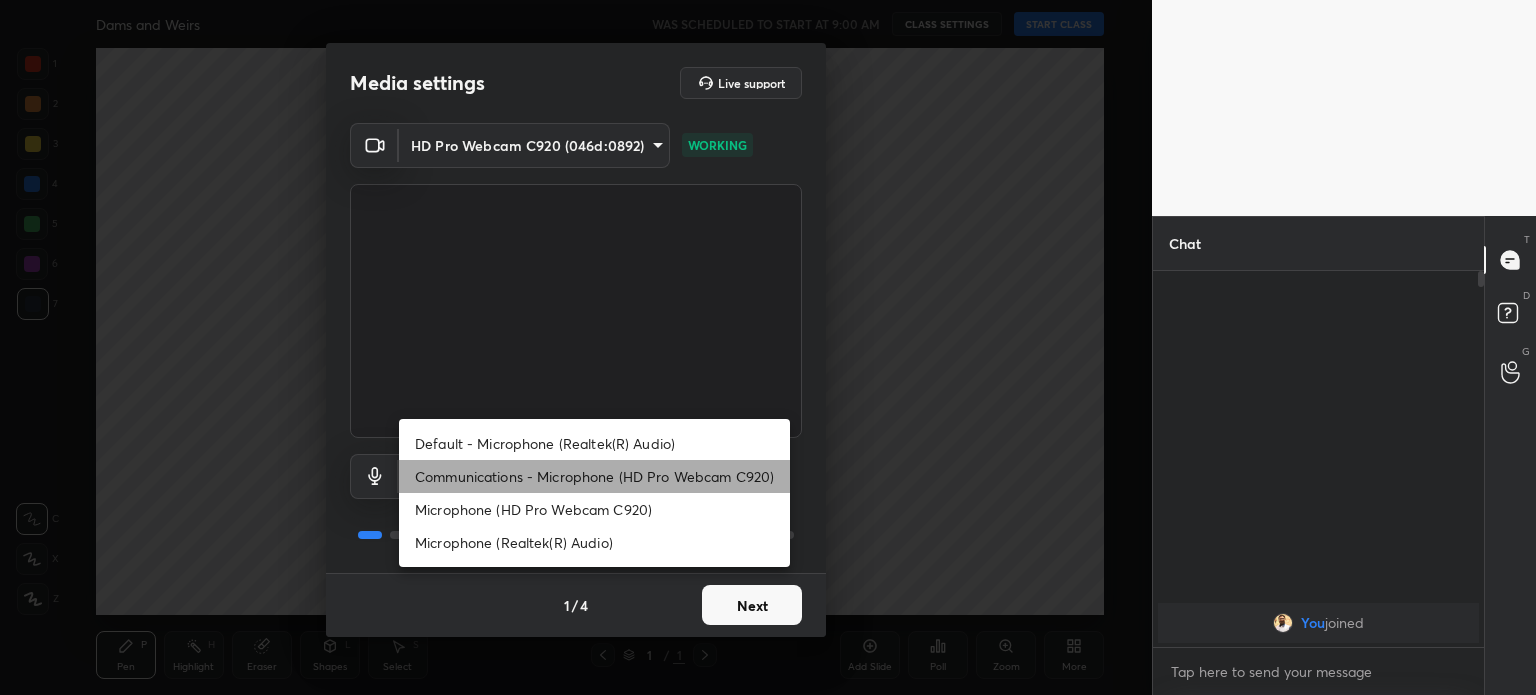 click on "Communications - Microphone (HD Pro Webcam C920)" at bounding box center (594, 476) 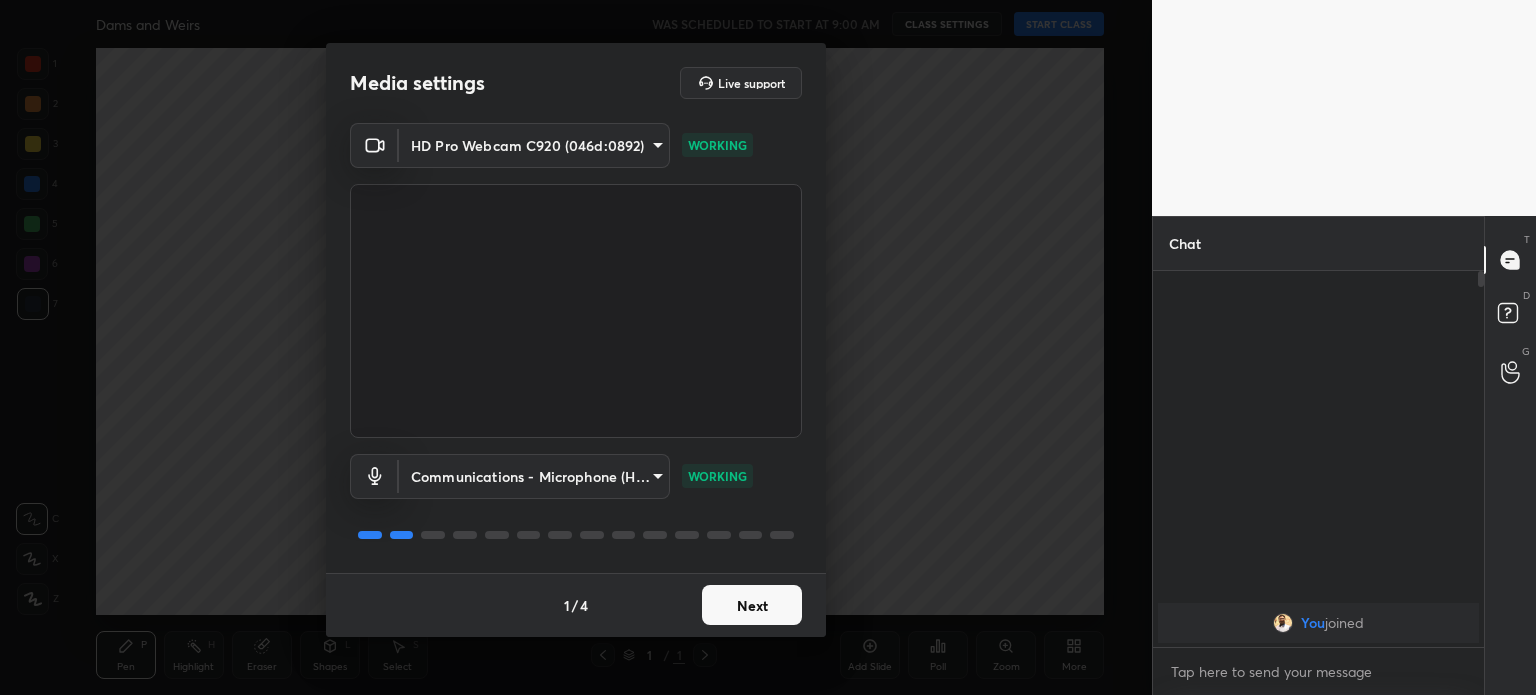 click on "Next" at bounding box center [752, 605] 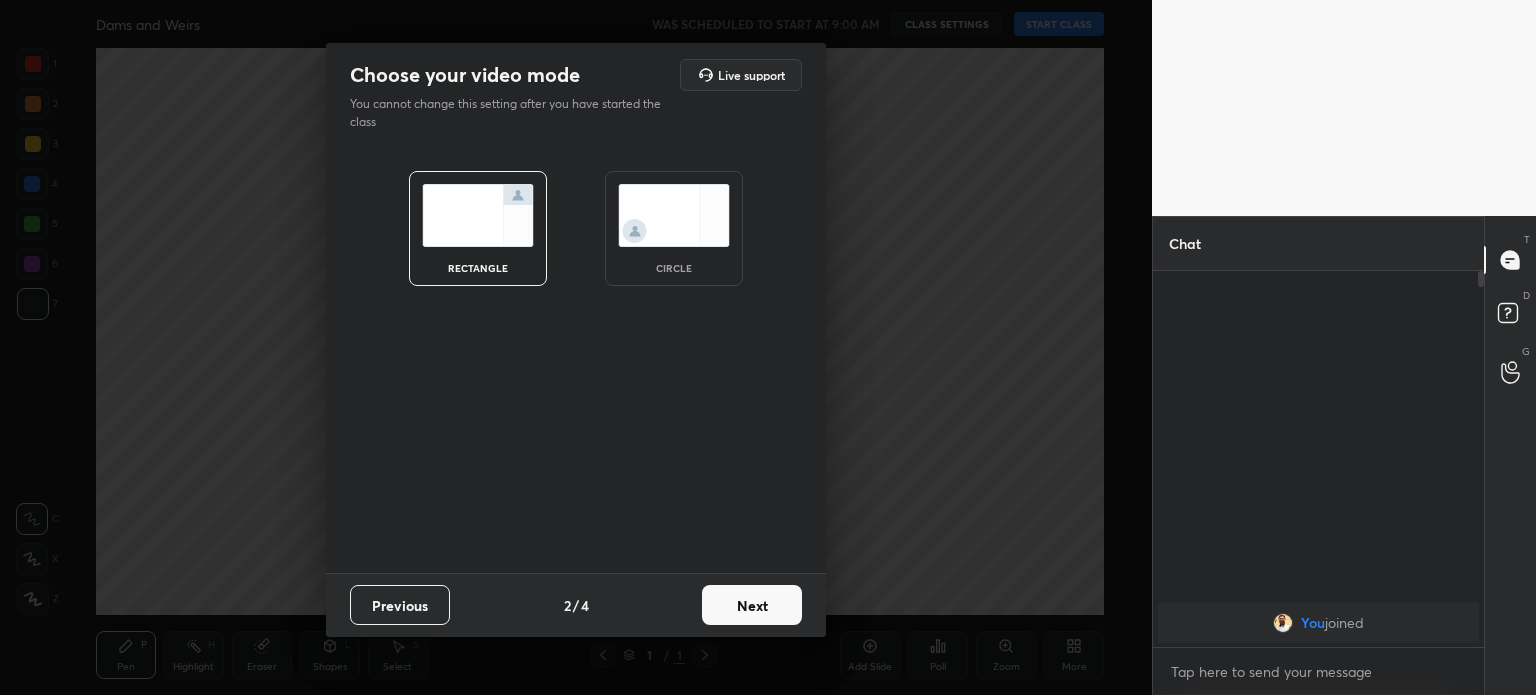 click on "Next" at bounding box center [752, 605] 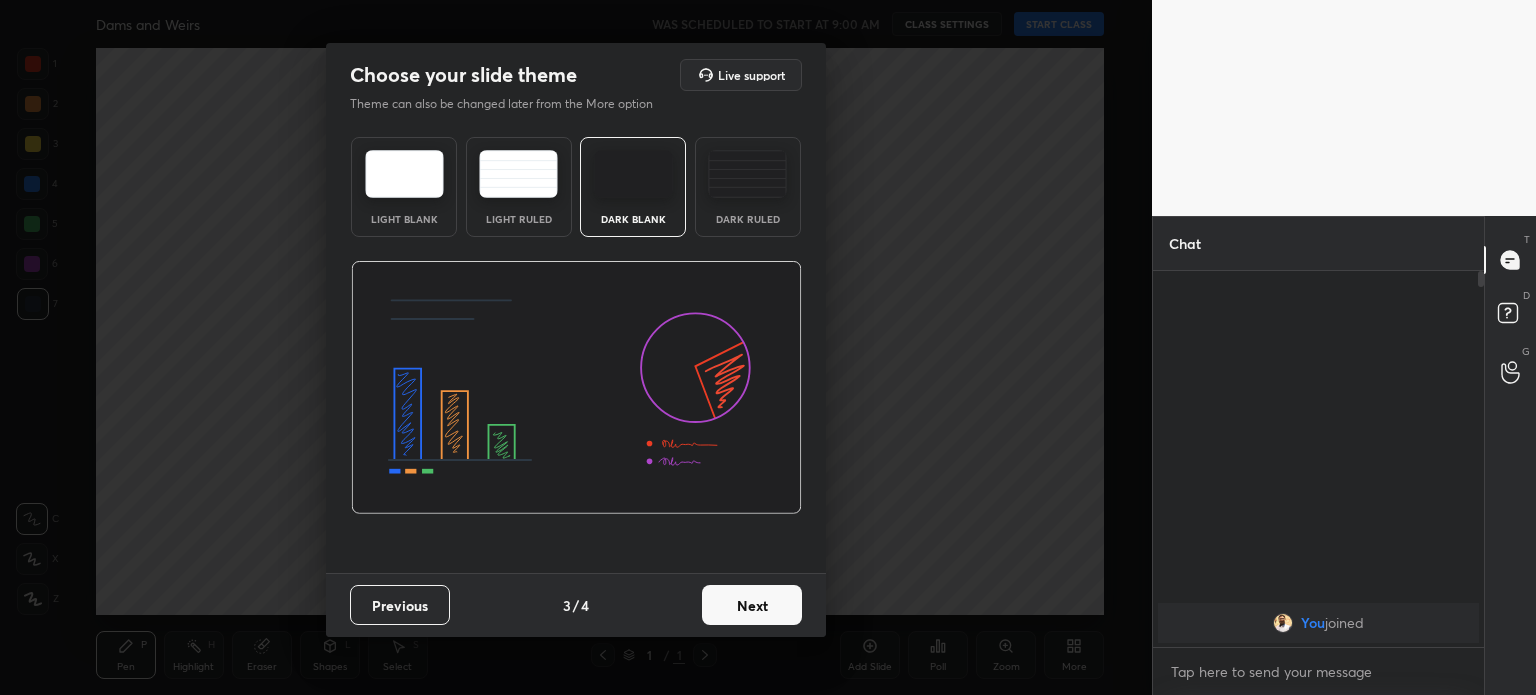 click on "Next" at bounding box center [752, 605] 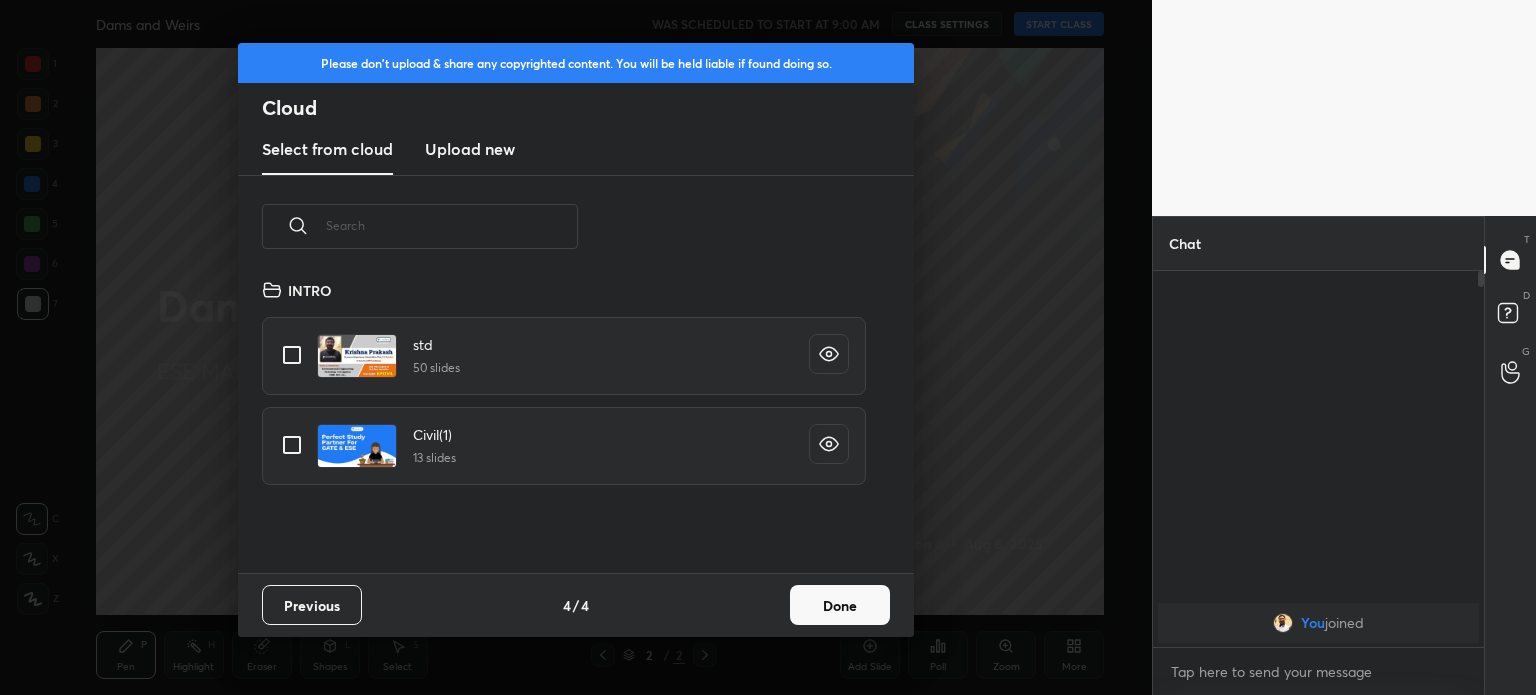 click on "Upload new" at bounding box center (470, 149) 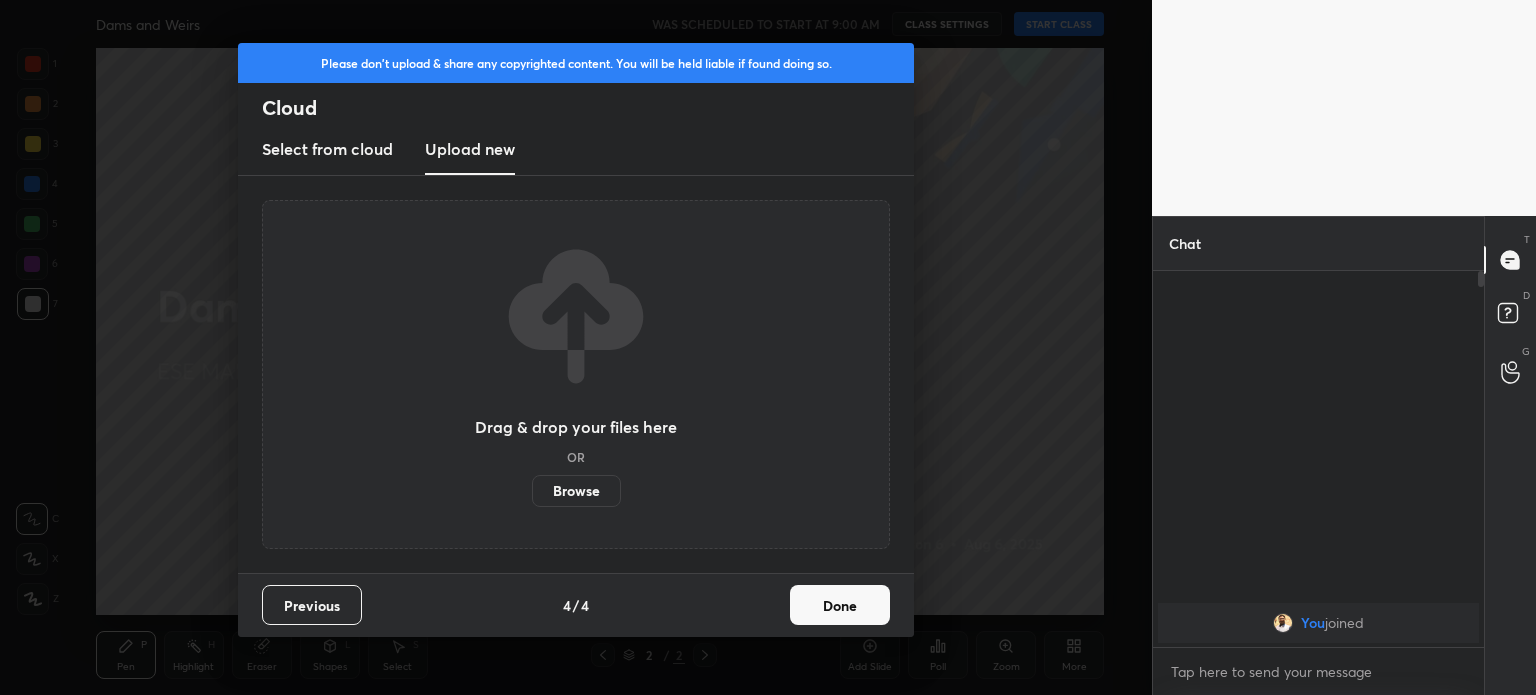 click on "Done" at bounding box center [840, 605] 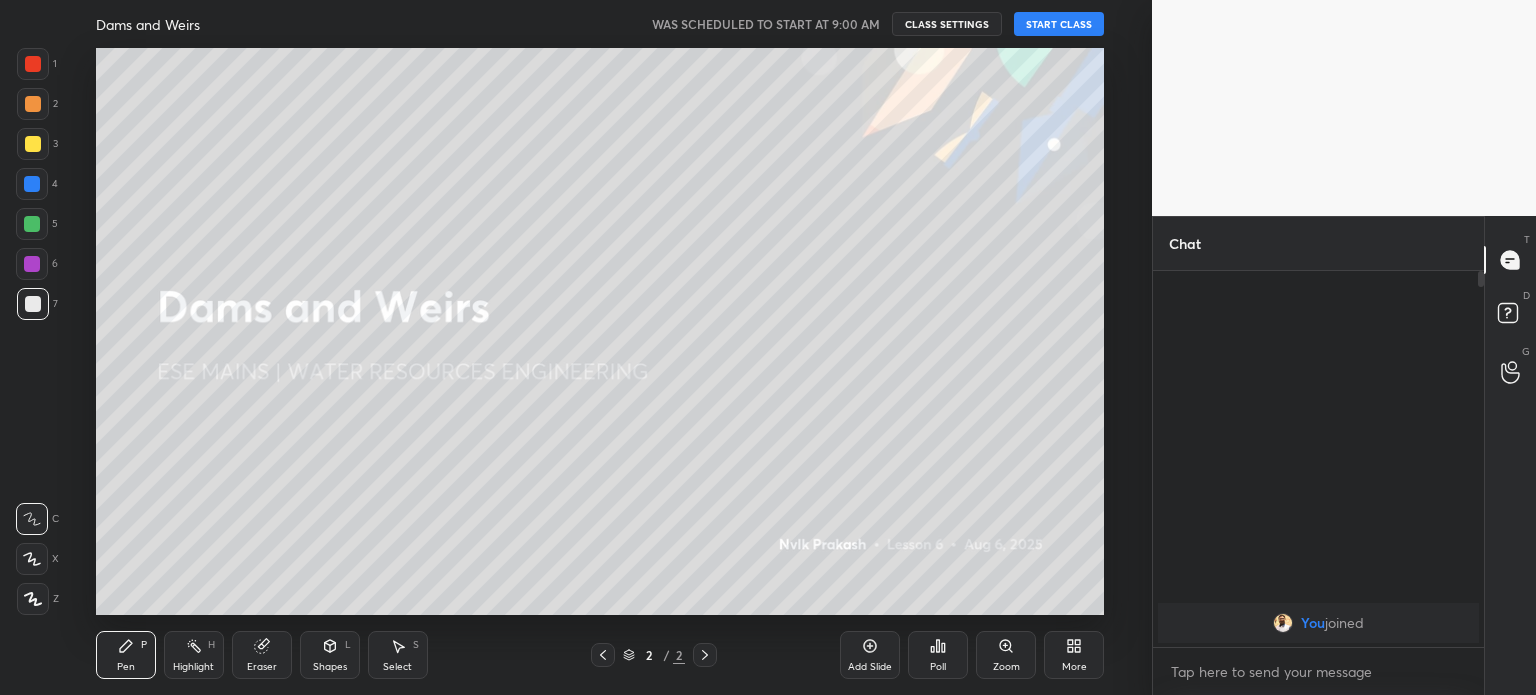 click on "START CLASS" at bounding box center [1059, 24] 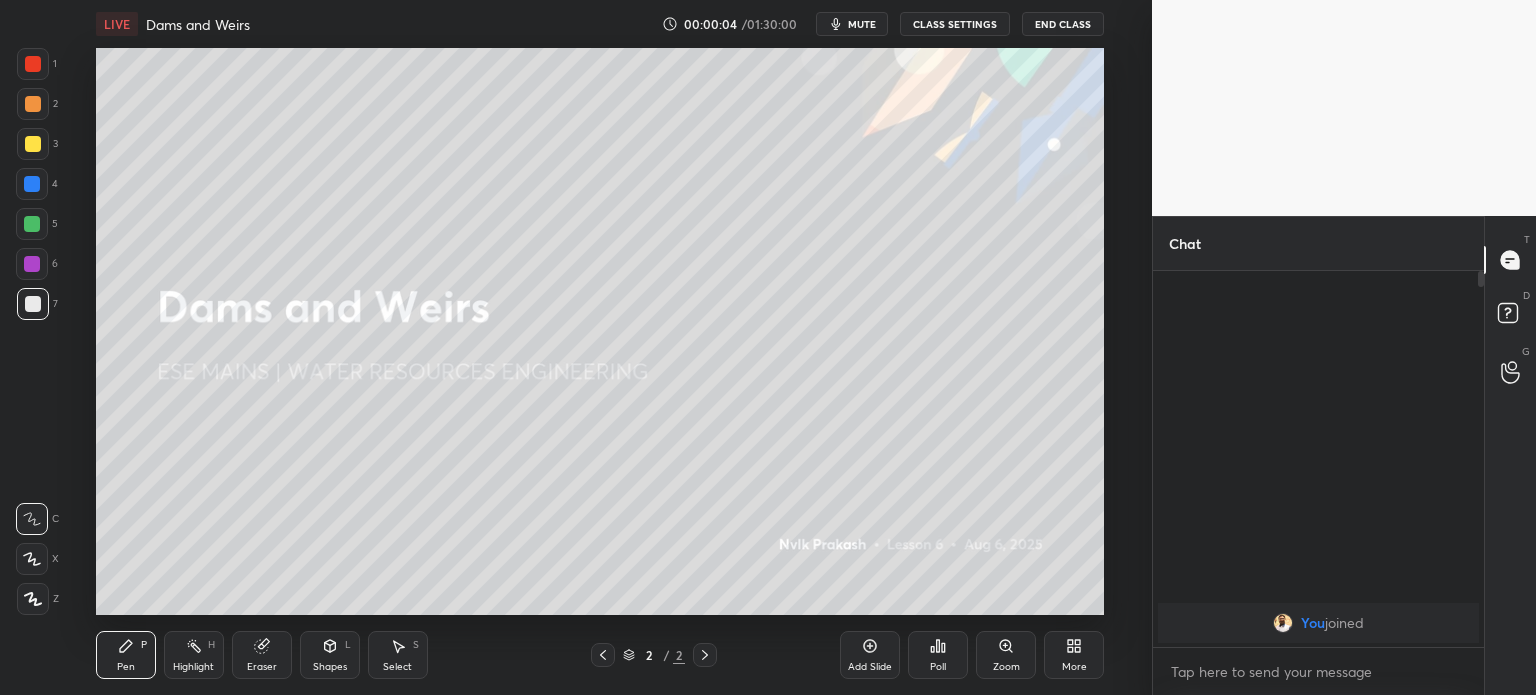click on "More" at bounding box center [1074, 667] 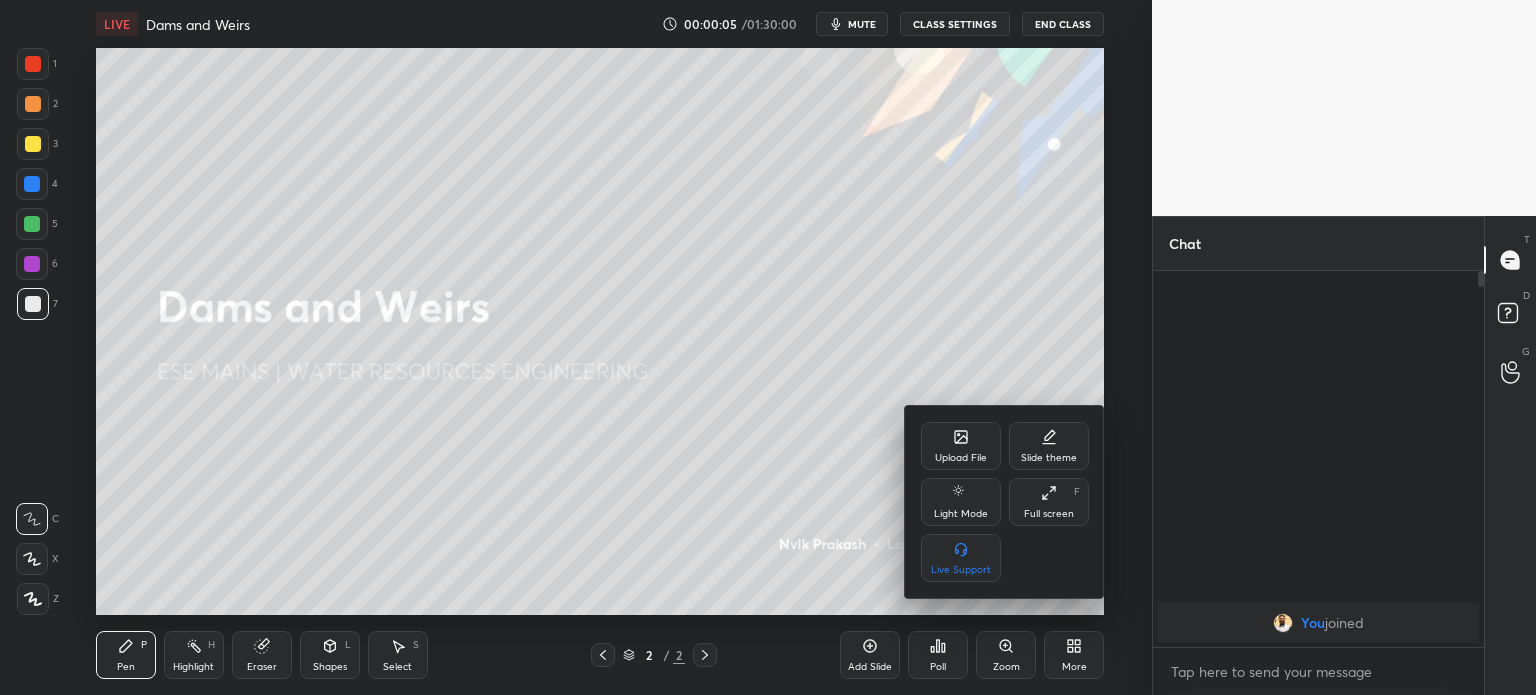 click 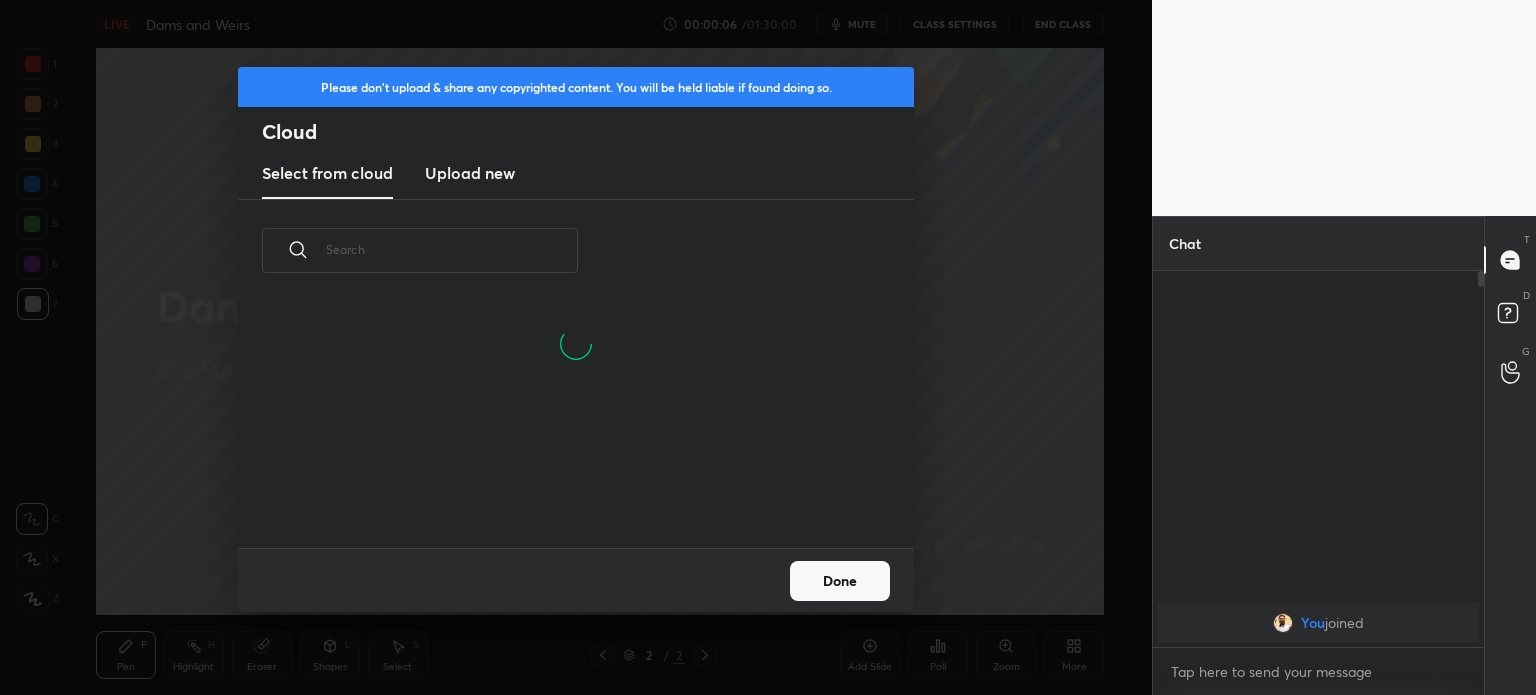 click on "Upload new" at bounding box center [470, 173] 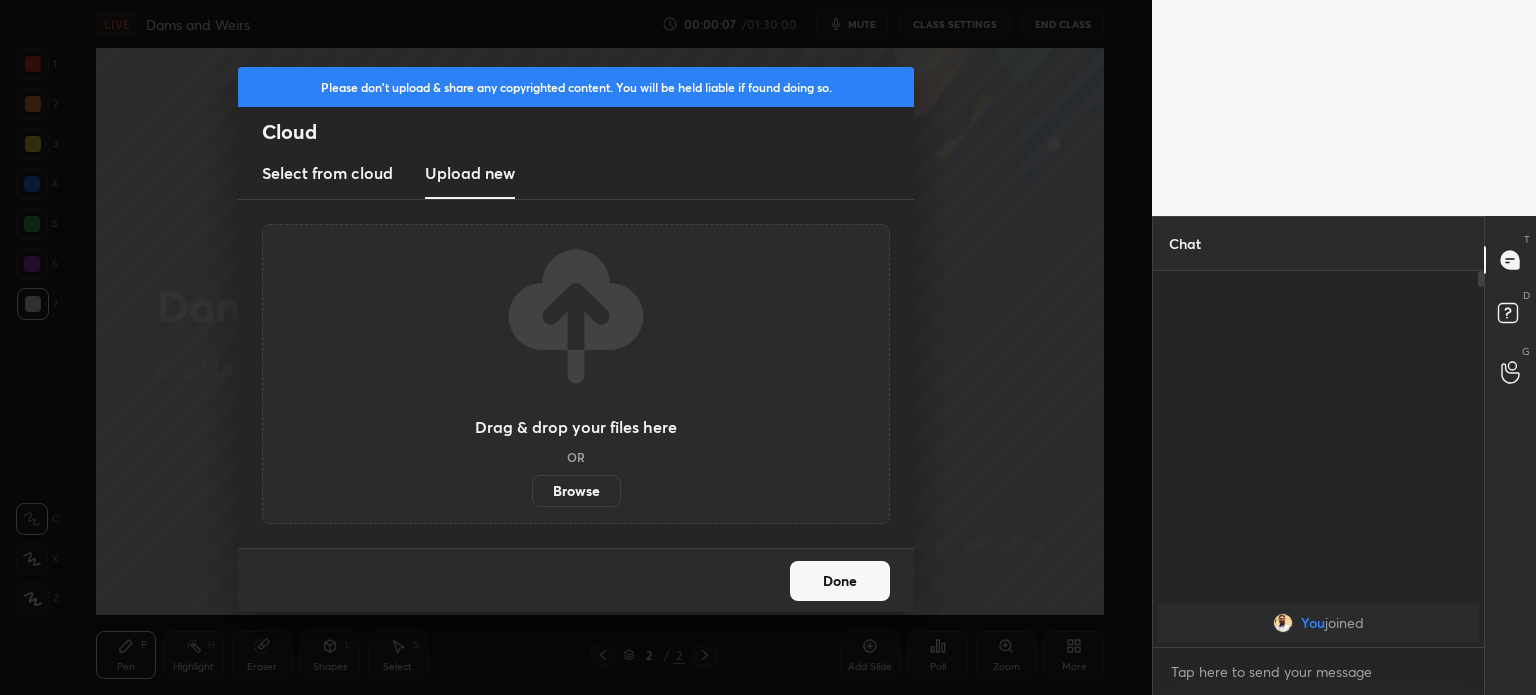 click on "Browse" at bounding box center [576, 491] 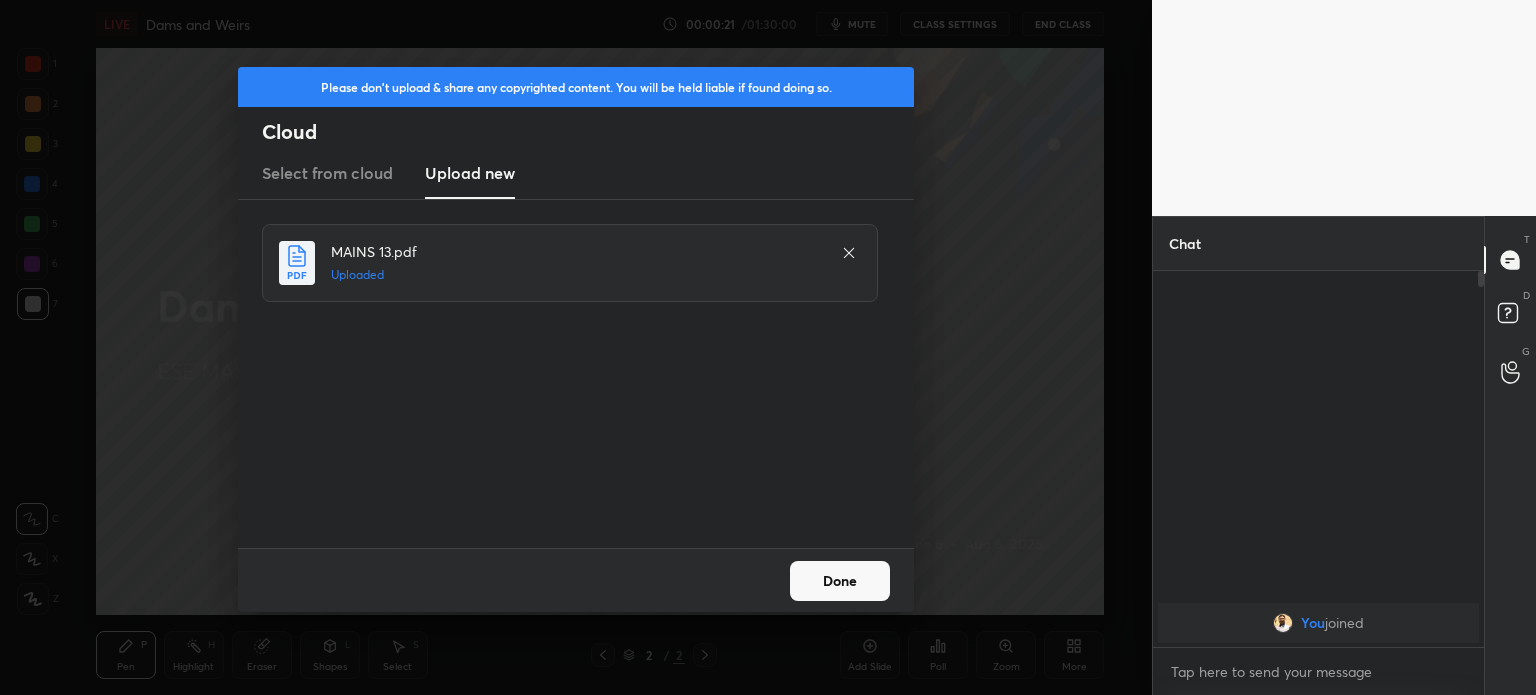 click on "Done" at bounding box center (840, 581) 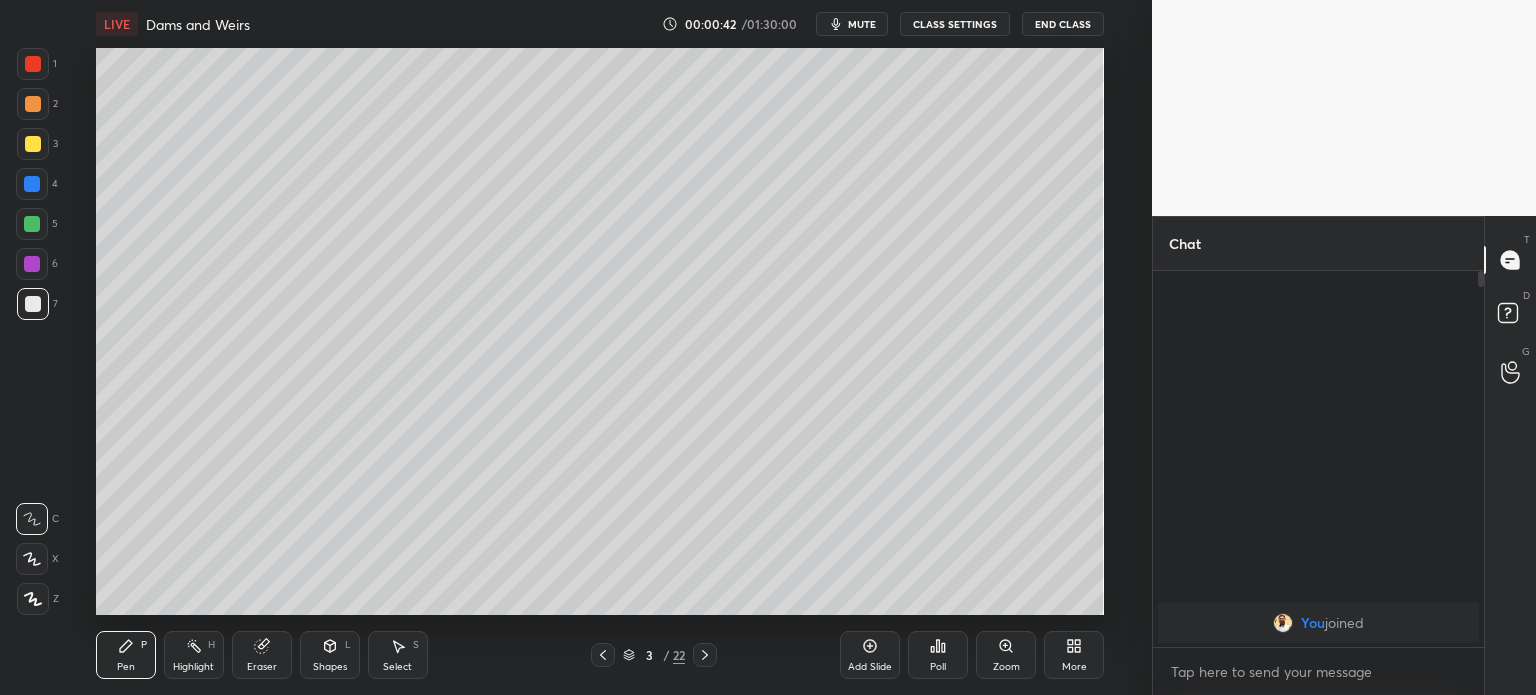 click 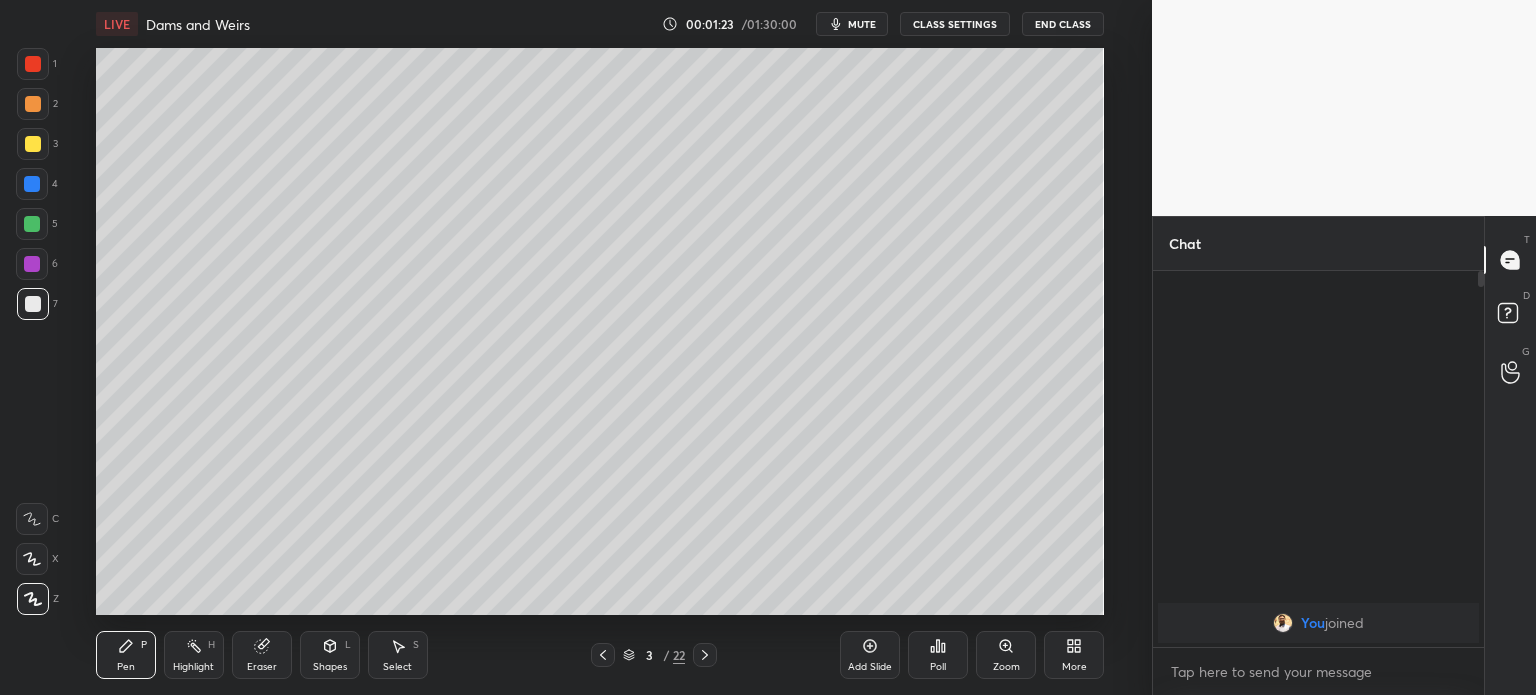 click at bounding box center [33, 144] 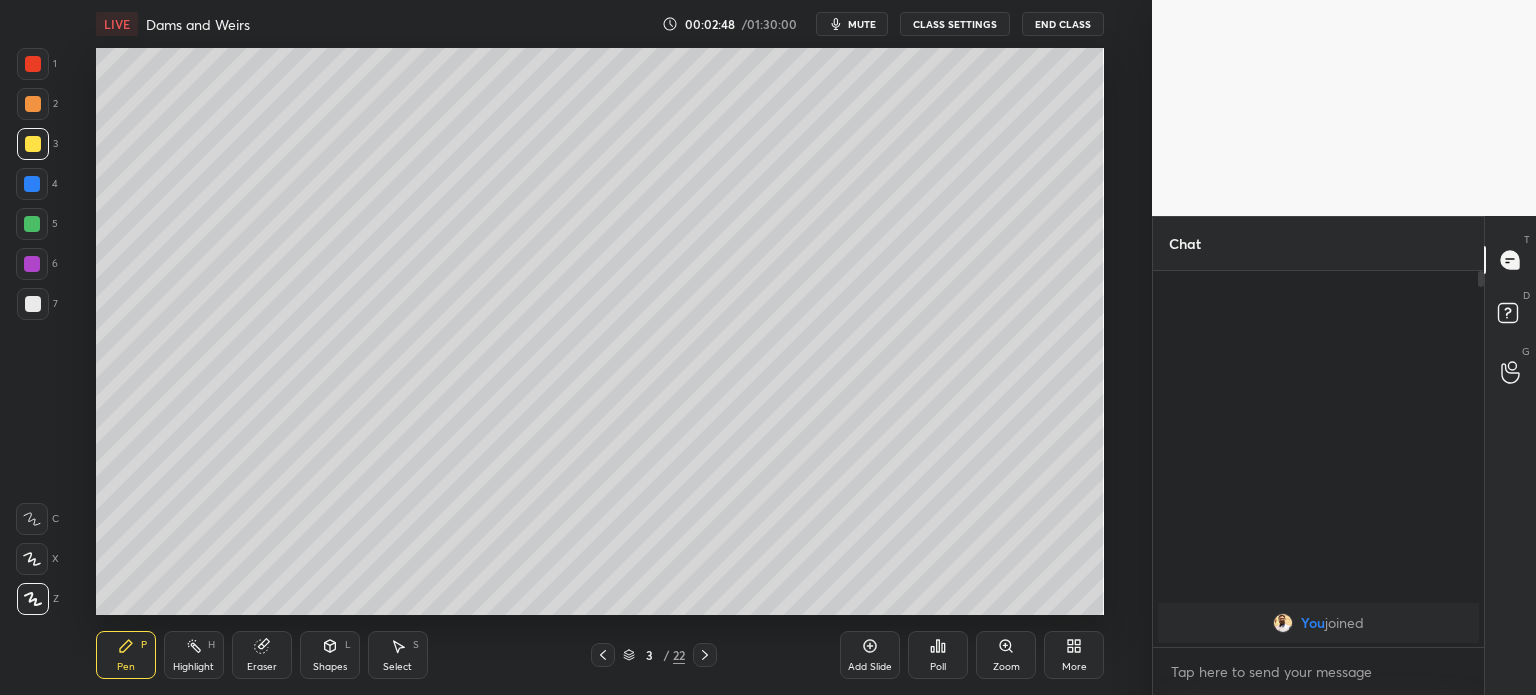 click at bounding box center (33, 304) 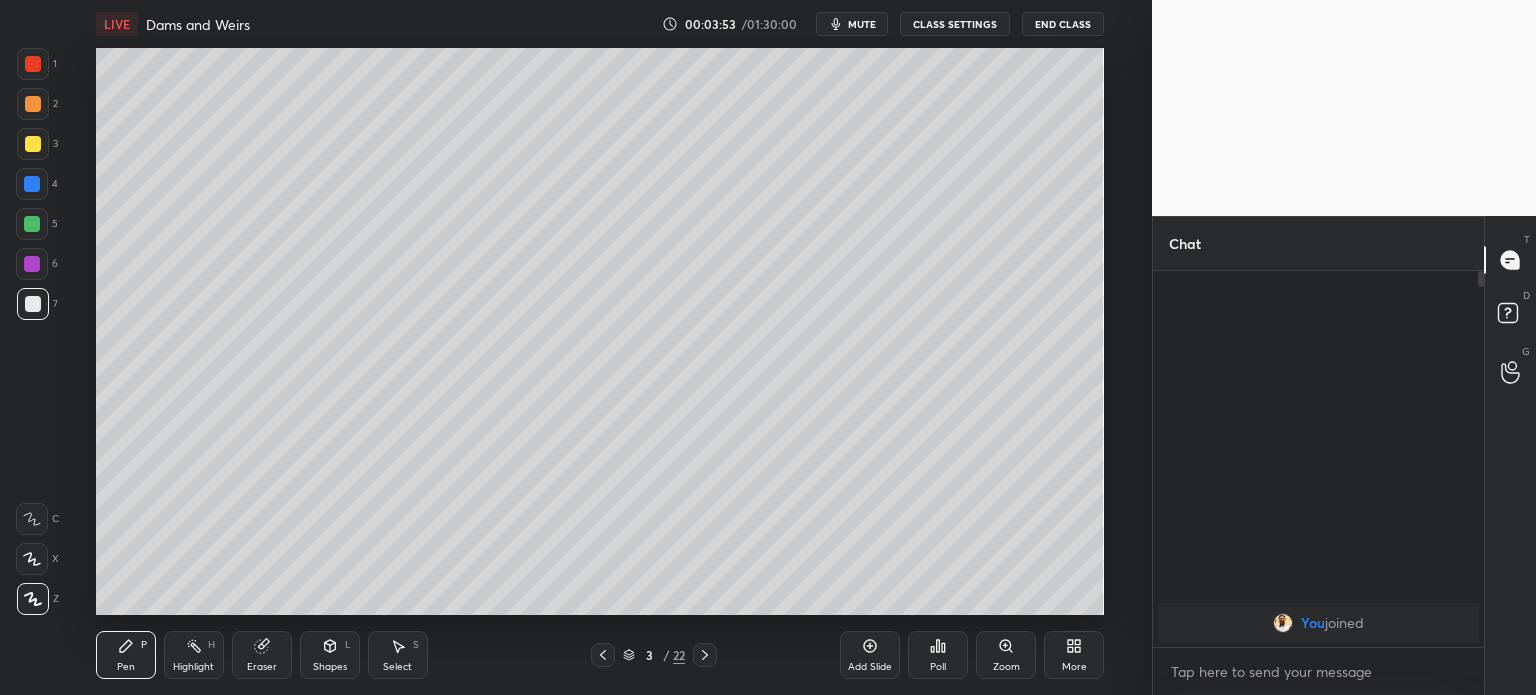 click on "Select S" at bounding box center (398, 655) 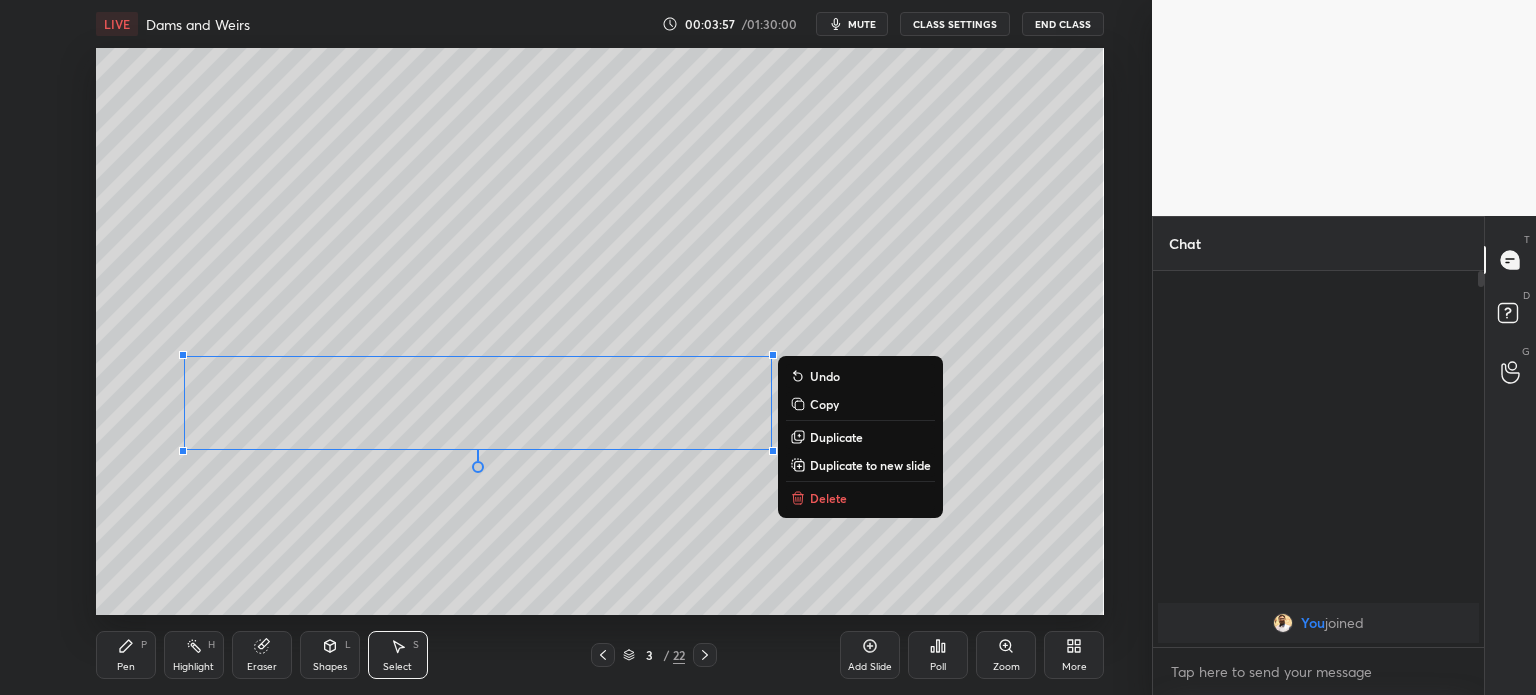 click on "Pen" at bounding box center [126, 667] 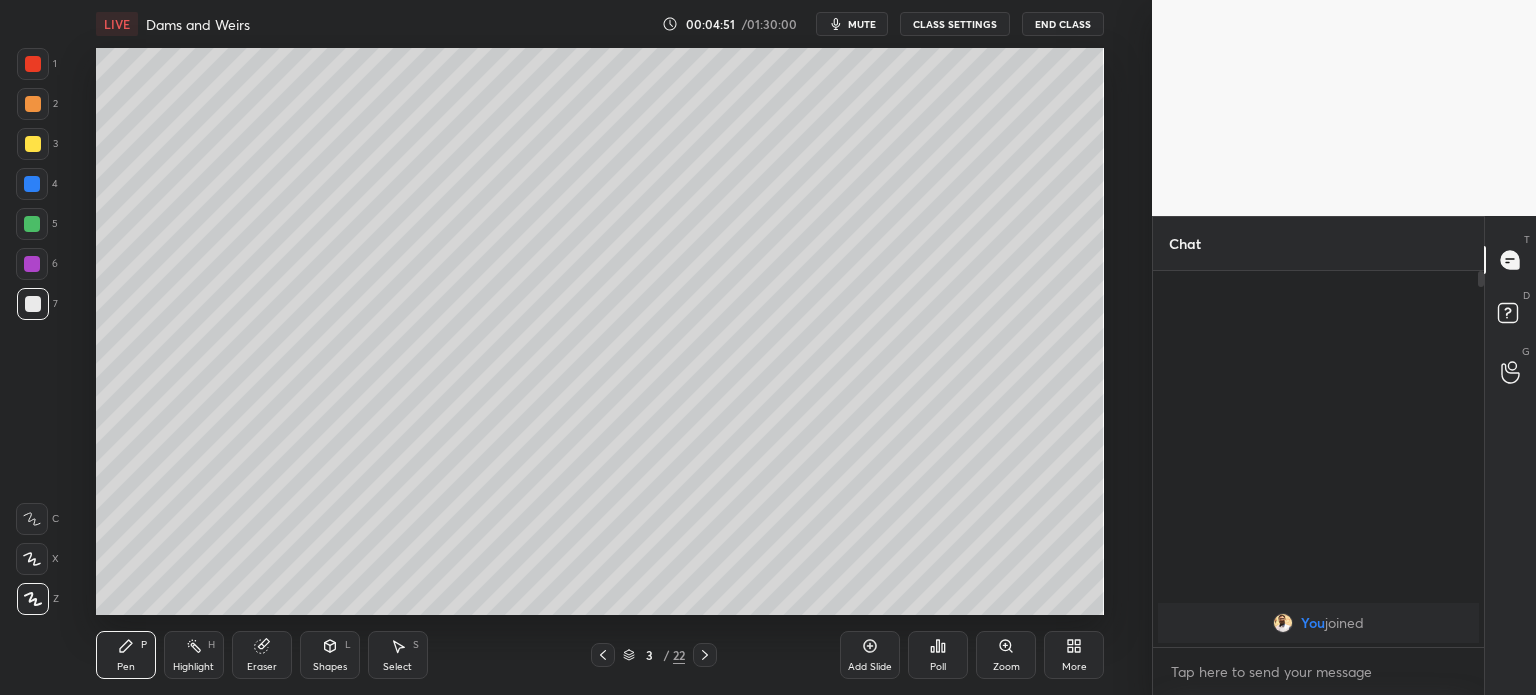 click on "Eraser" at bounding box center [262, 655] 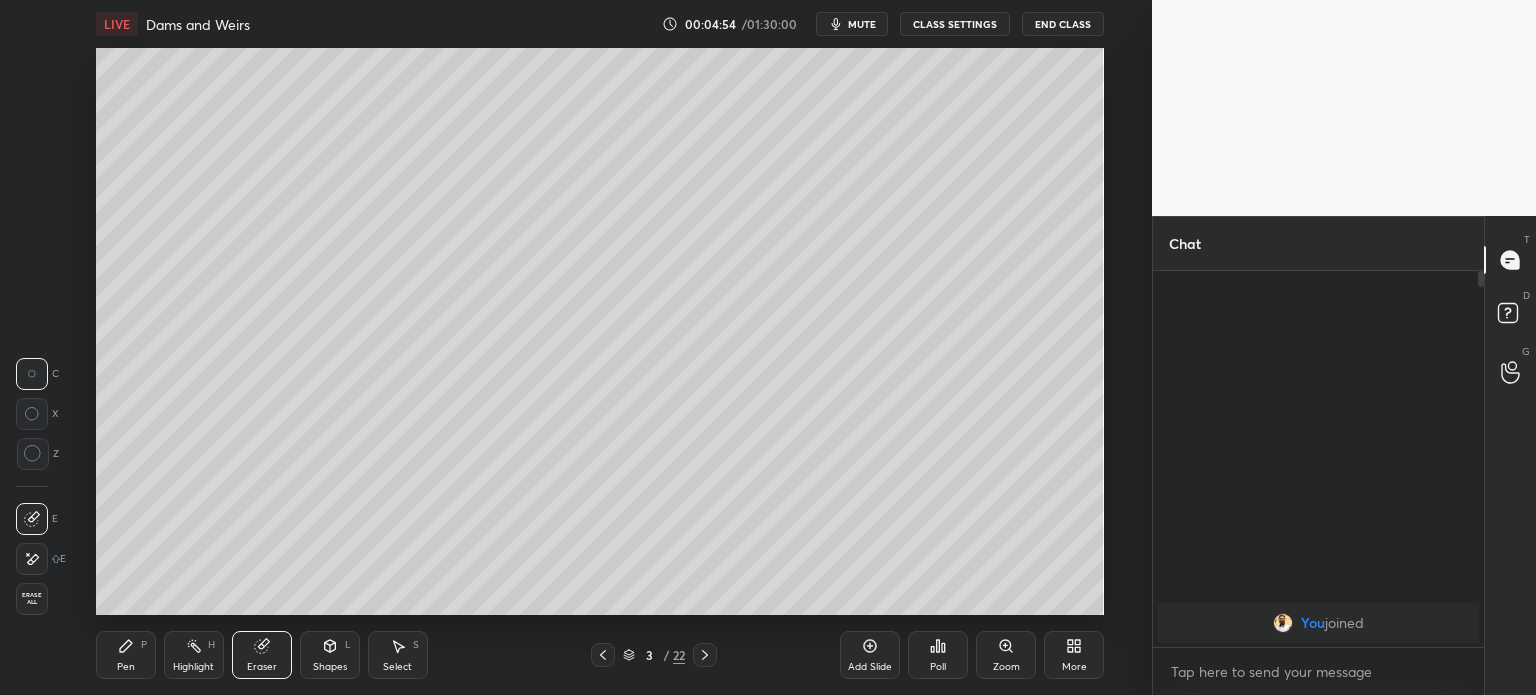 click 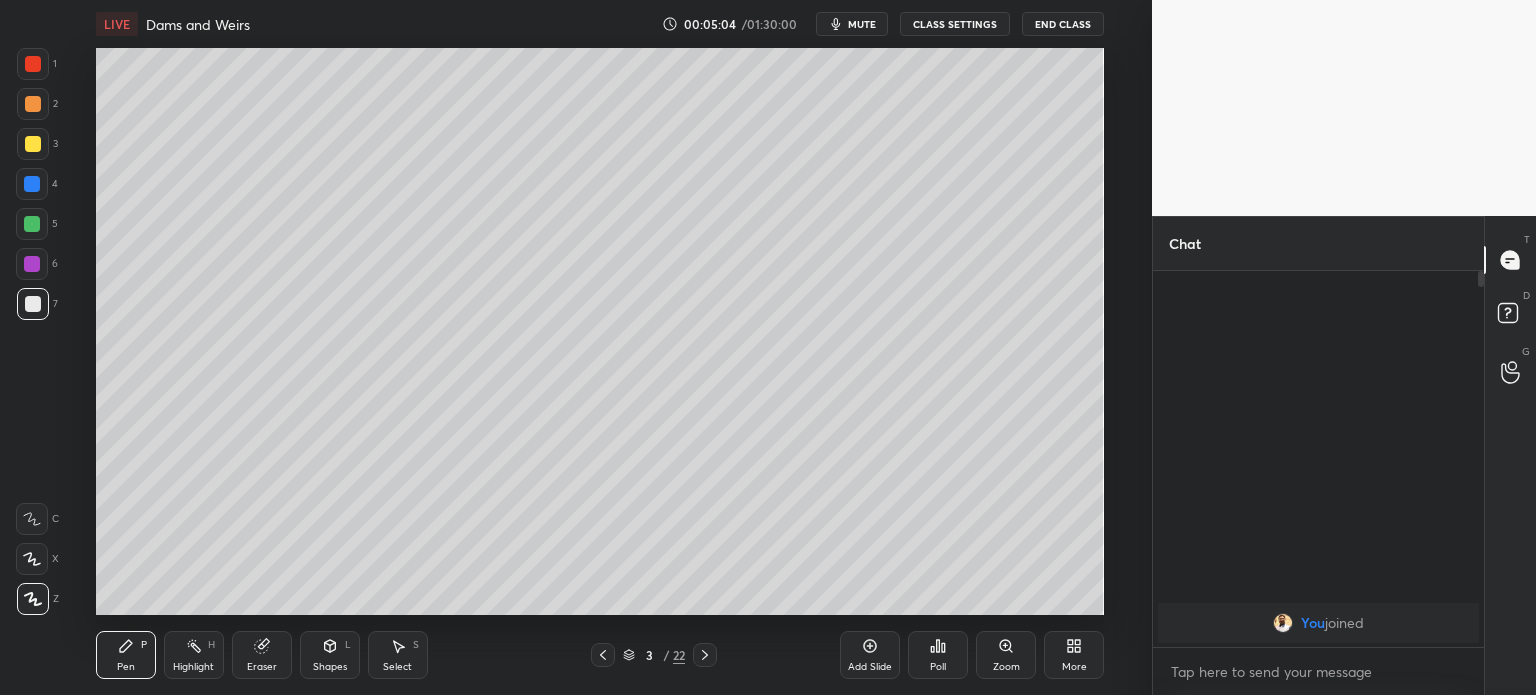 click on "Eraser" at bounding box center (262, 655) 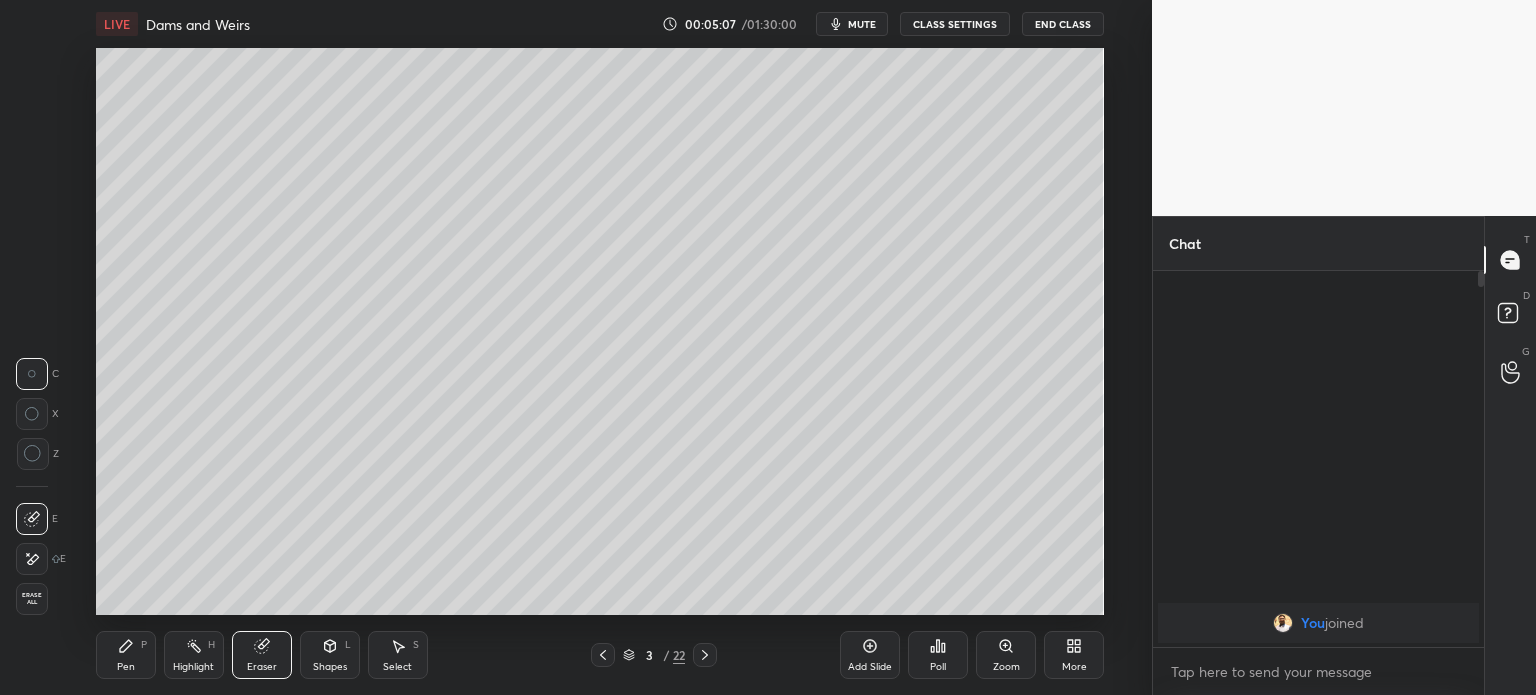 click on "Pen" at bounding box center [126, 667] 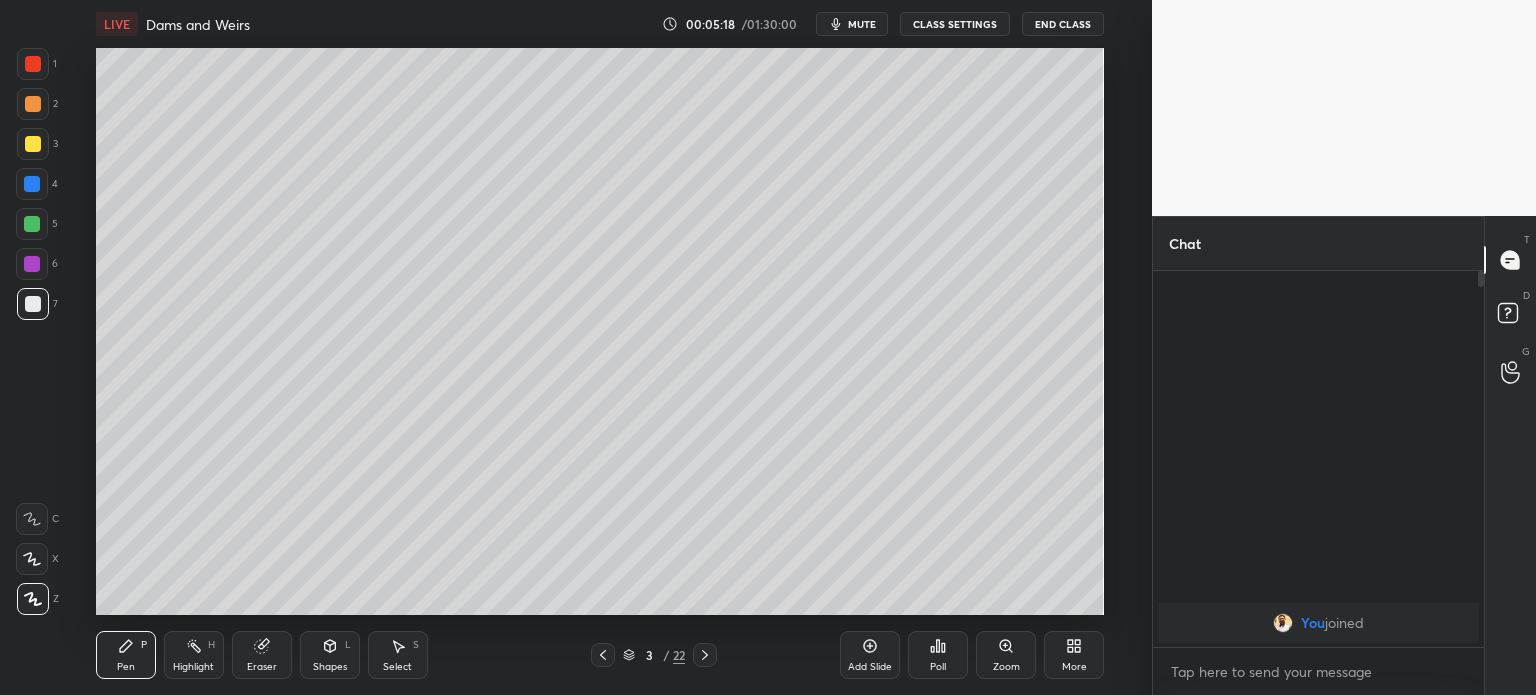 click on "Highlight" at bounding box center (193, 667) 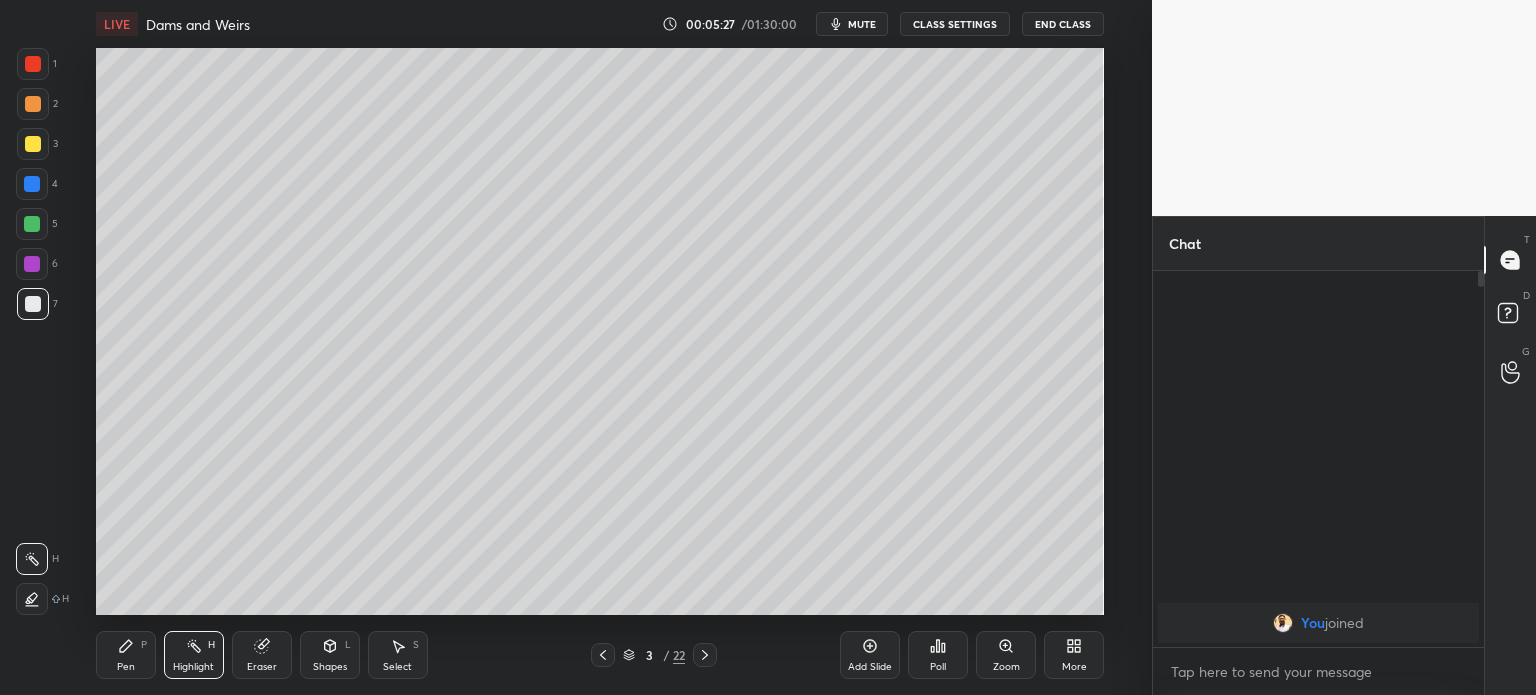 click on "Pen" at bounding box center [126, 667] 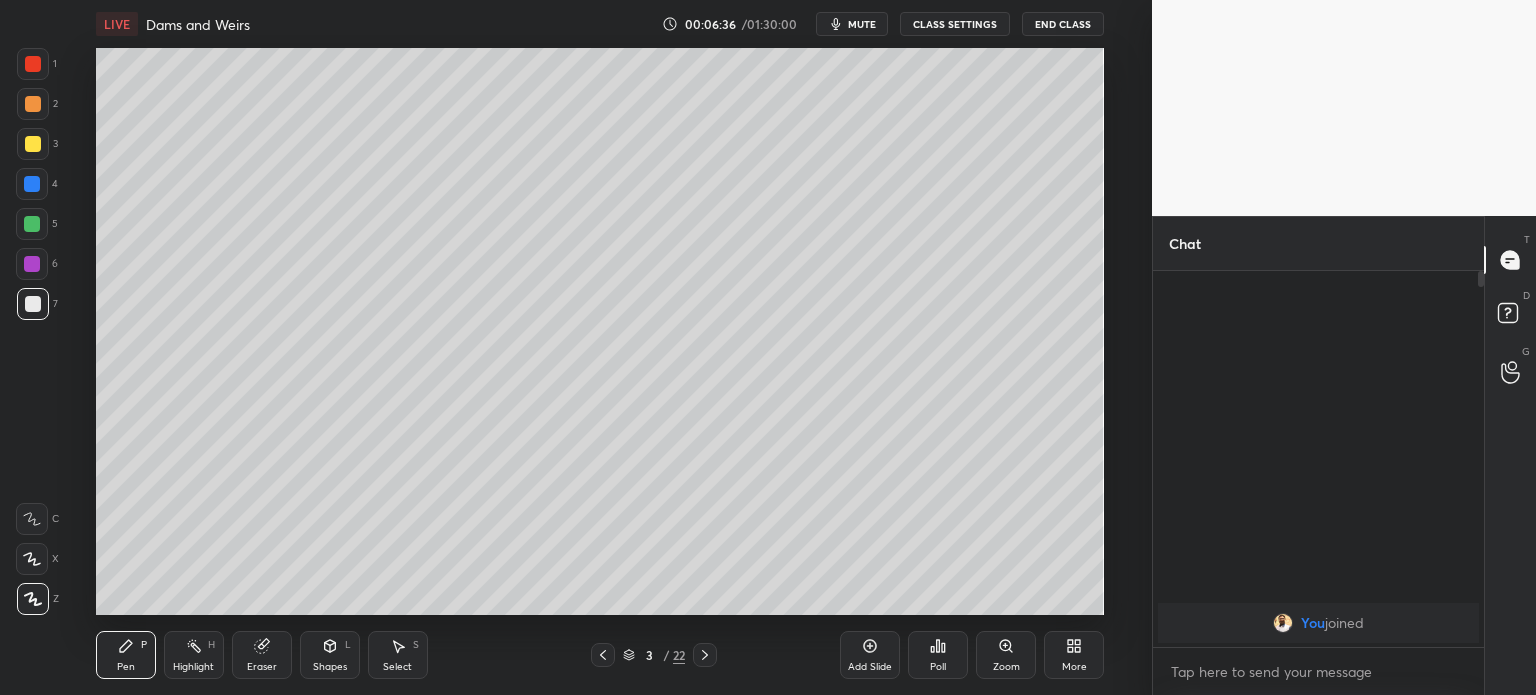 click on "Add Slide" at bounding box center [870, 655] 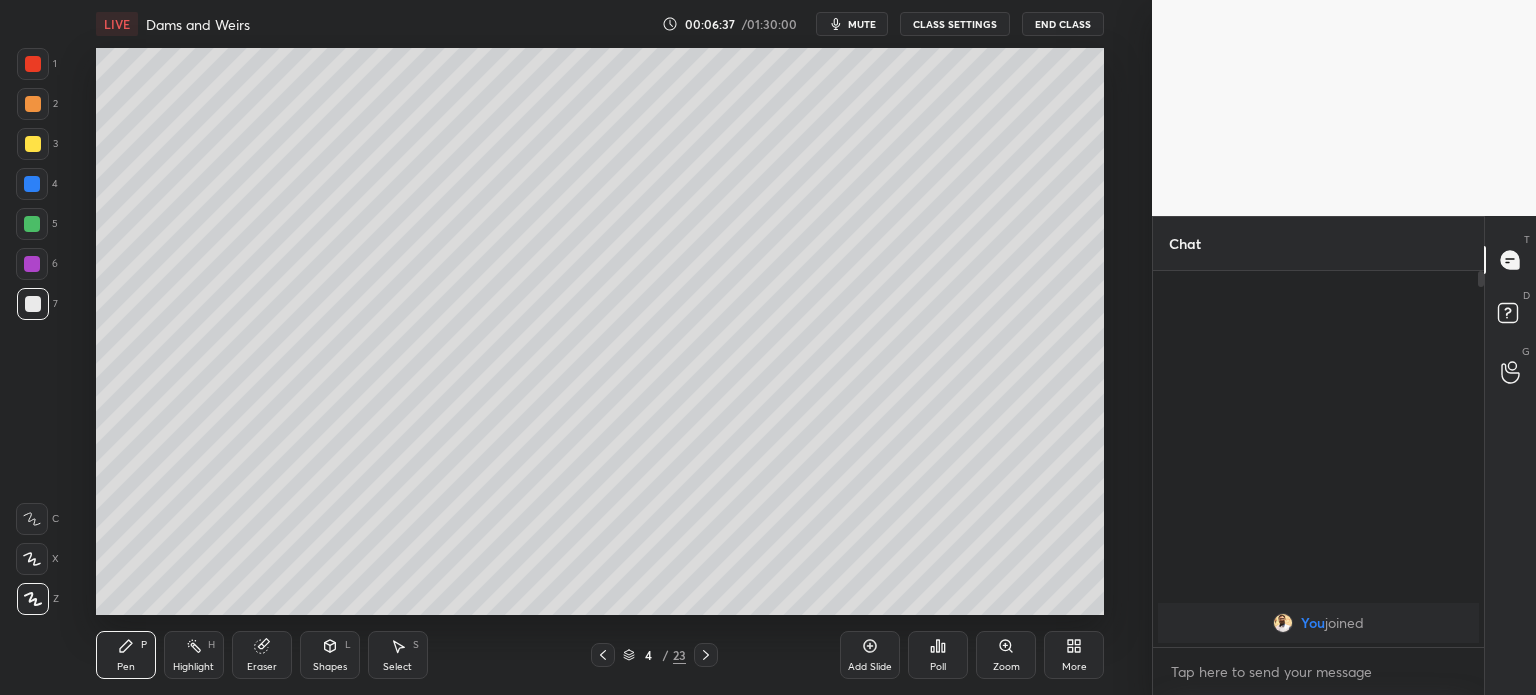 click at bounding box center (33, 144) 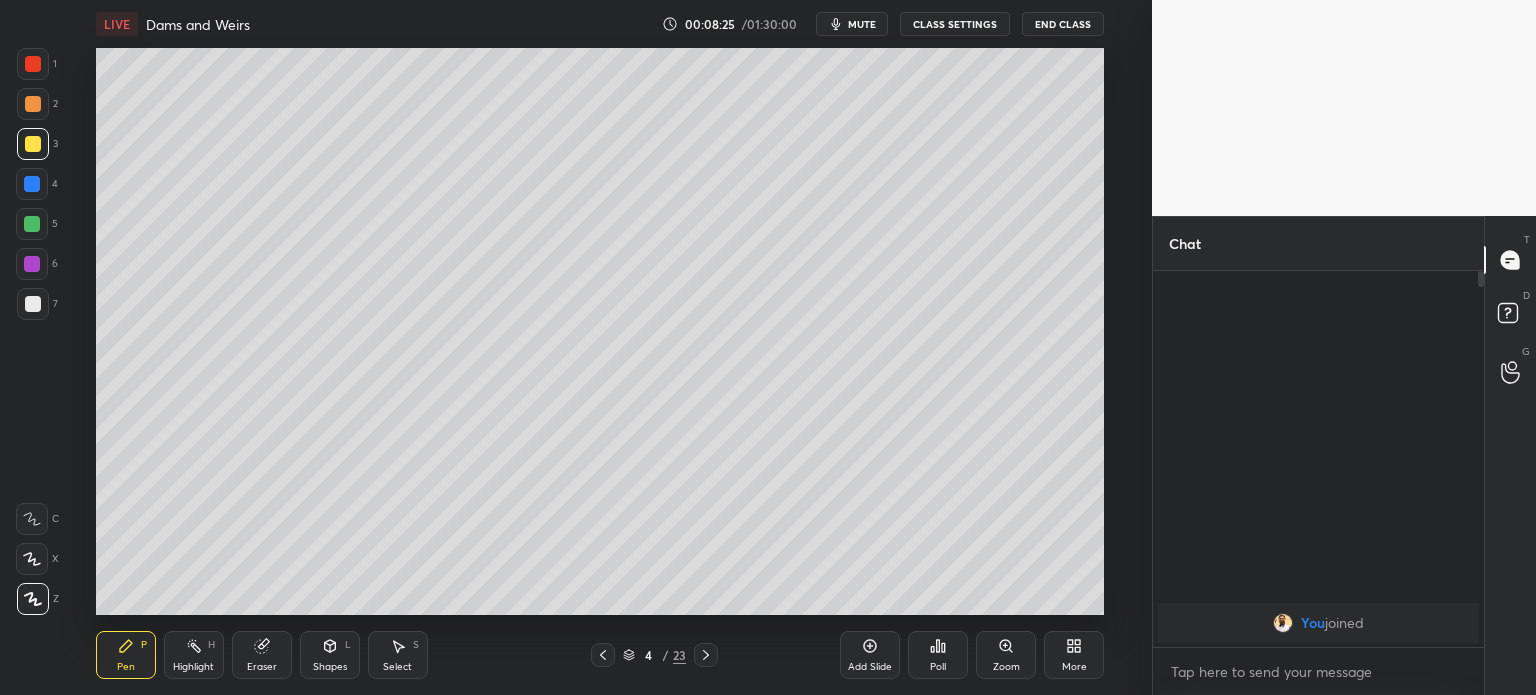 click 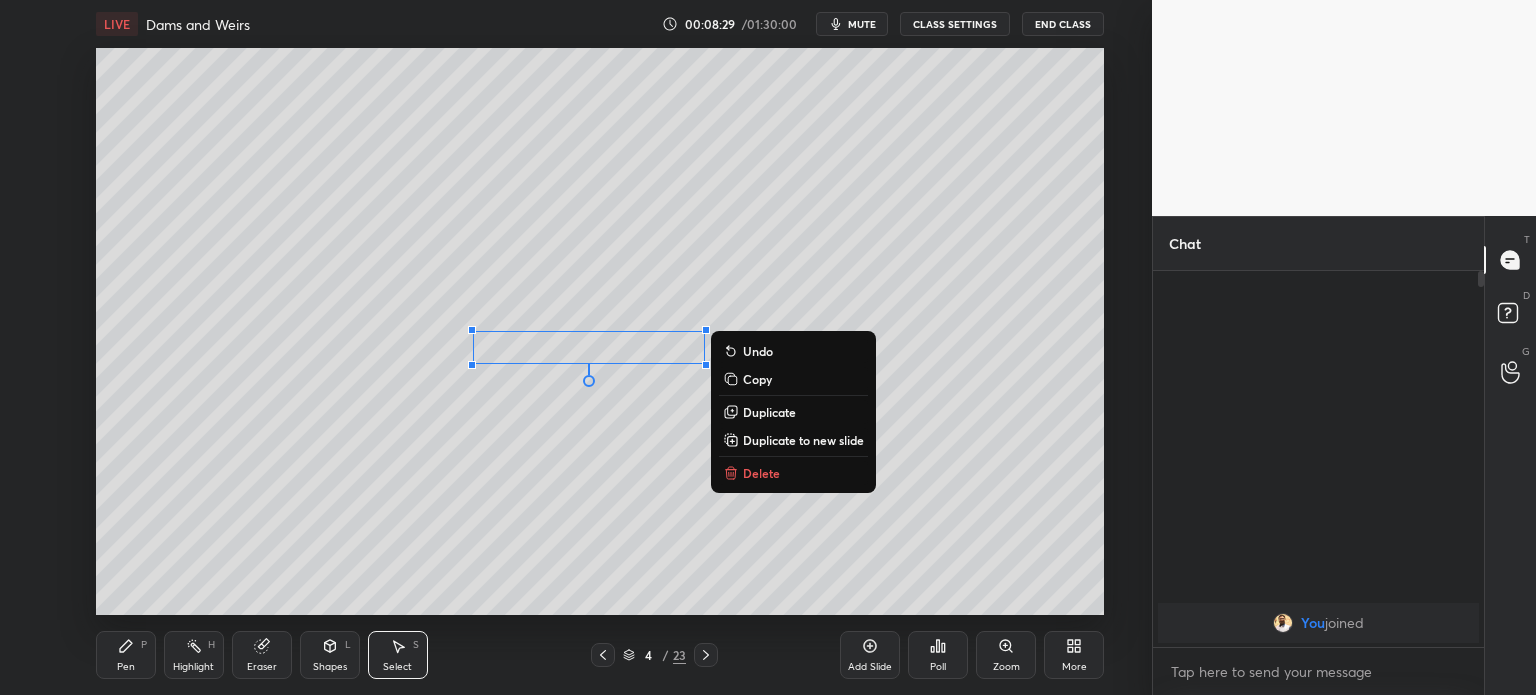 click on "Pen" at bounding box center (126, 667) 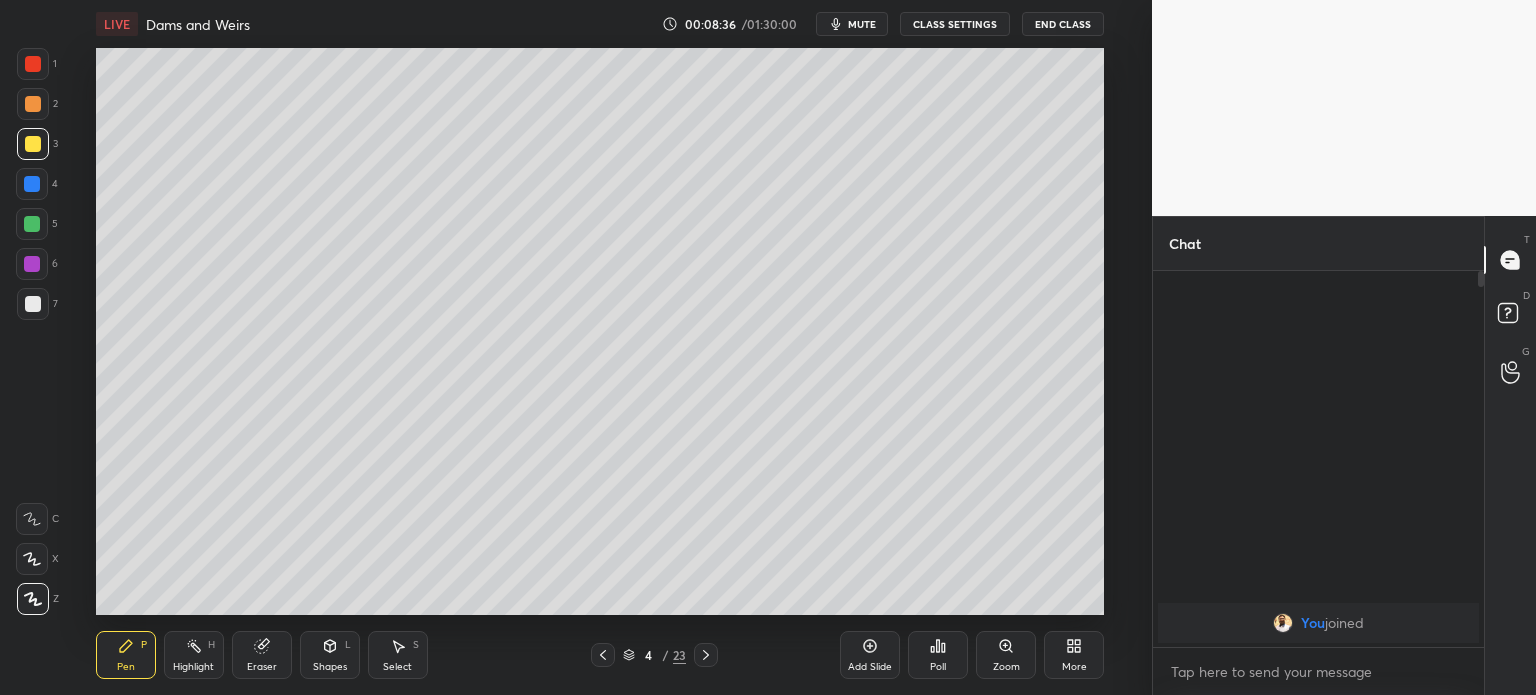 click at bounding box center [33, 304] 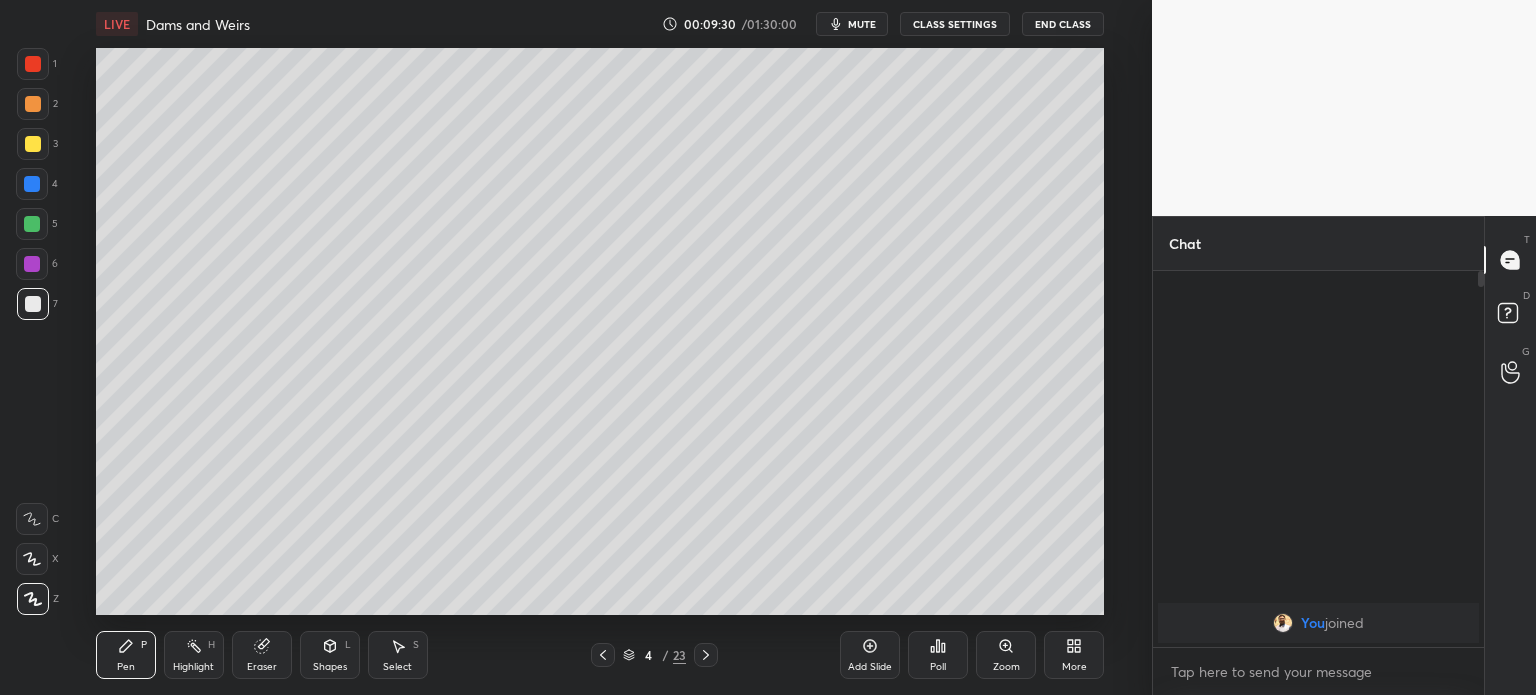 click at bounding box center [33, 104] 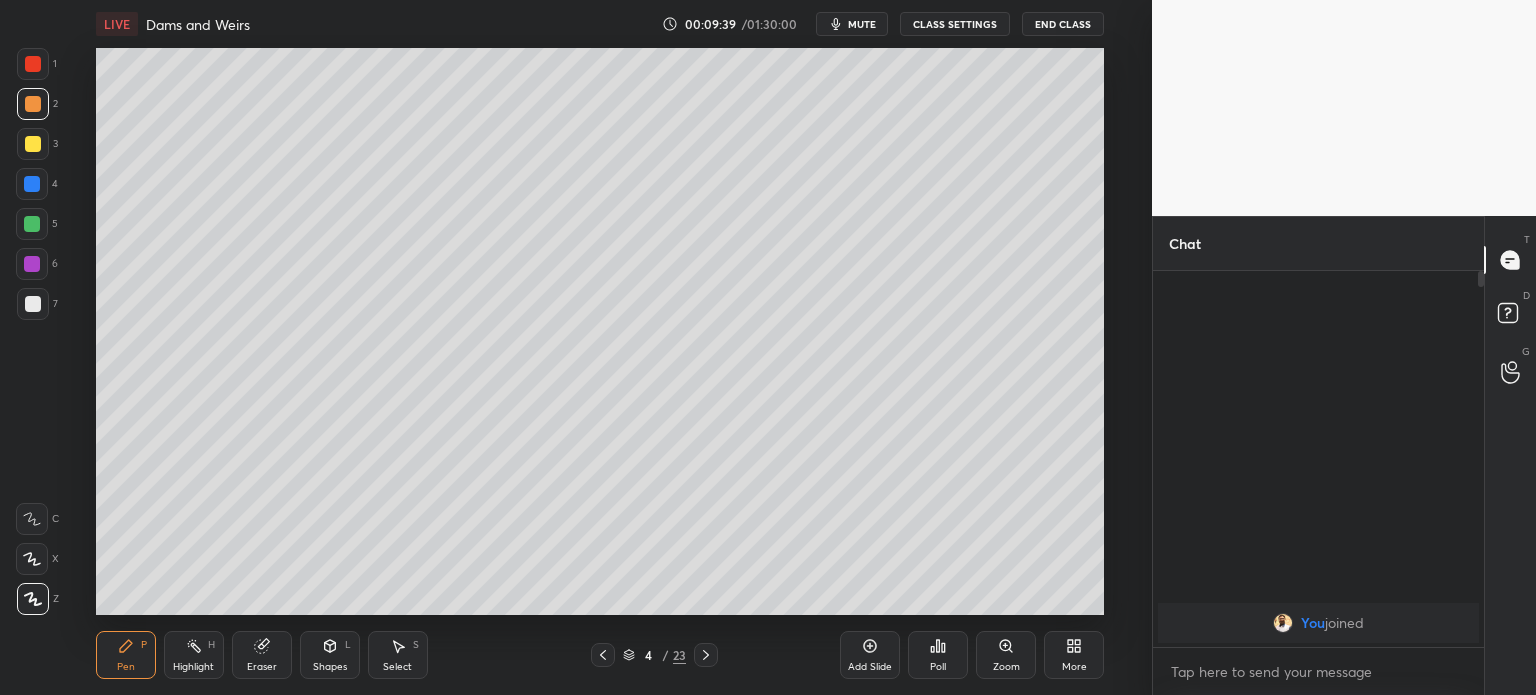 click at bounding box center [33, 304] 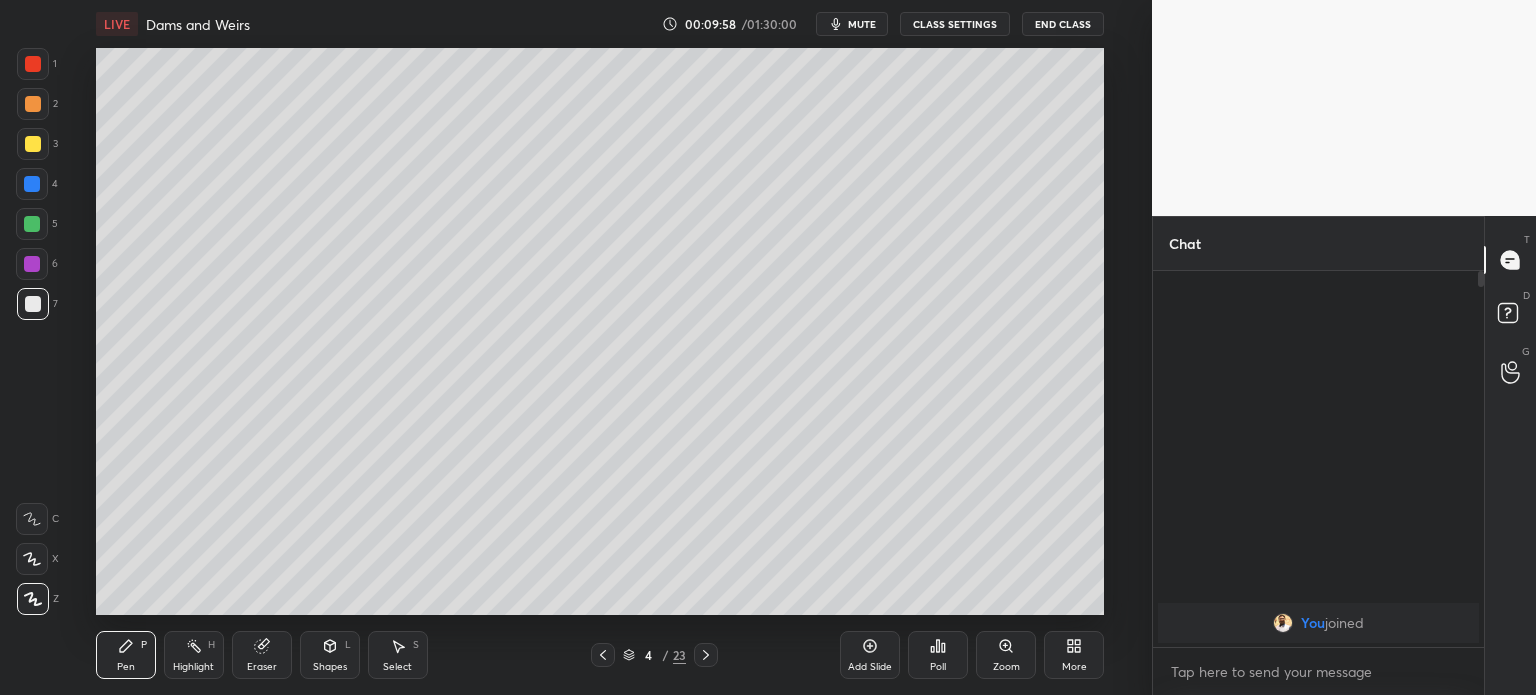 click 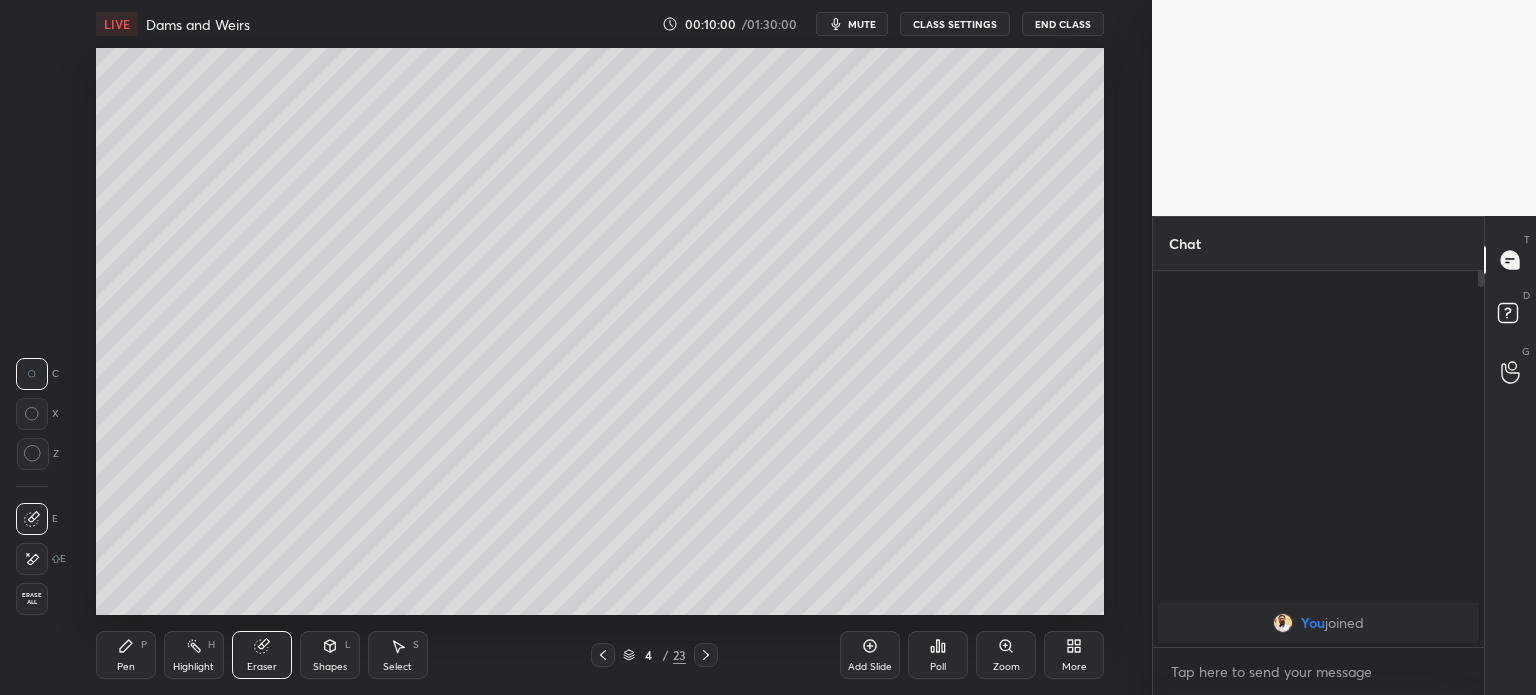 click on "Pen" at bounding box center [126, 667] 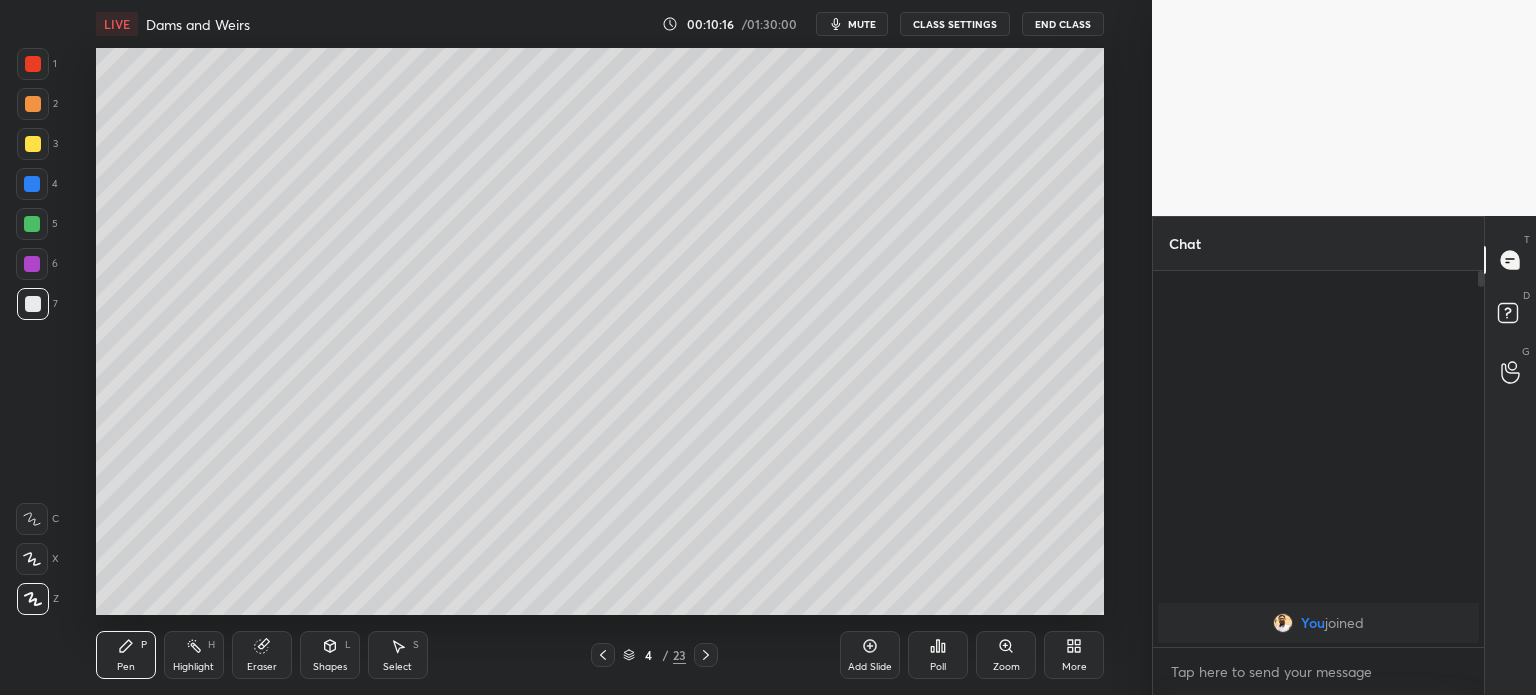 click on "Eraser" at bounding box center [262, 667] 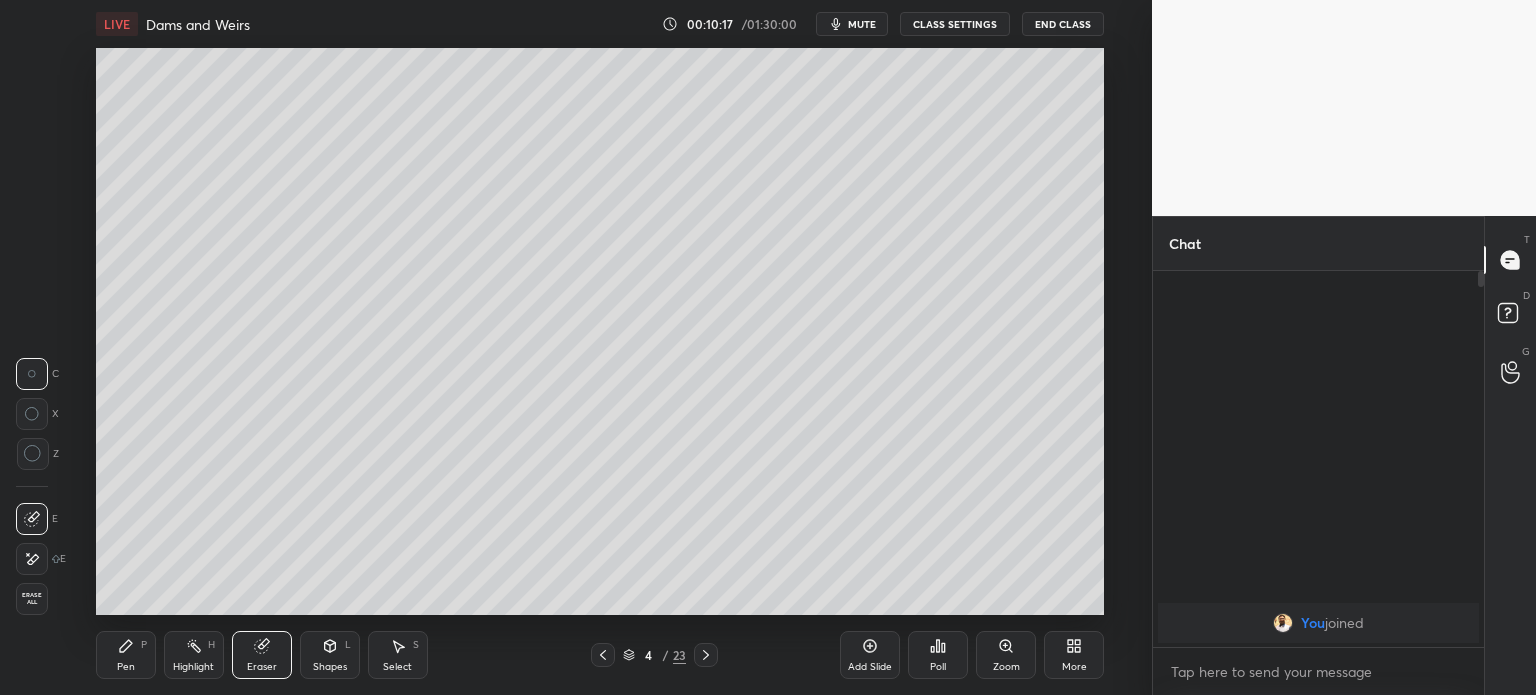 click on "Pen P" at bounding box center [126, 655] 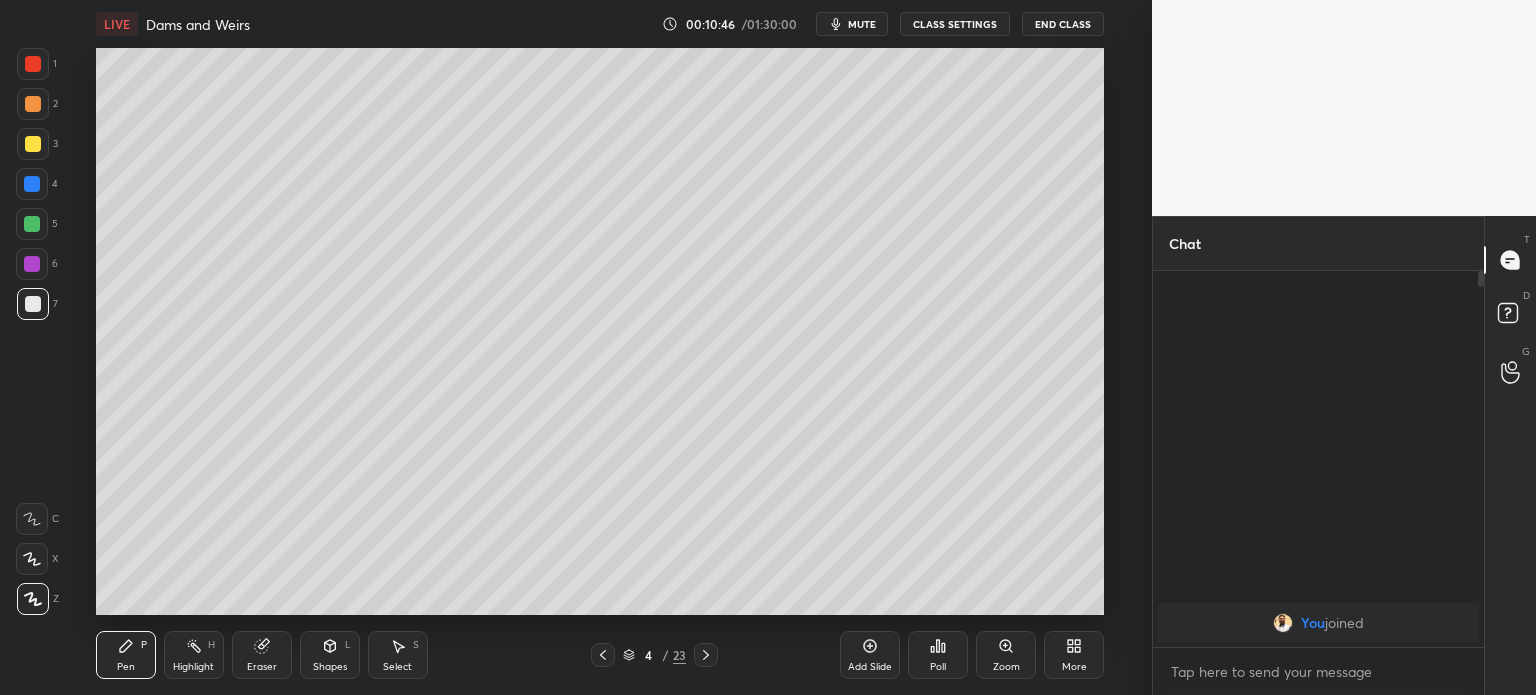 click 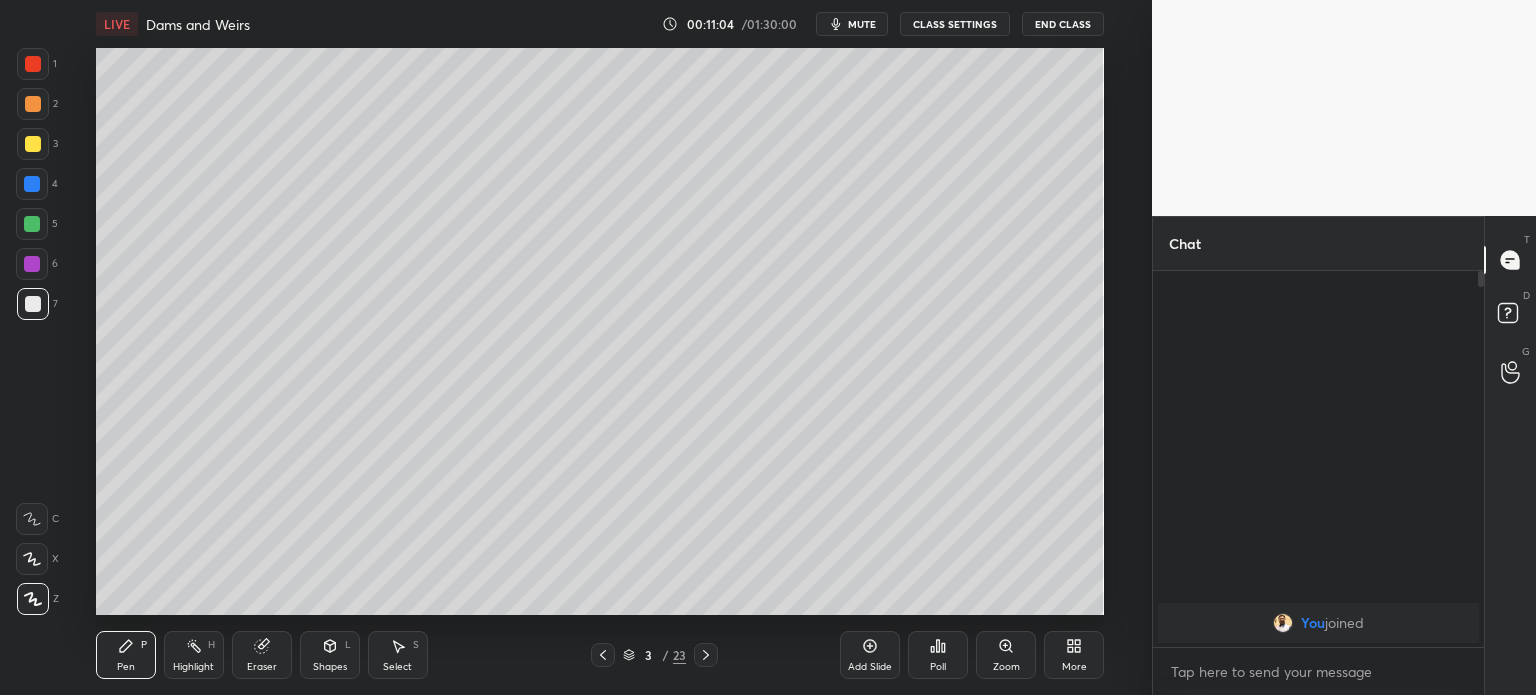 click 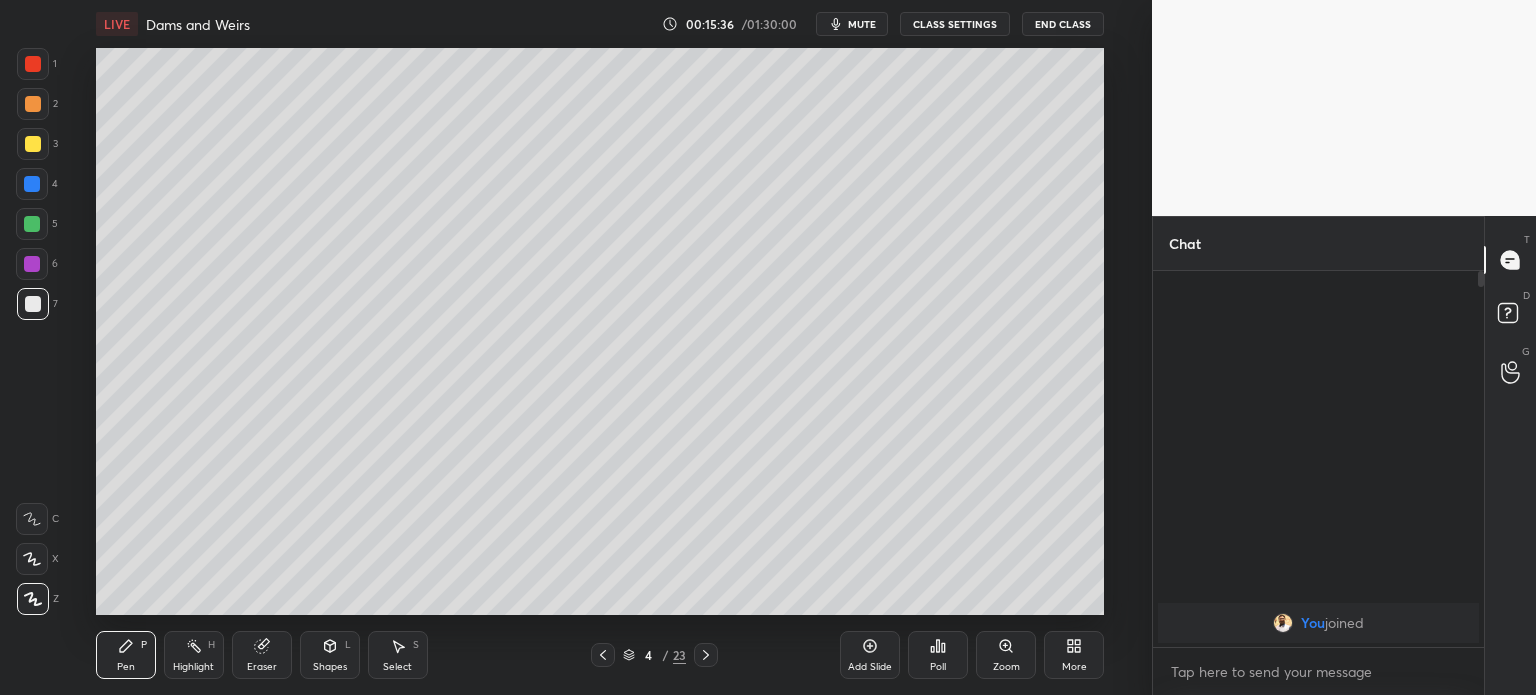 click on "Add Slide" at bounding box center [870, 655] 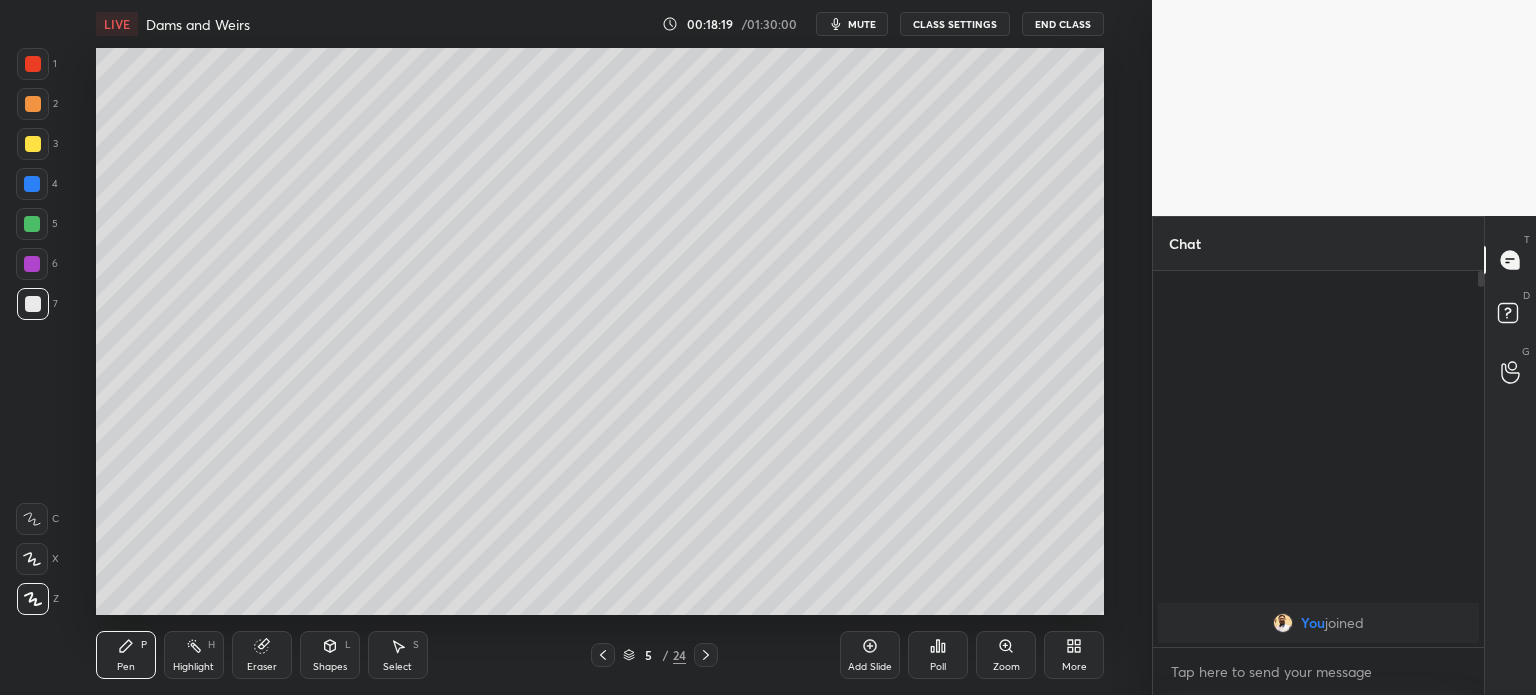 click 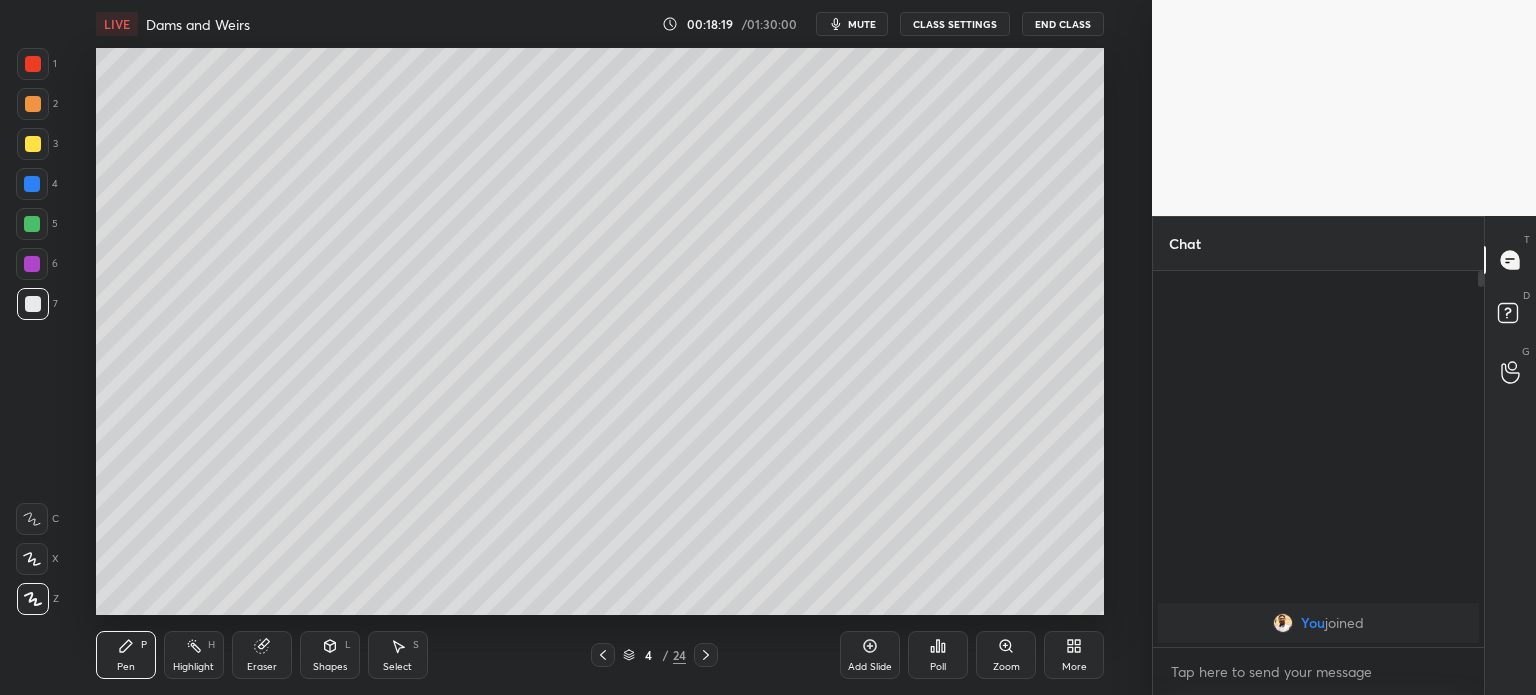 click 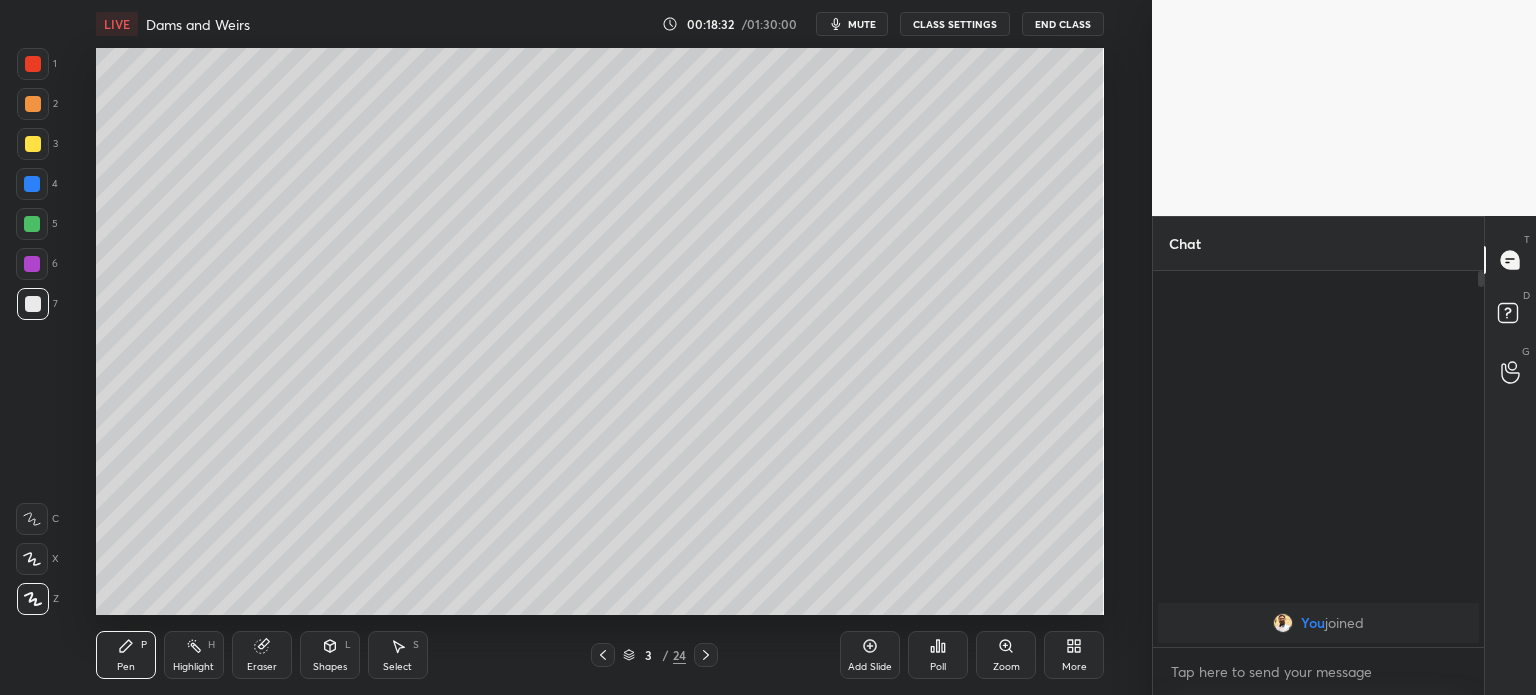 click 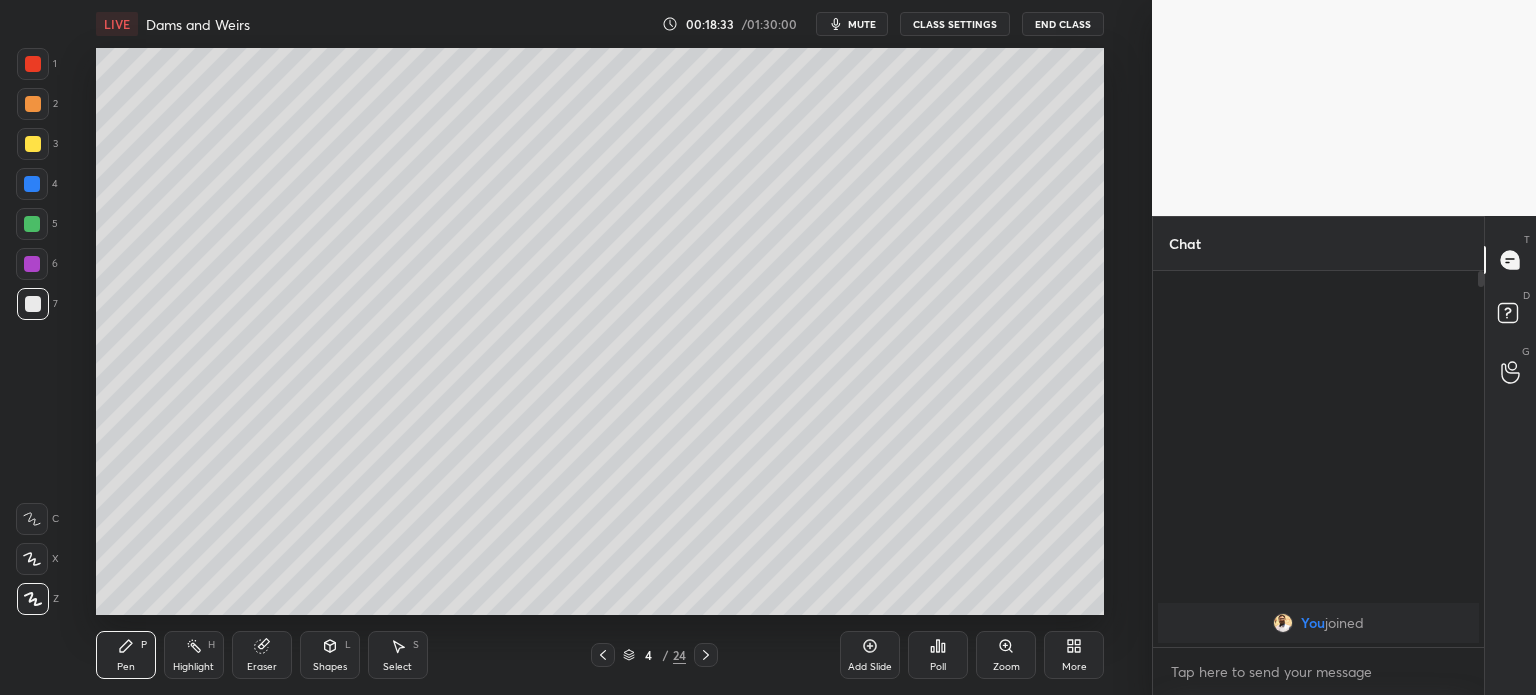 click 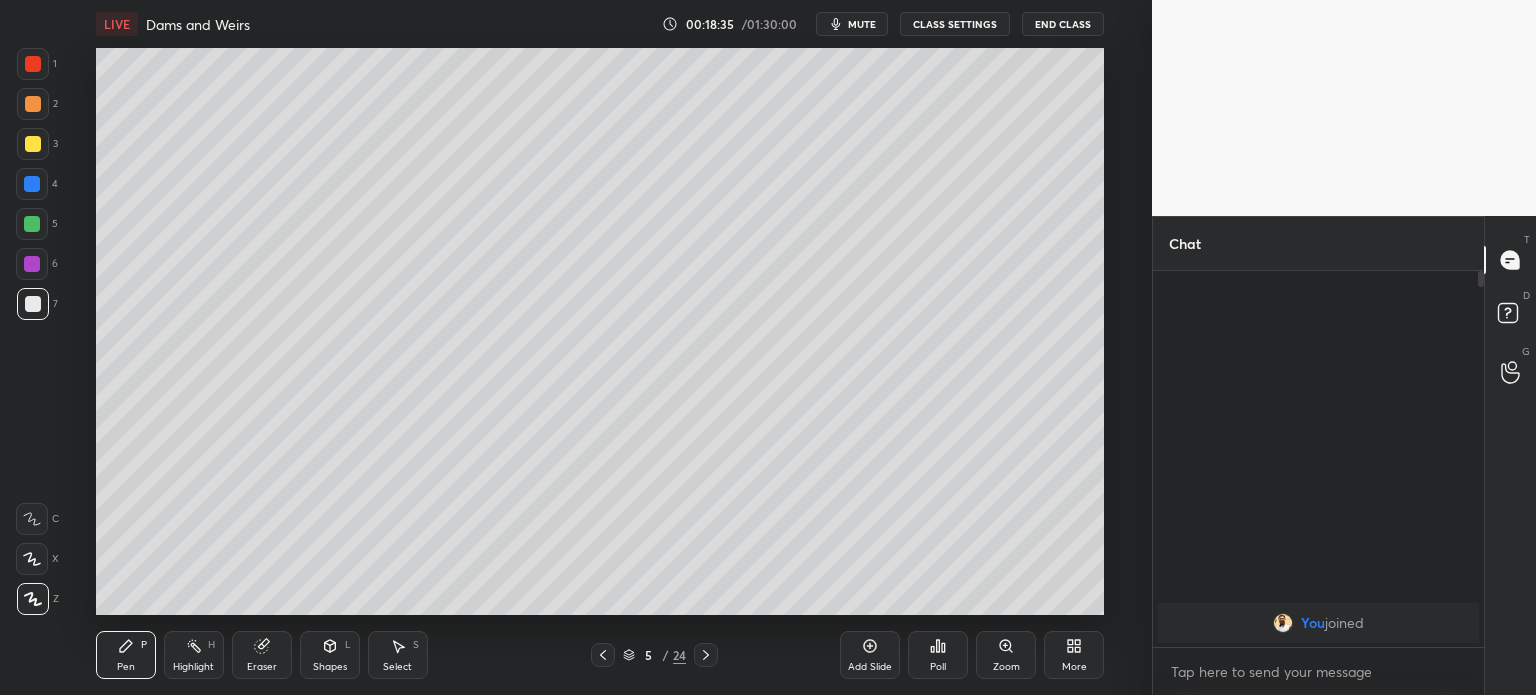 click at bounding box center [33, 144] 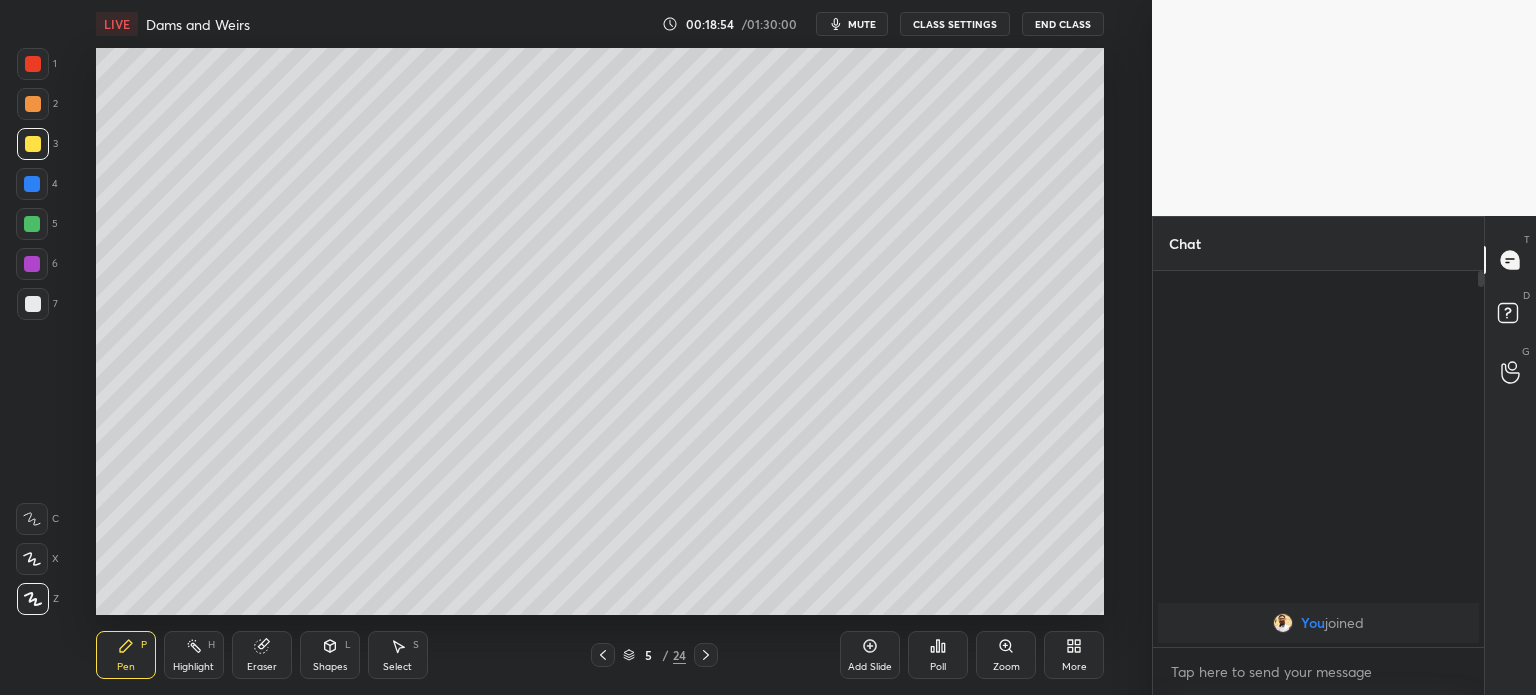 click at bounding box center (33, 304) 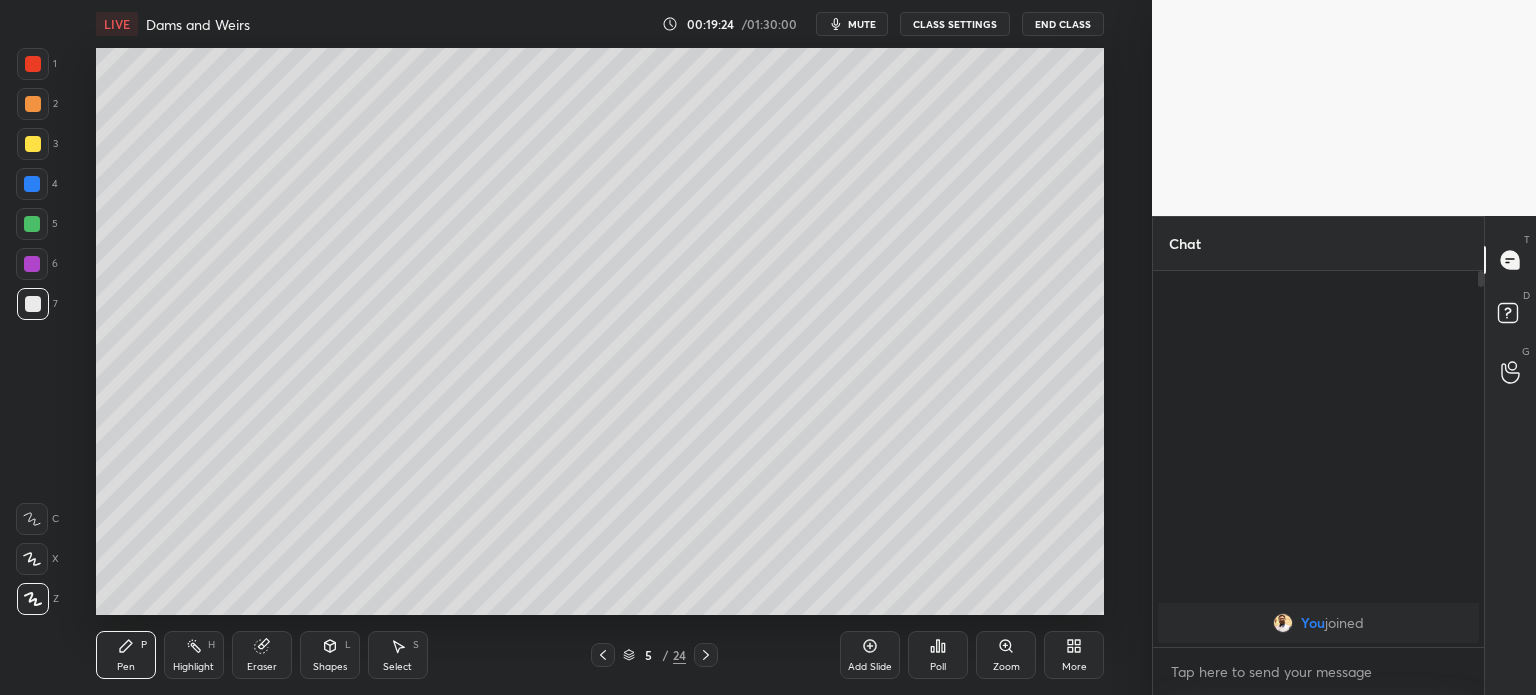 click on "Add Slide" at bounding box center [870, 655] 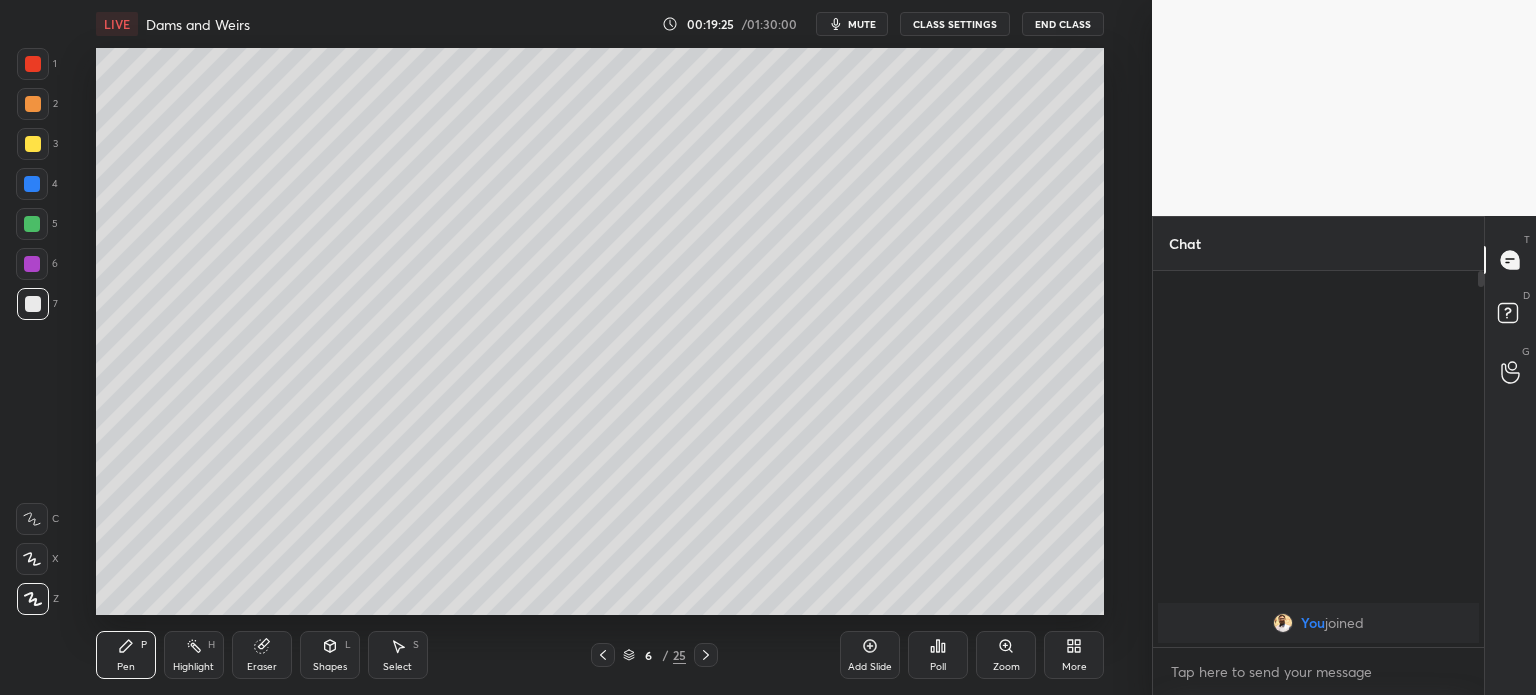 click at bounding box center [33, 144] 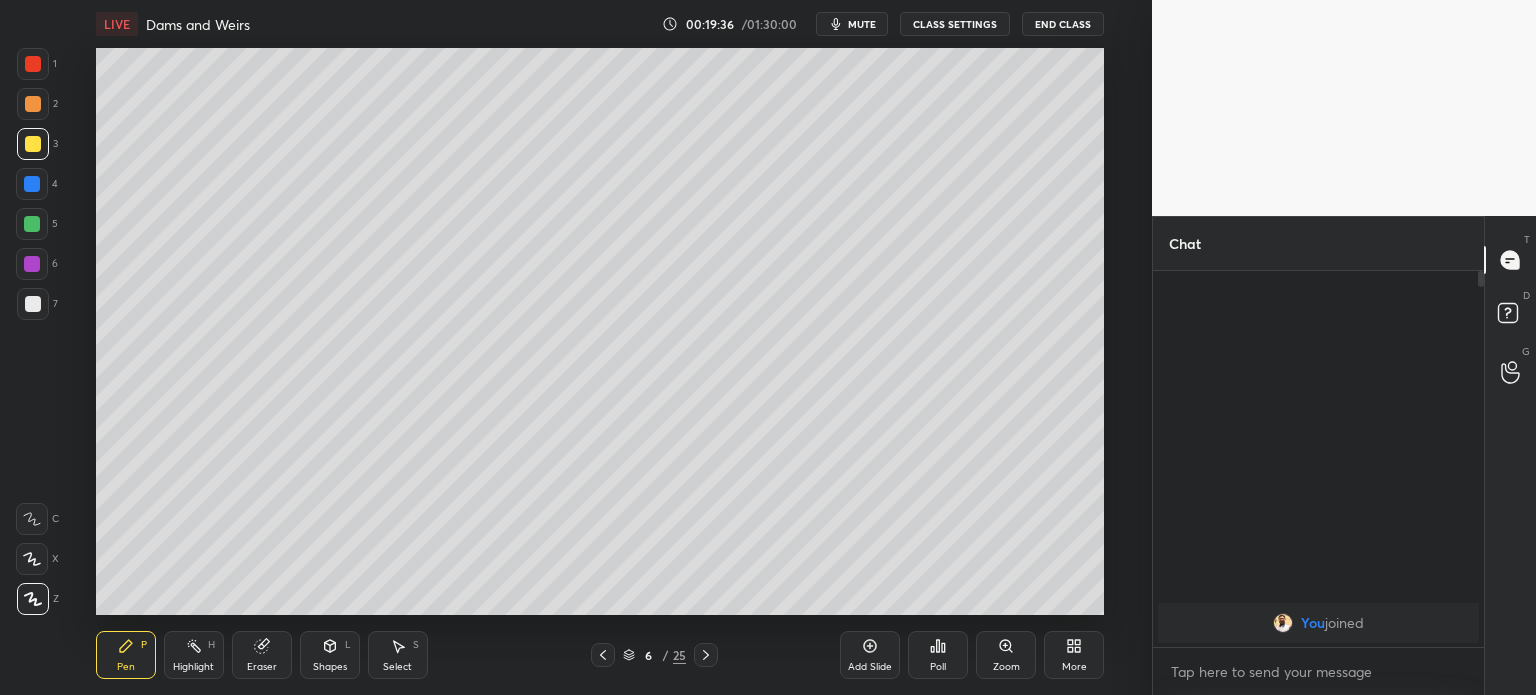 click 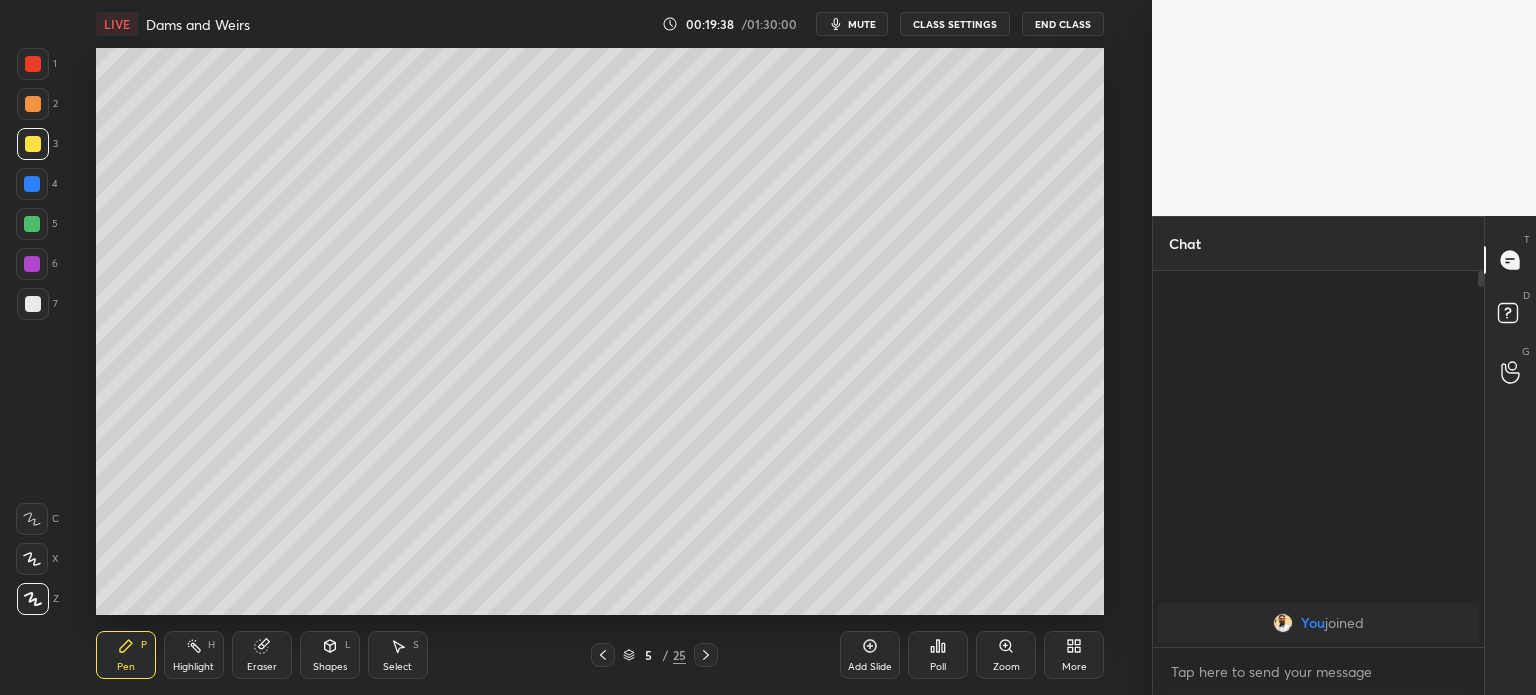 click 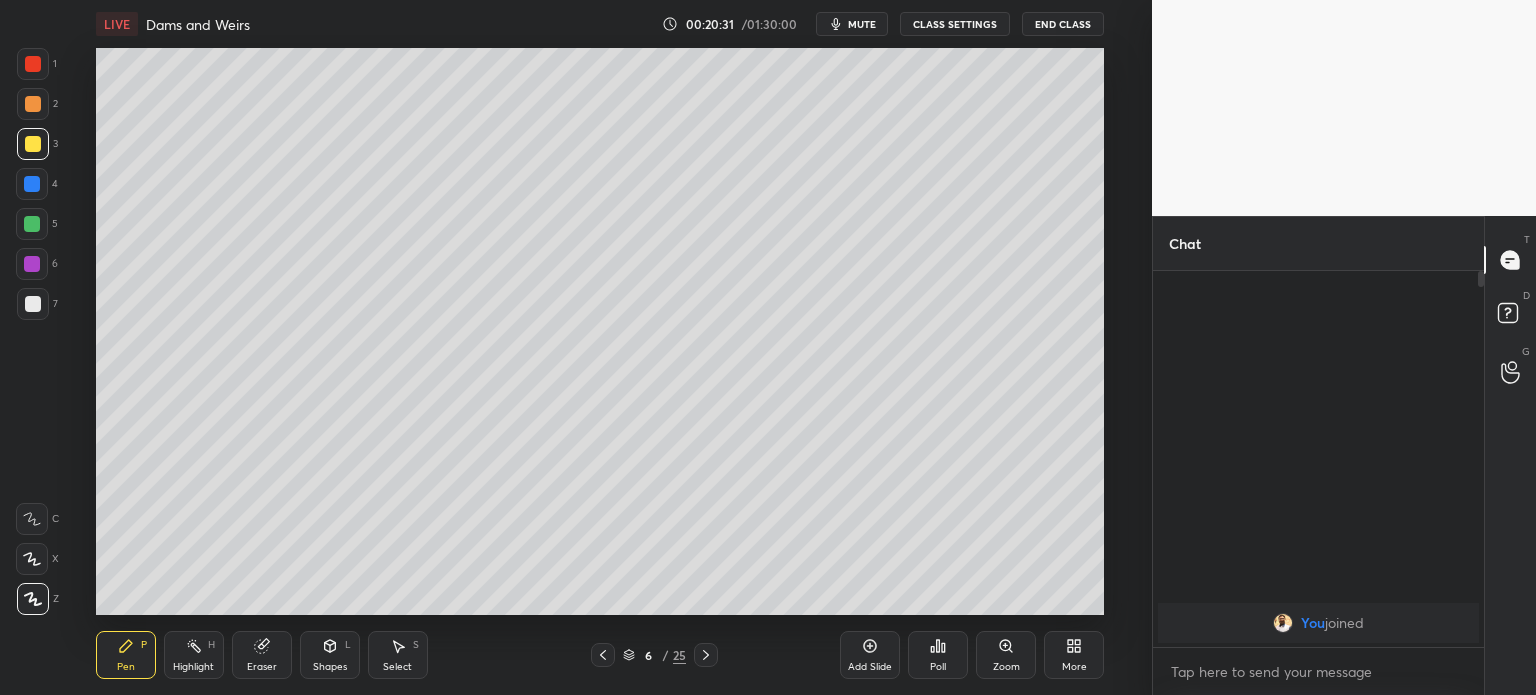 click at bounding box center (33, 304) 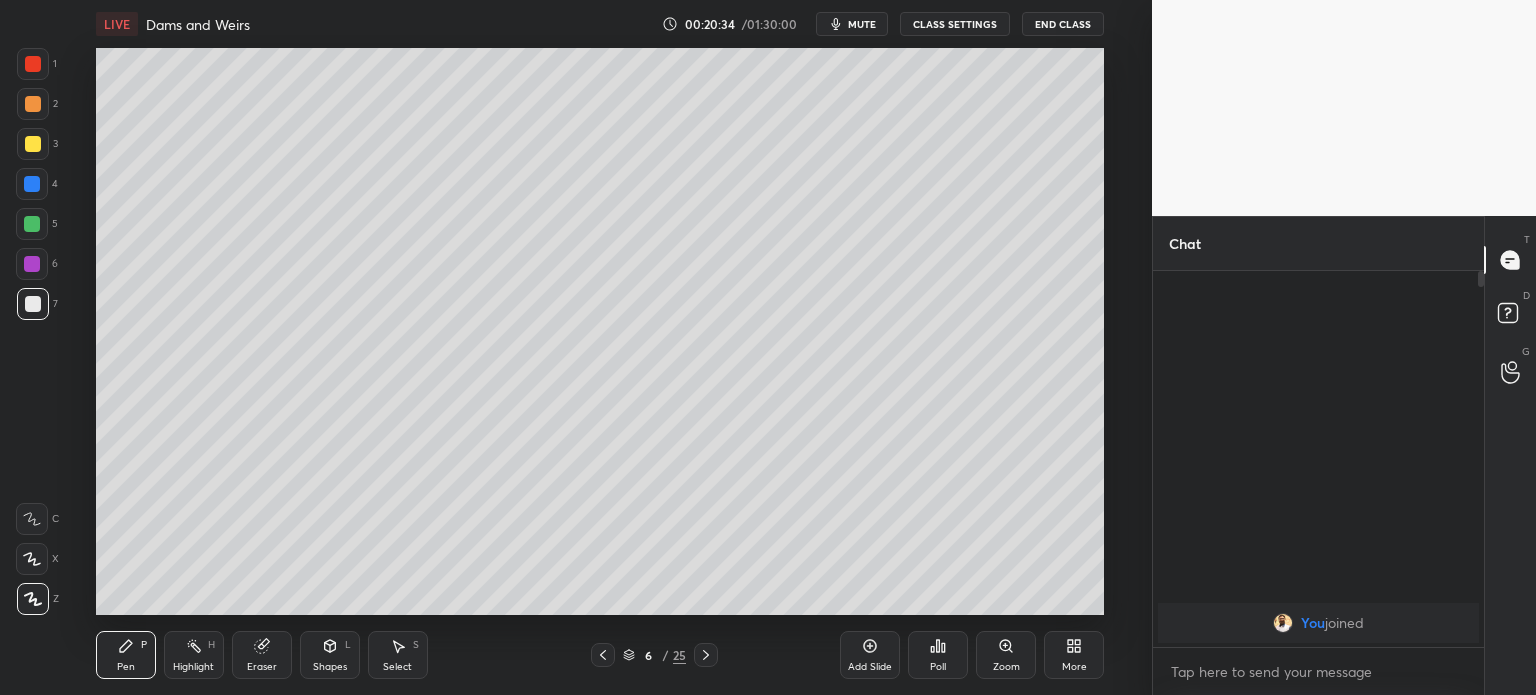 click 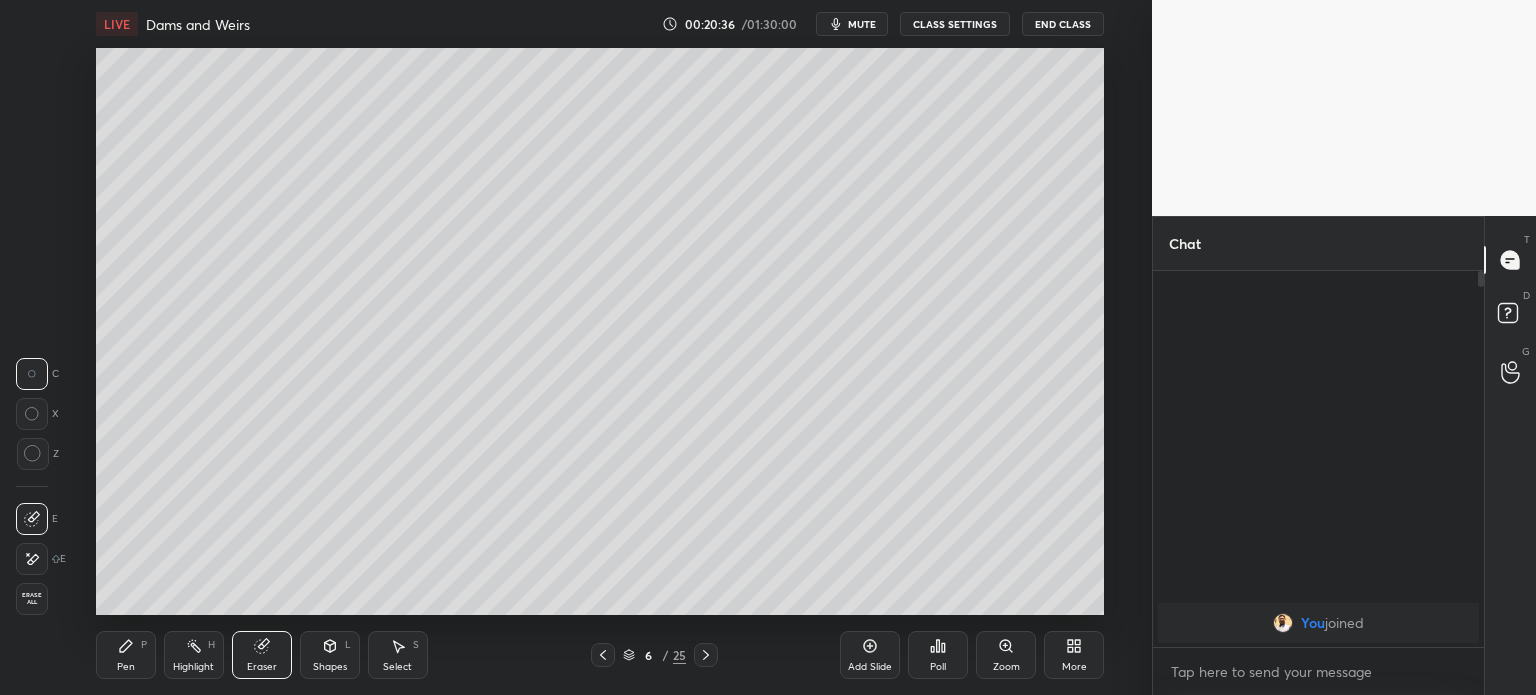 click on "Pen P" at bounding box center [126, 655] 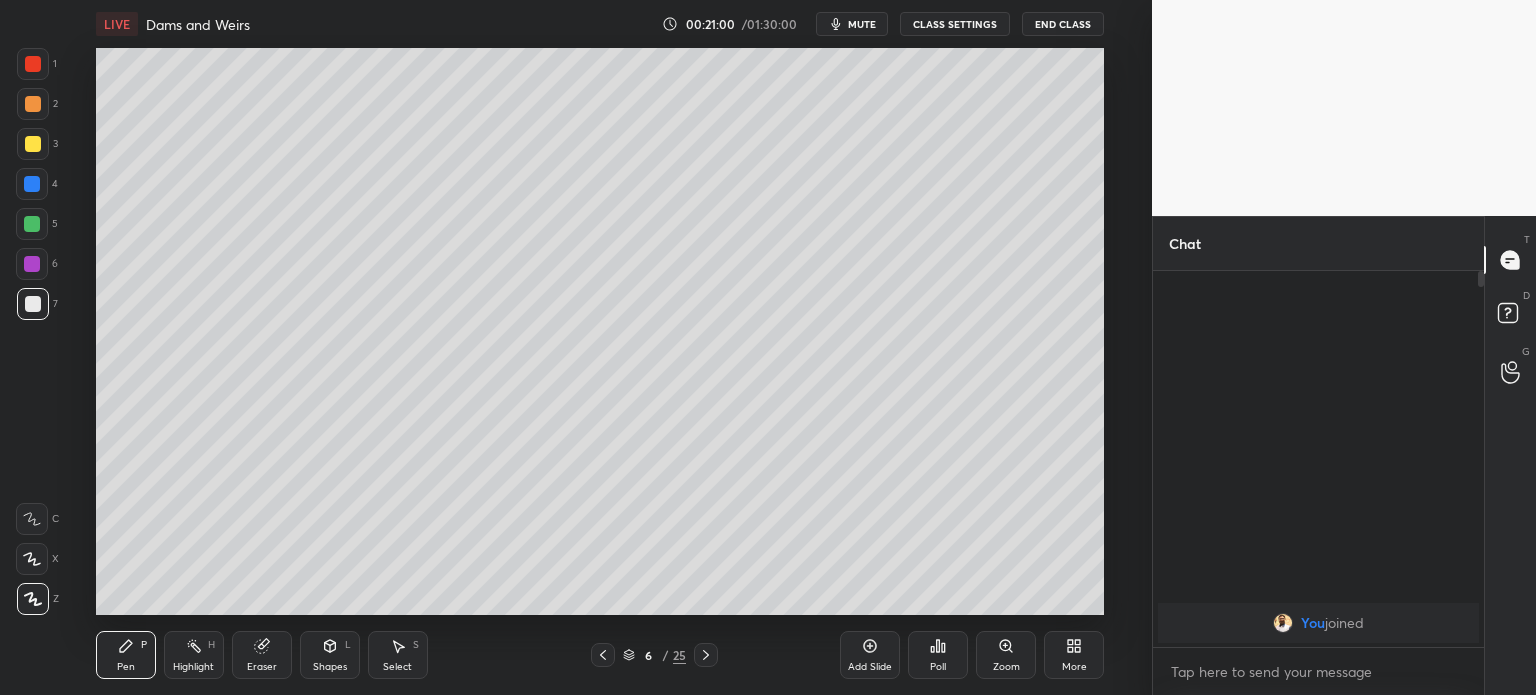 click on "Shapes L" at bounding box center [330, 655] 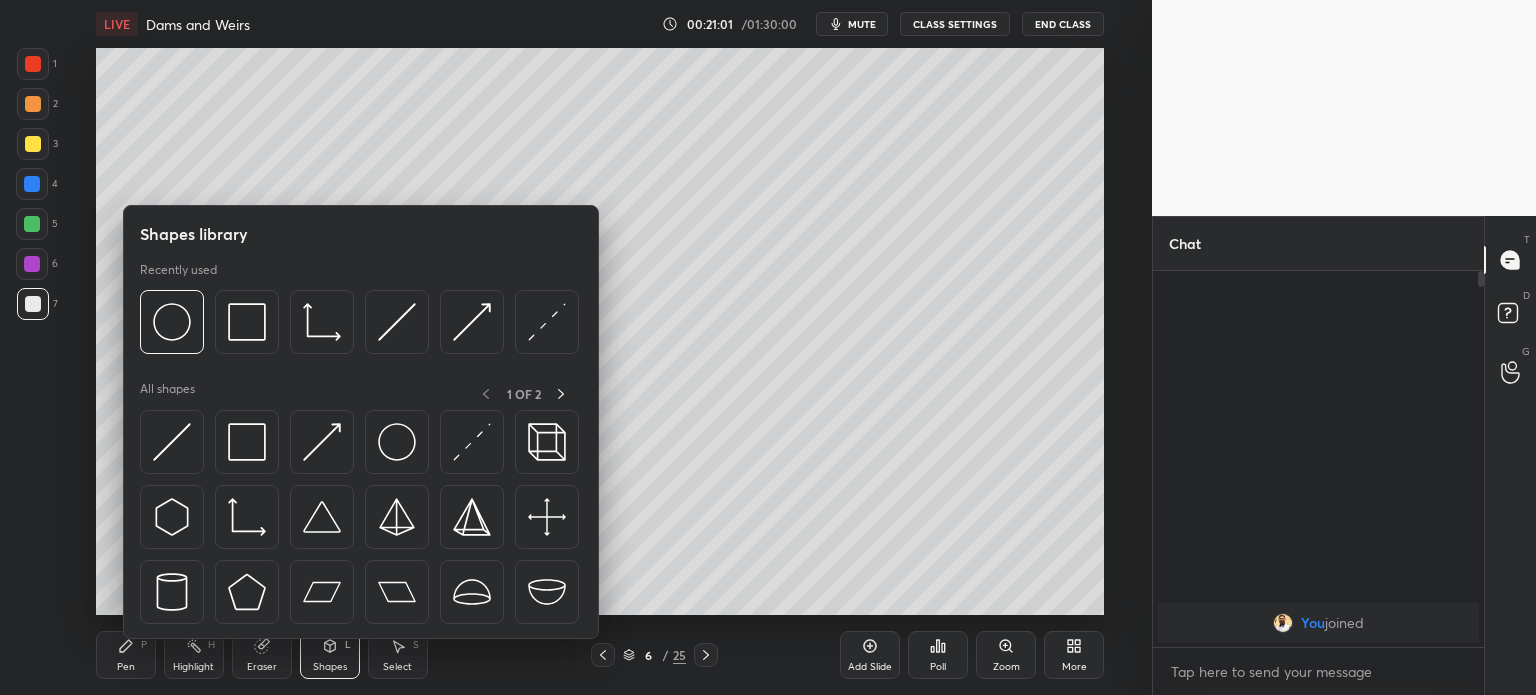 click on "Eraser" at bounding box center [262, 655] 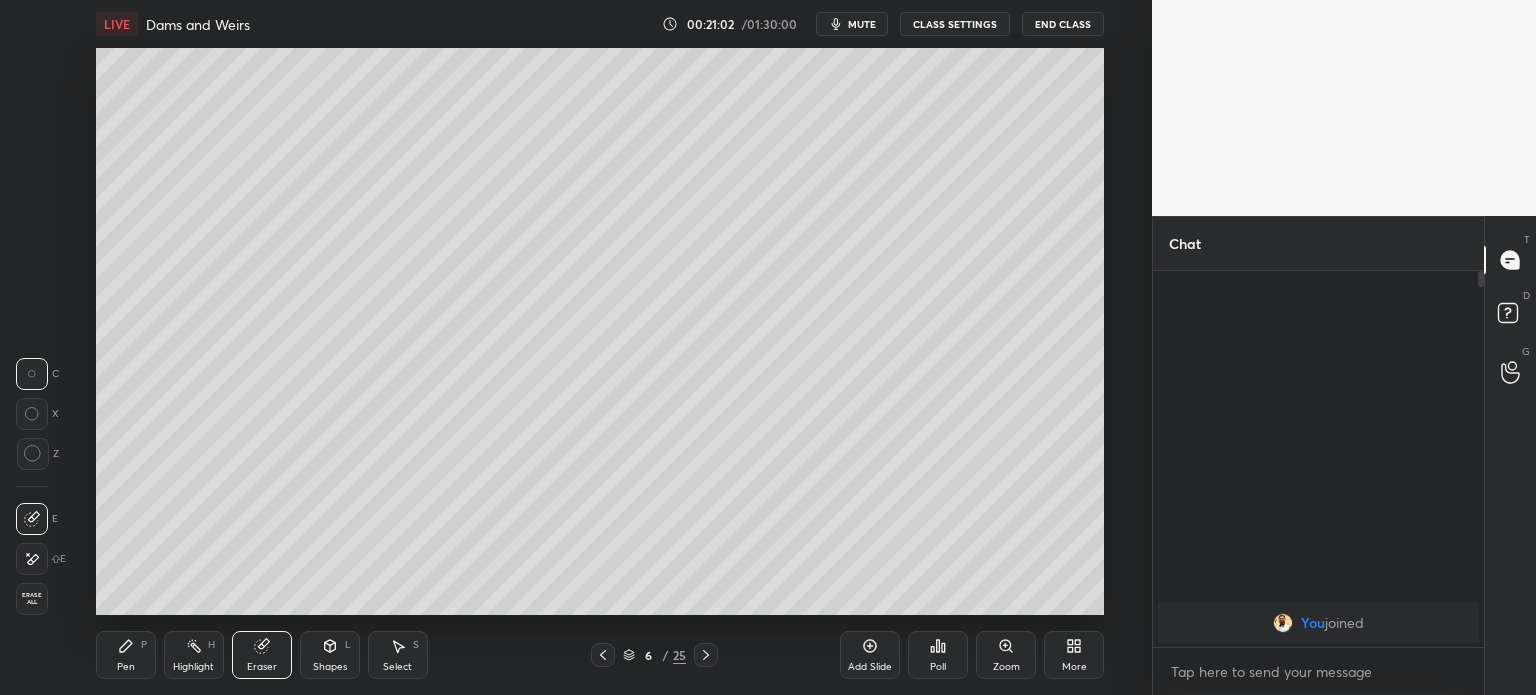 click on "Pen" at bounding box center (126, 667) 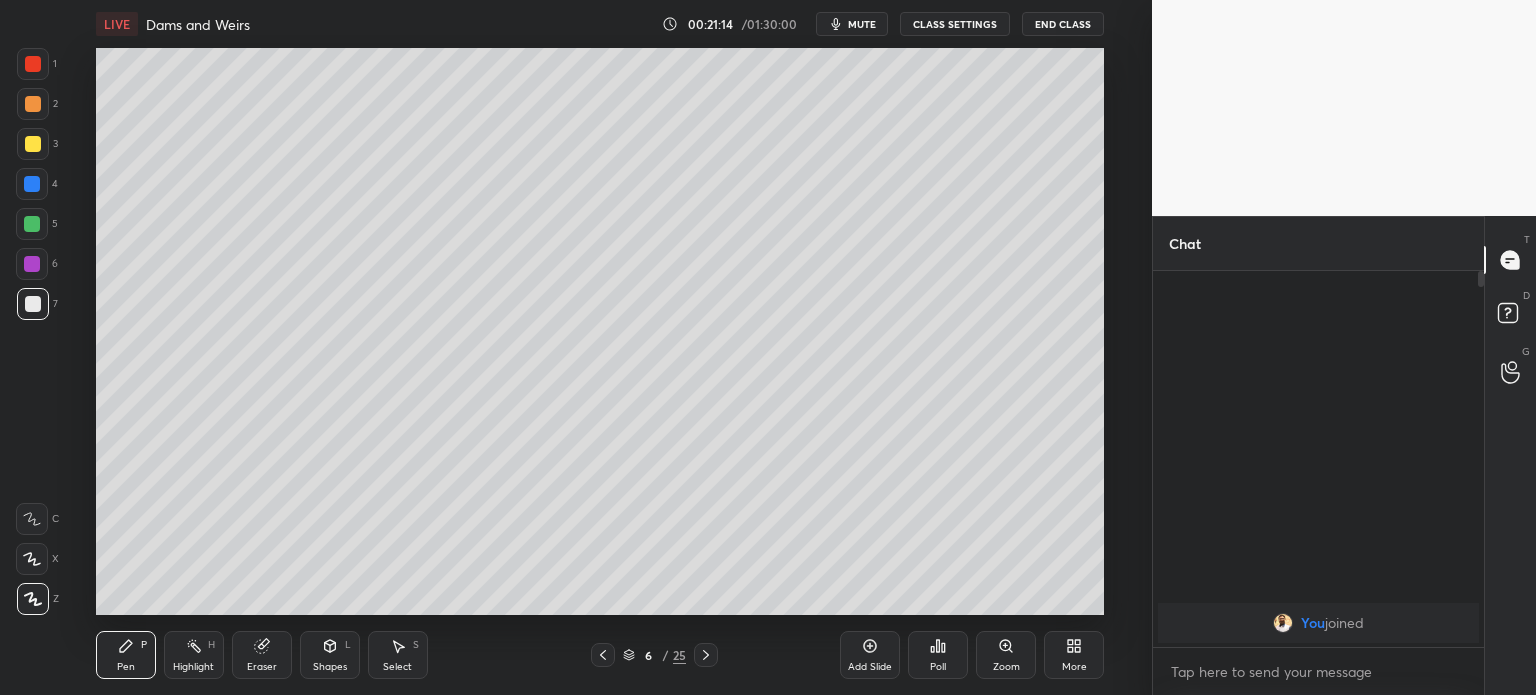 click on "Highlight" at bounding box center [193, 667] 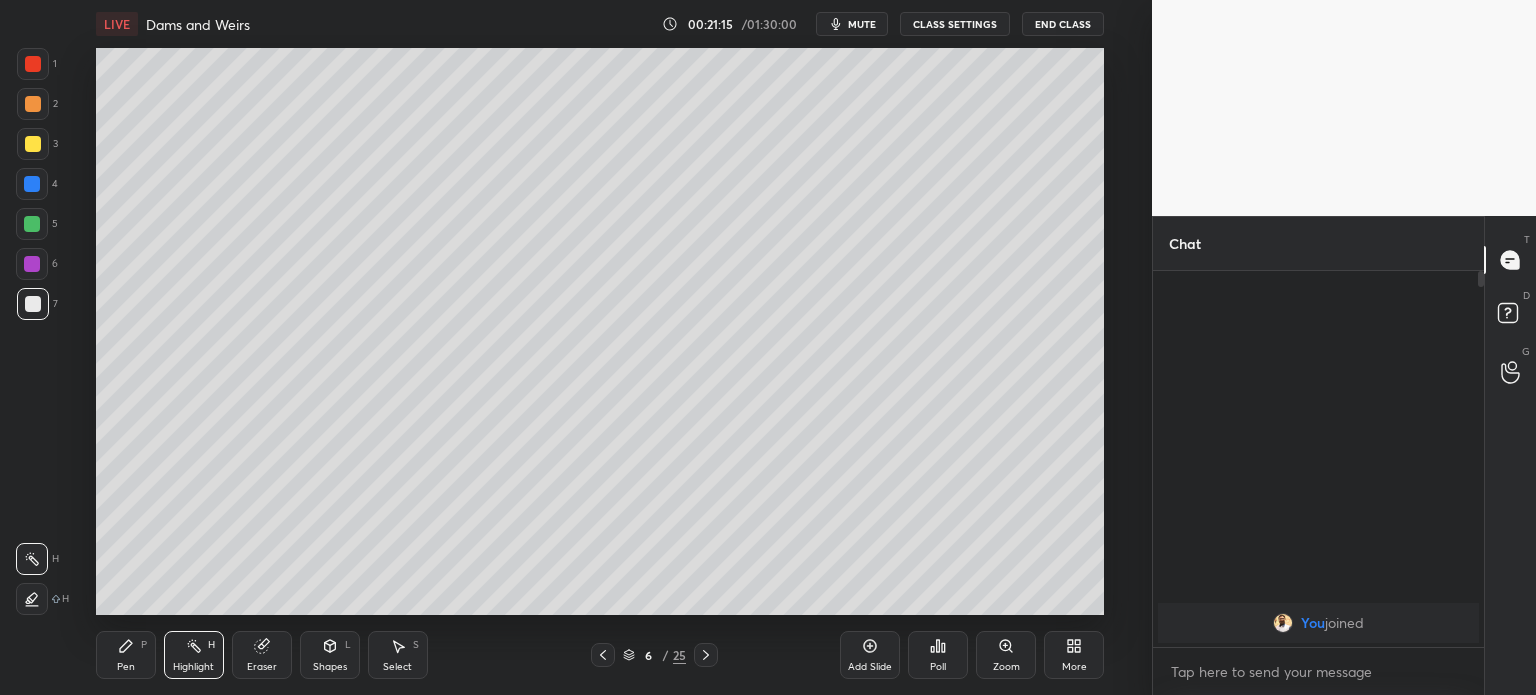 click on "Eraser" at bounding box center [262, 667] 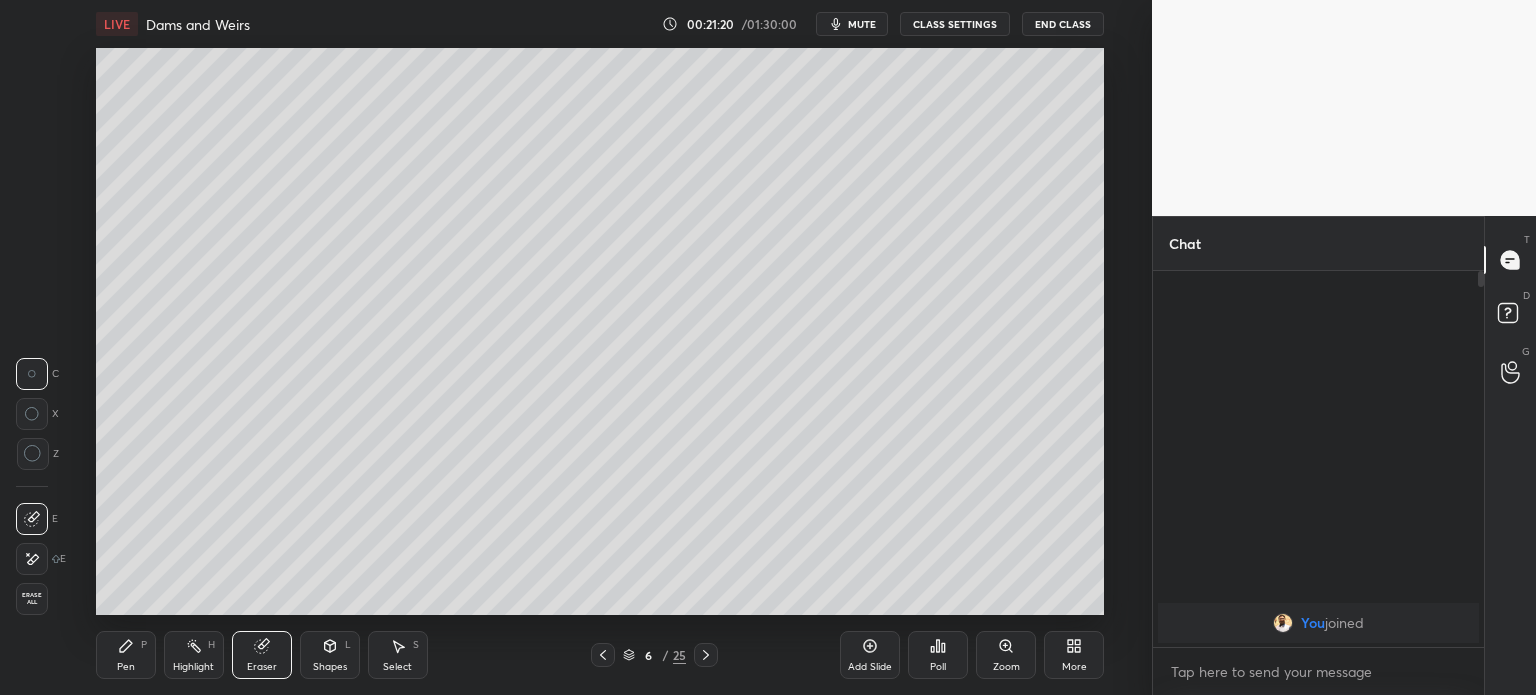click 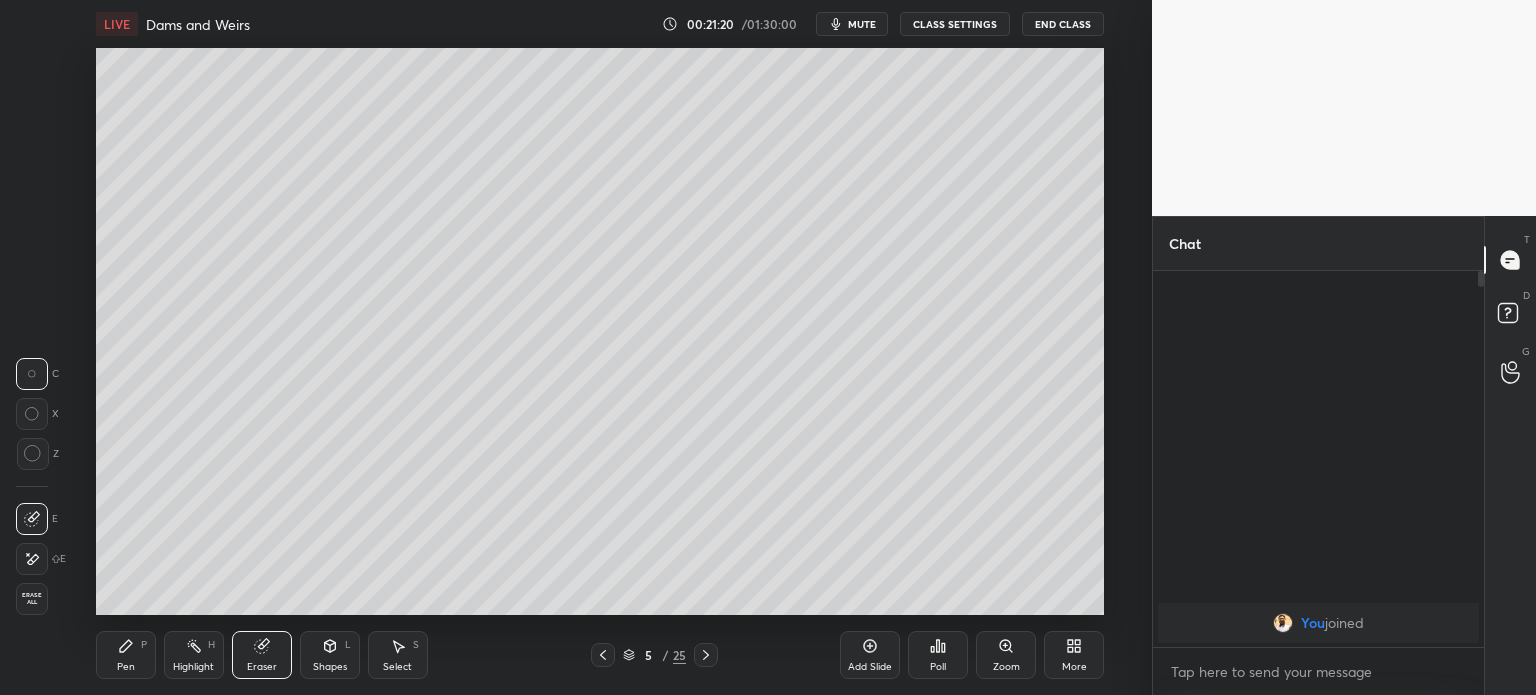 click 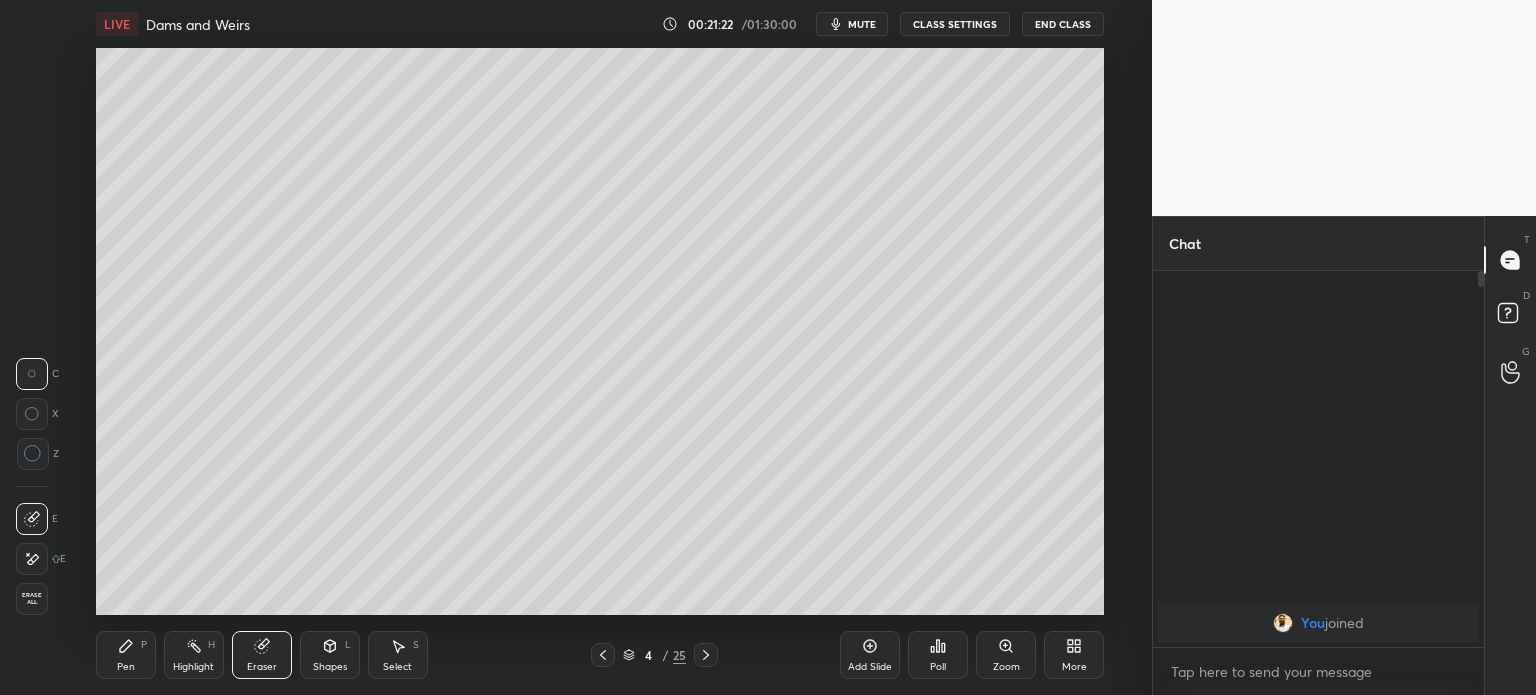 click 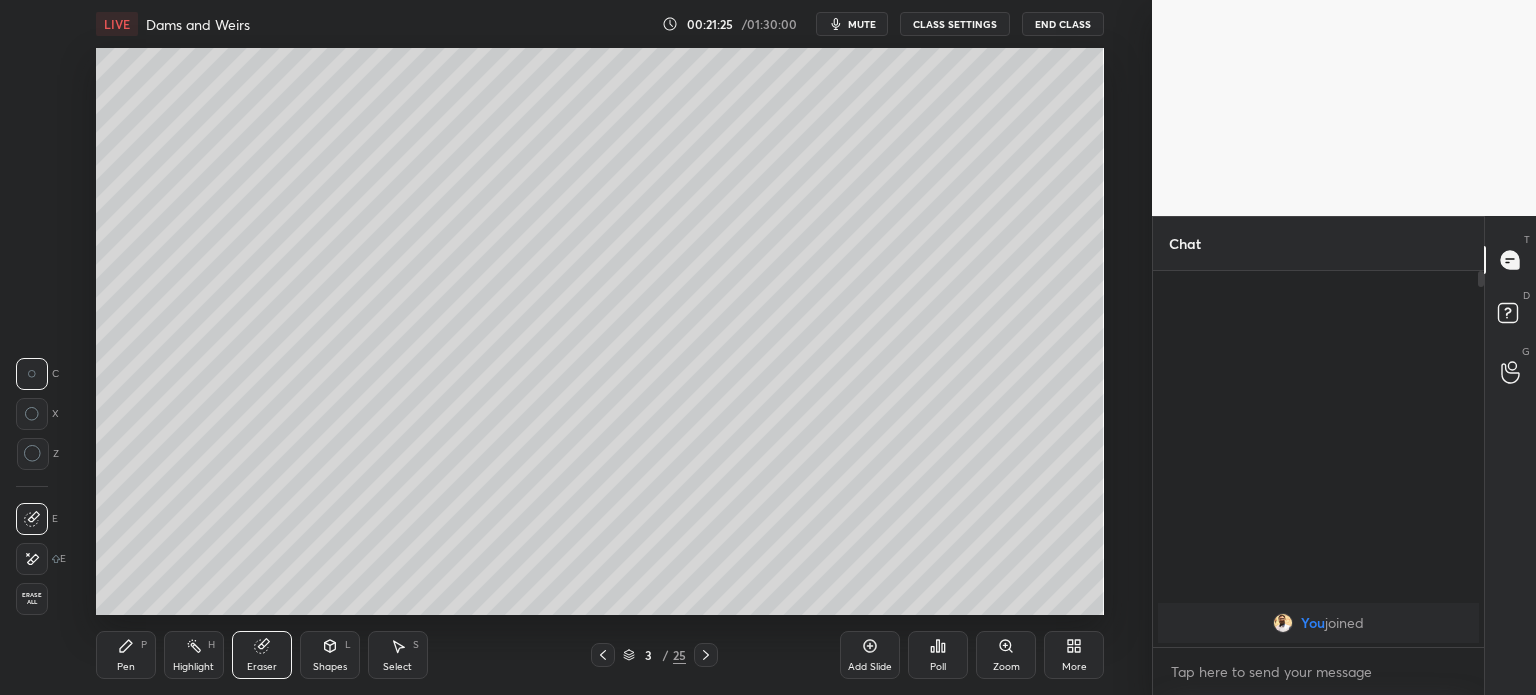 click 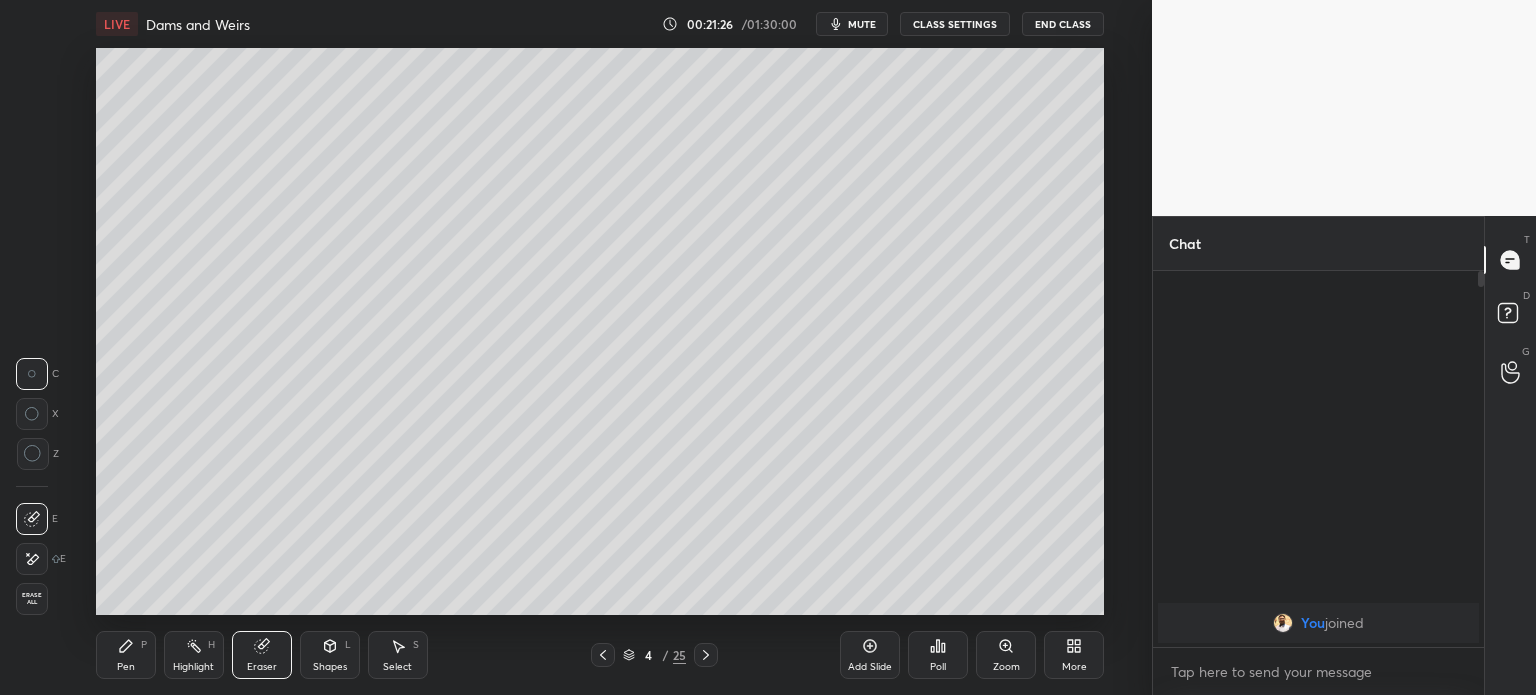 click 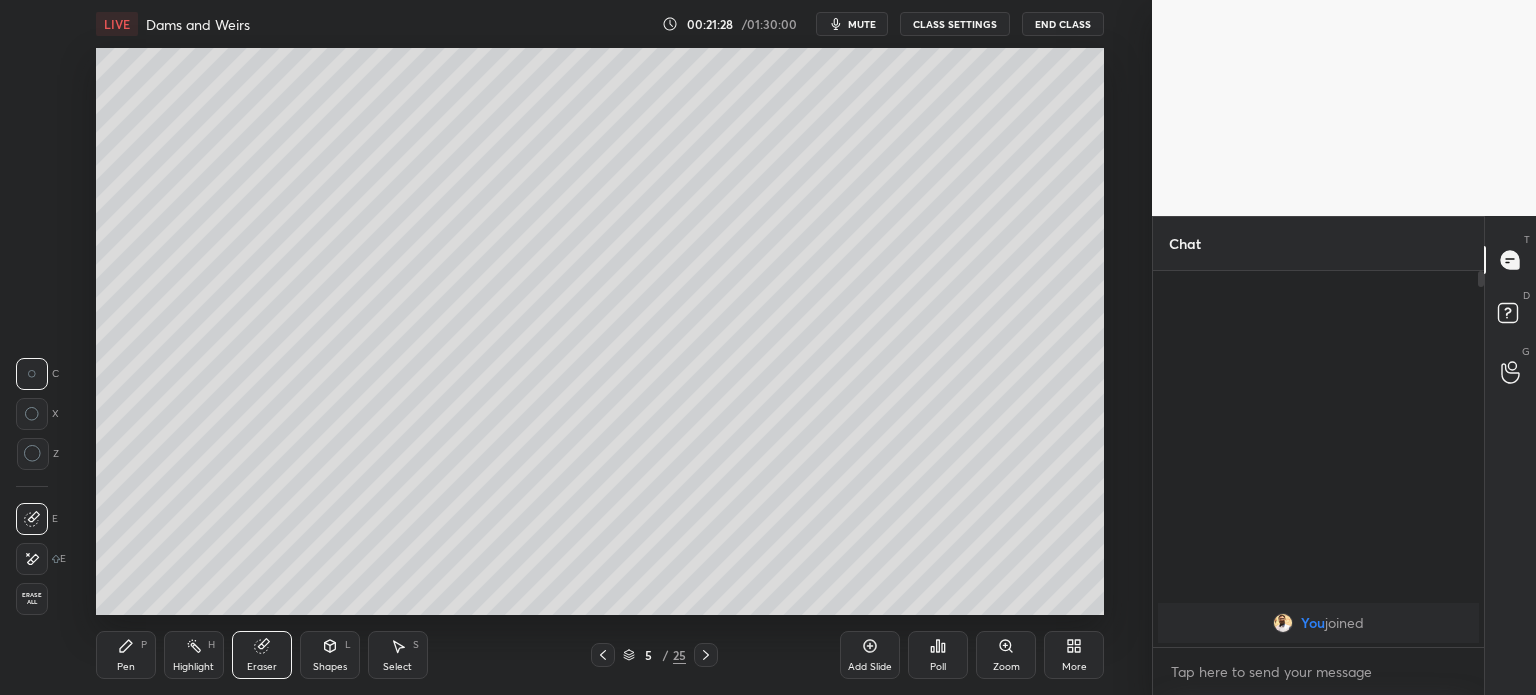 click 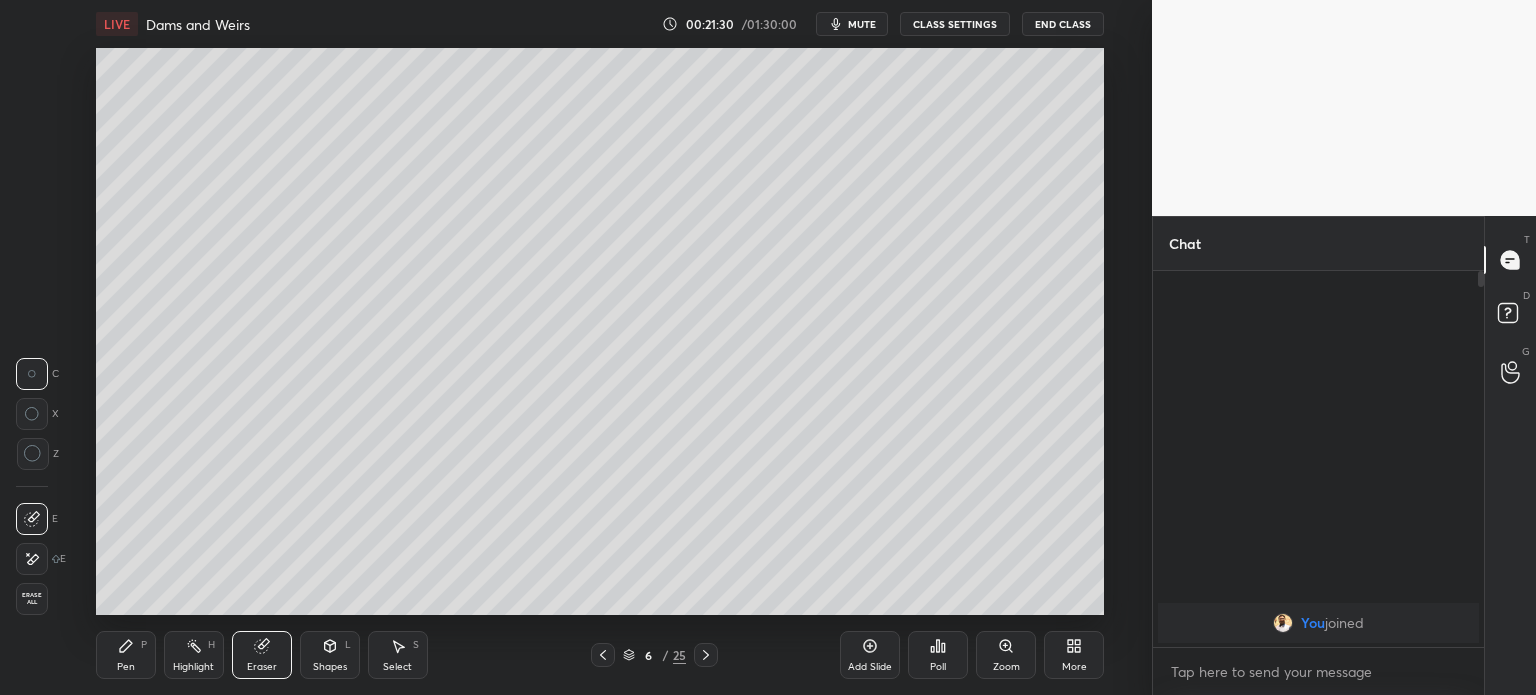 click on "Pen" at bounding box center (126, 667) 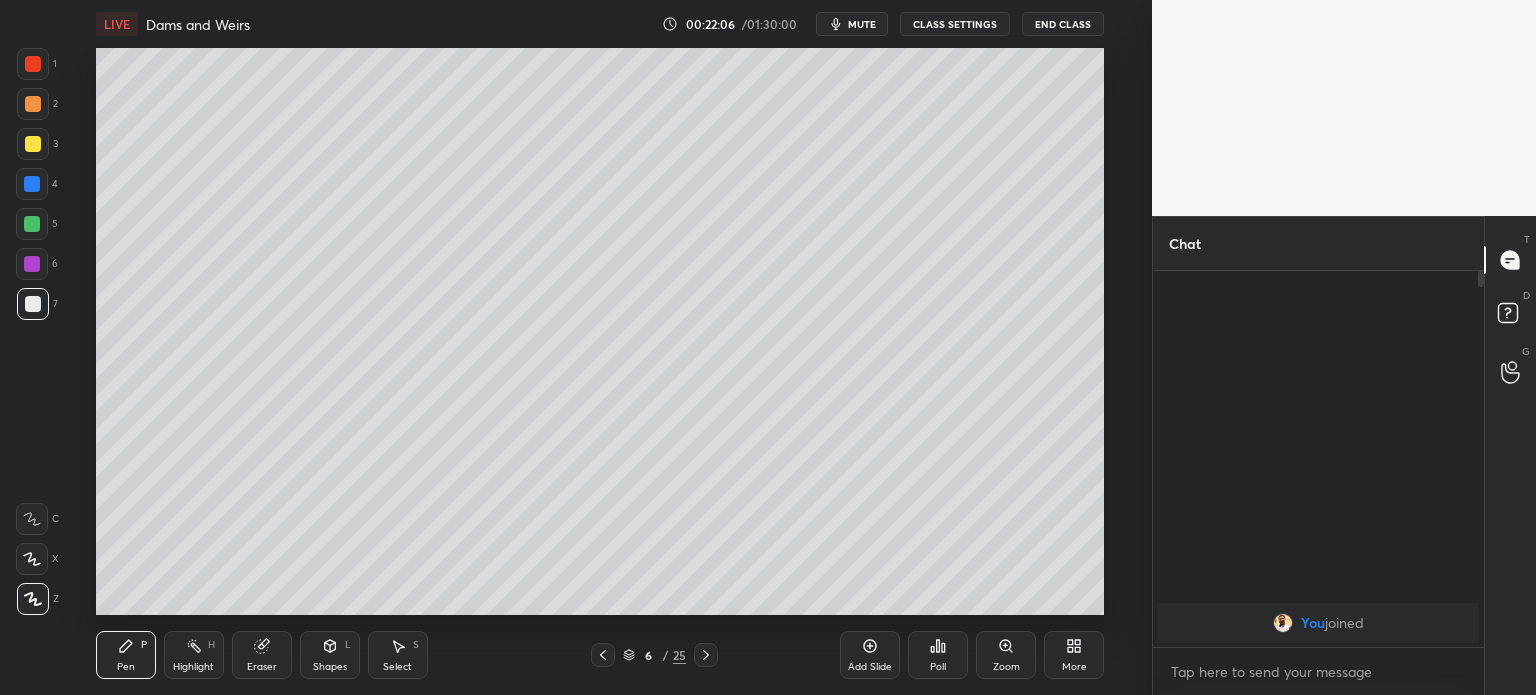click at bounding box center (33, 144) 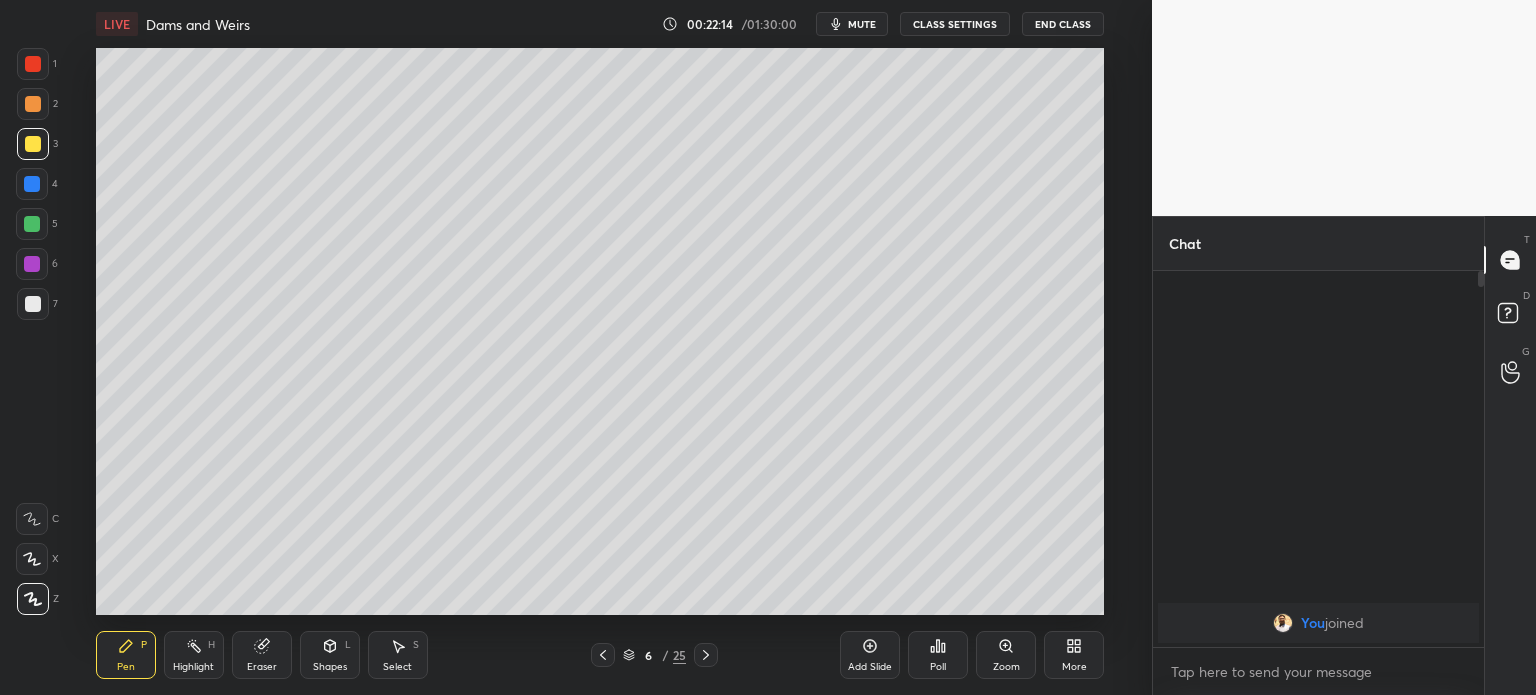 click on "Eraser" at bounding box center [262, 667] 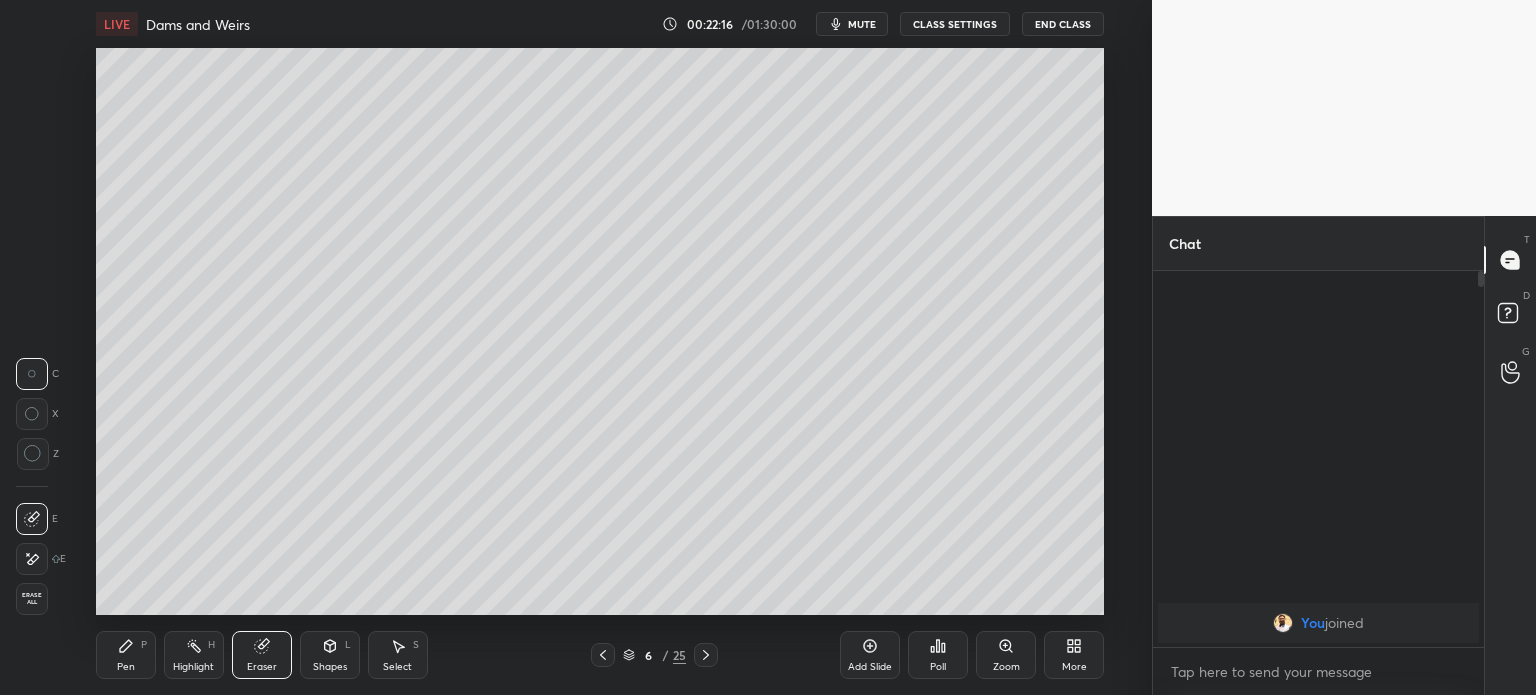 click on "Pen" at bounding box center [126, 667] 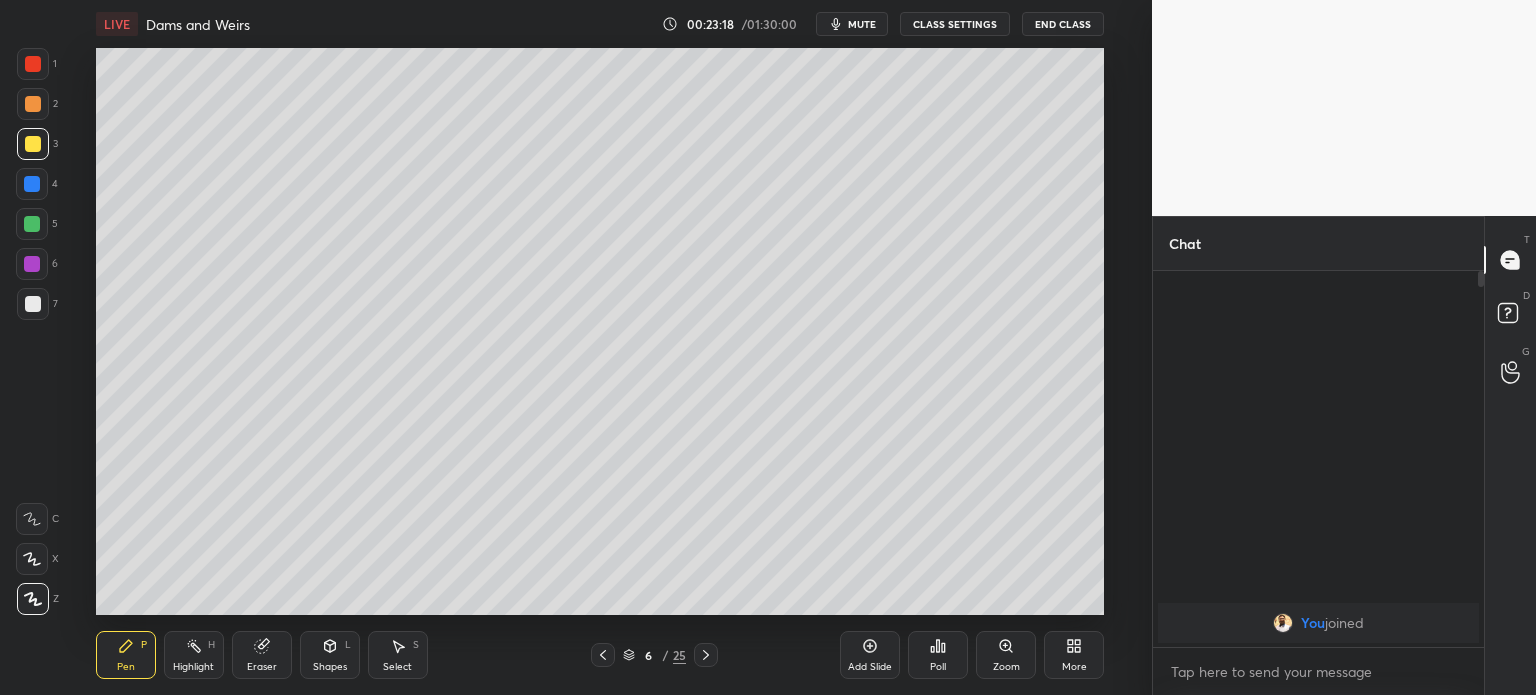 click on "Add Slide" at bounding box center [870, 655] 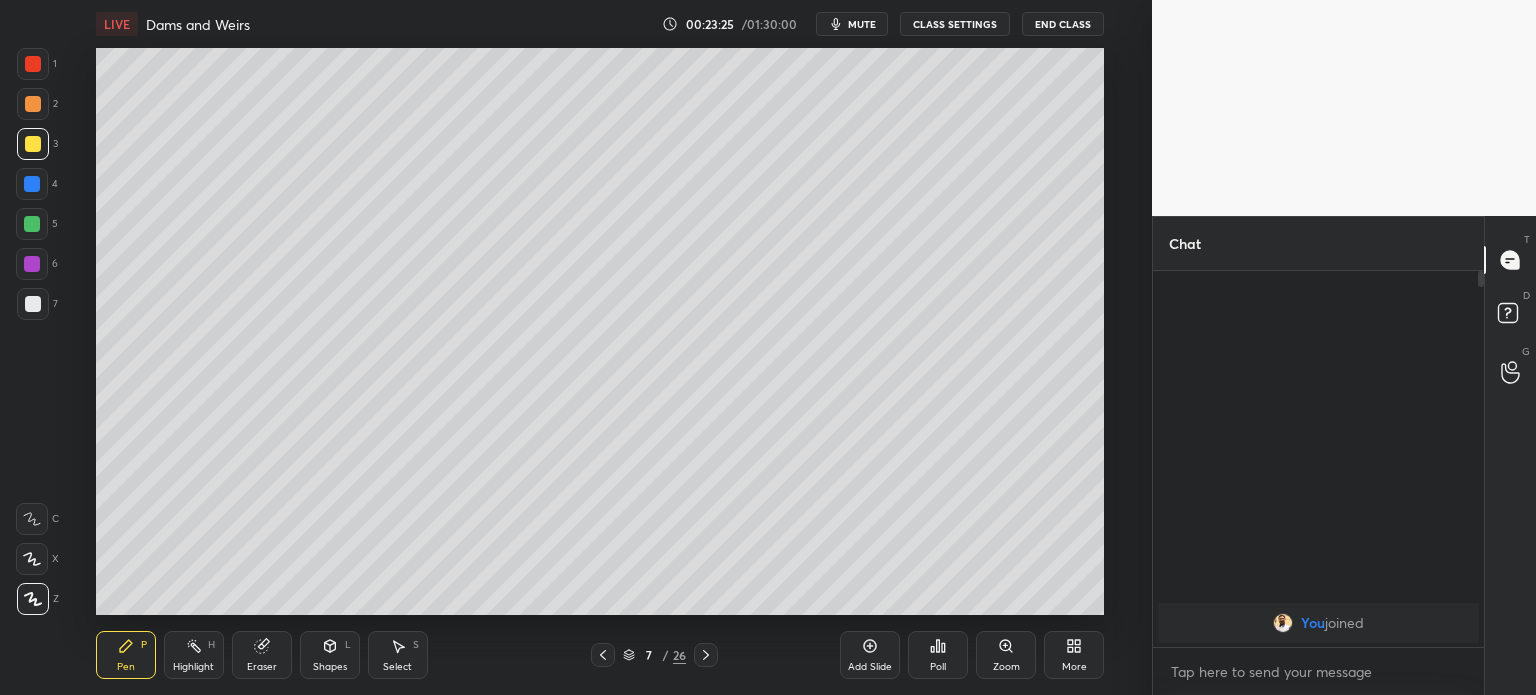 click 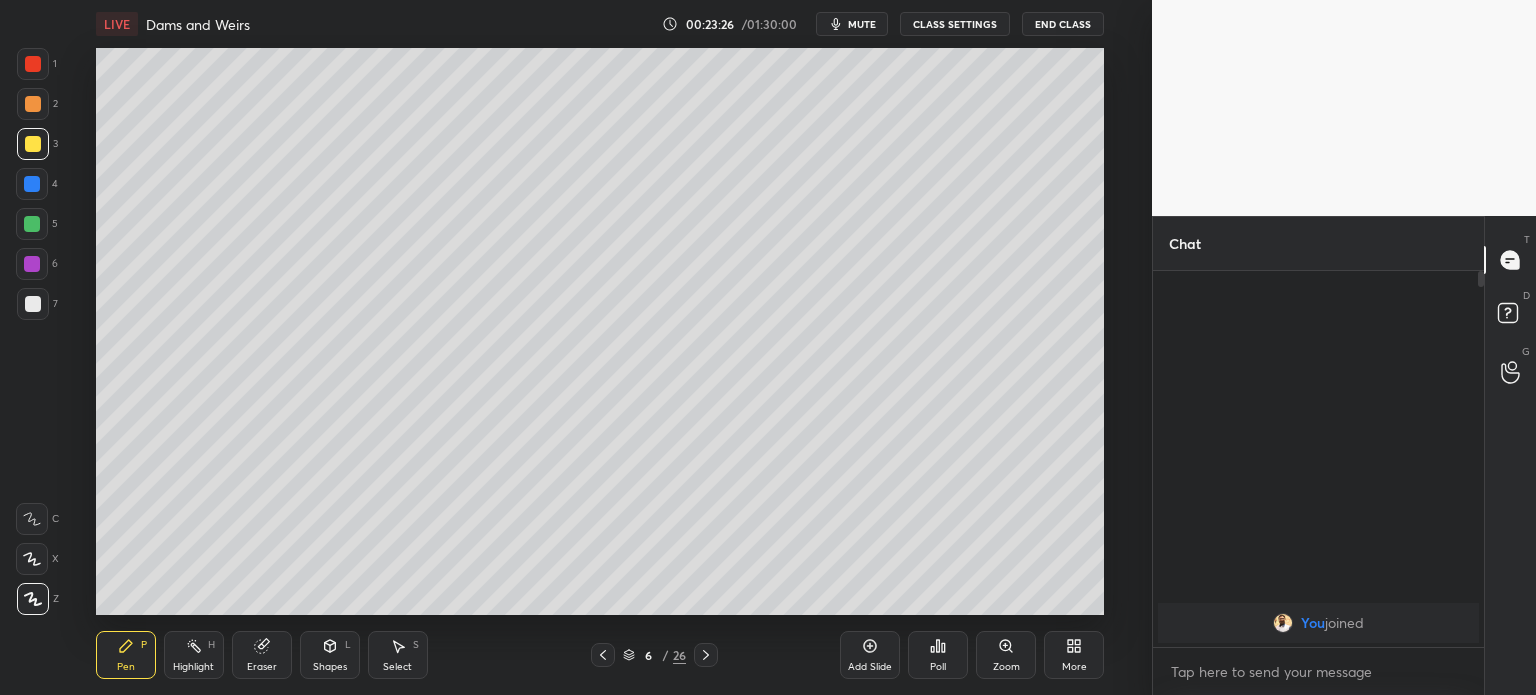 click on "Select" at bounding box center (397, 667) 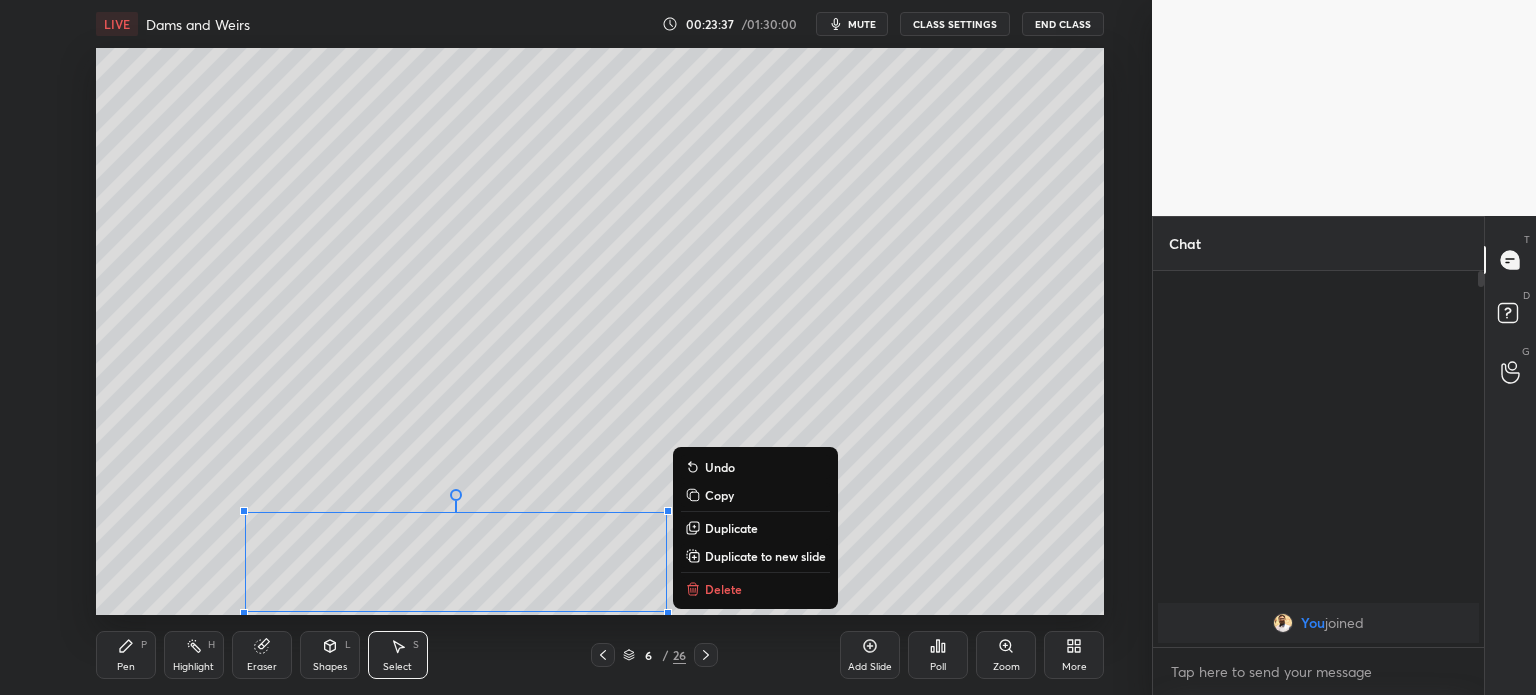 click on "0 ° Undo Copy Duplicate Duplicate to new slide Delete" at bounding box center (600, 331) 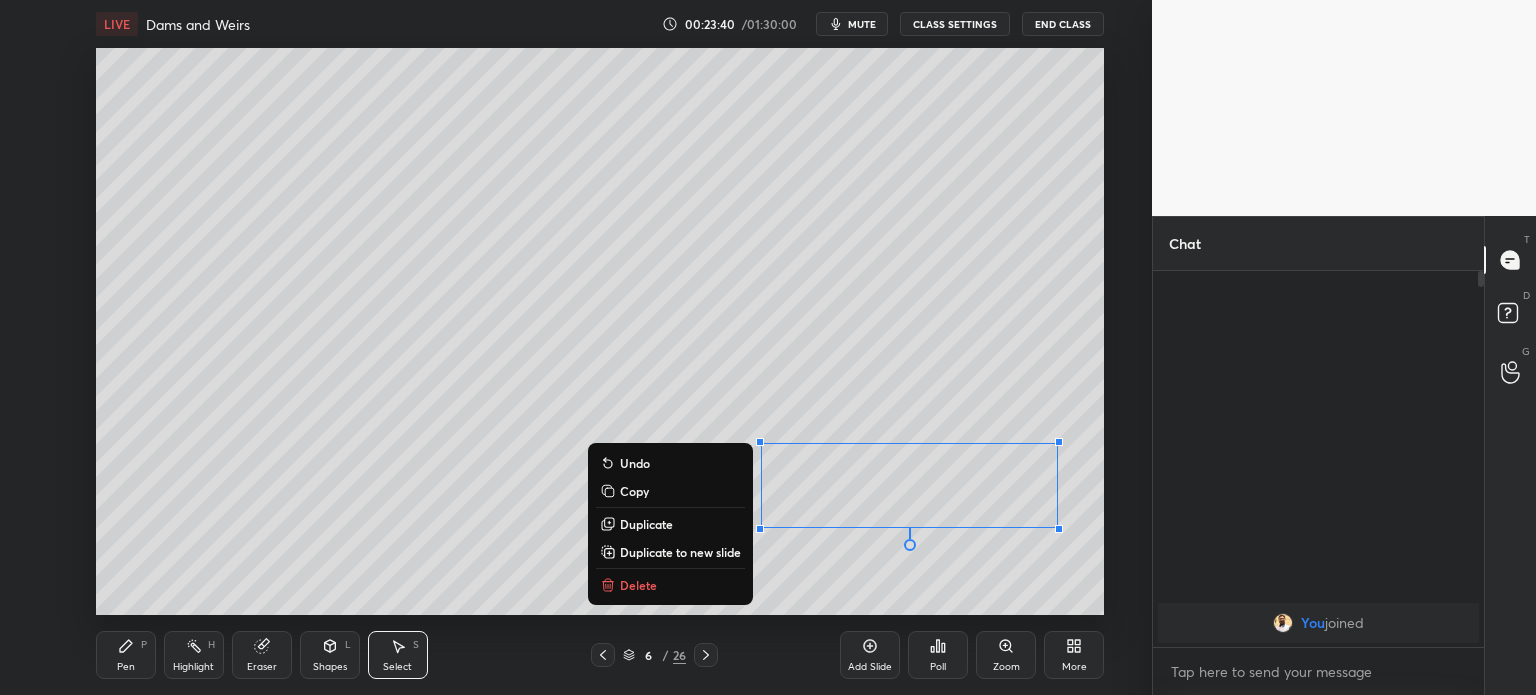click on "Copy" at bounding box center (634, 491) 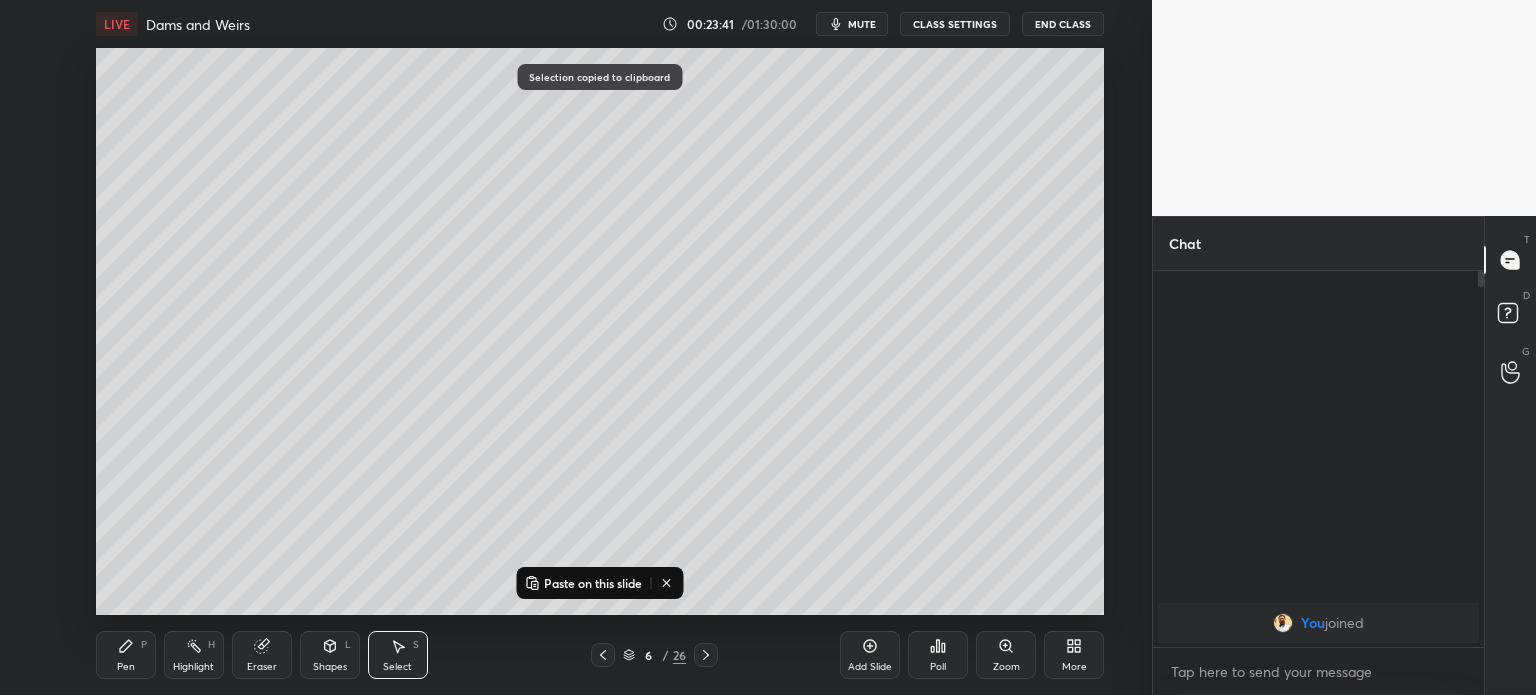 click 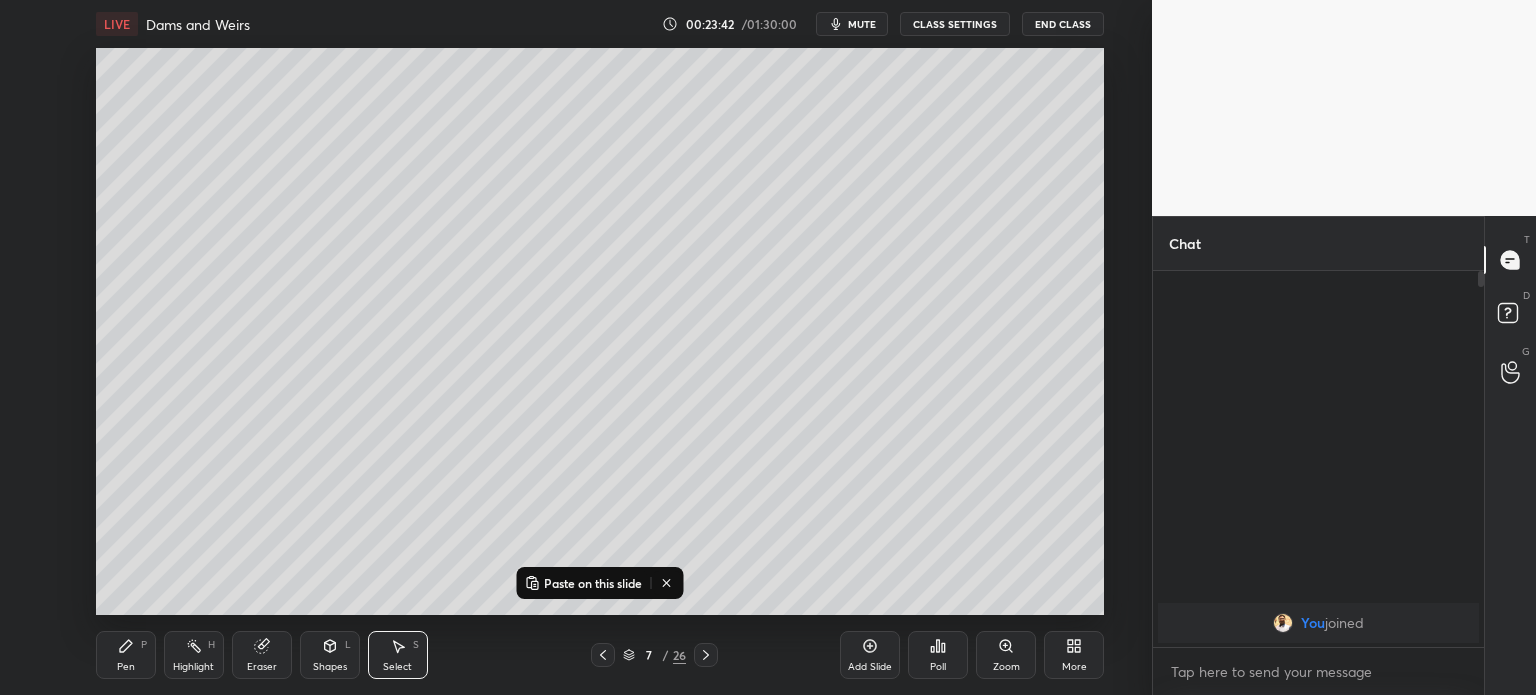 click on "Pen P" at bounding box center [126, 655] 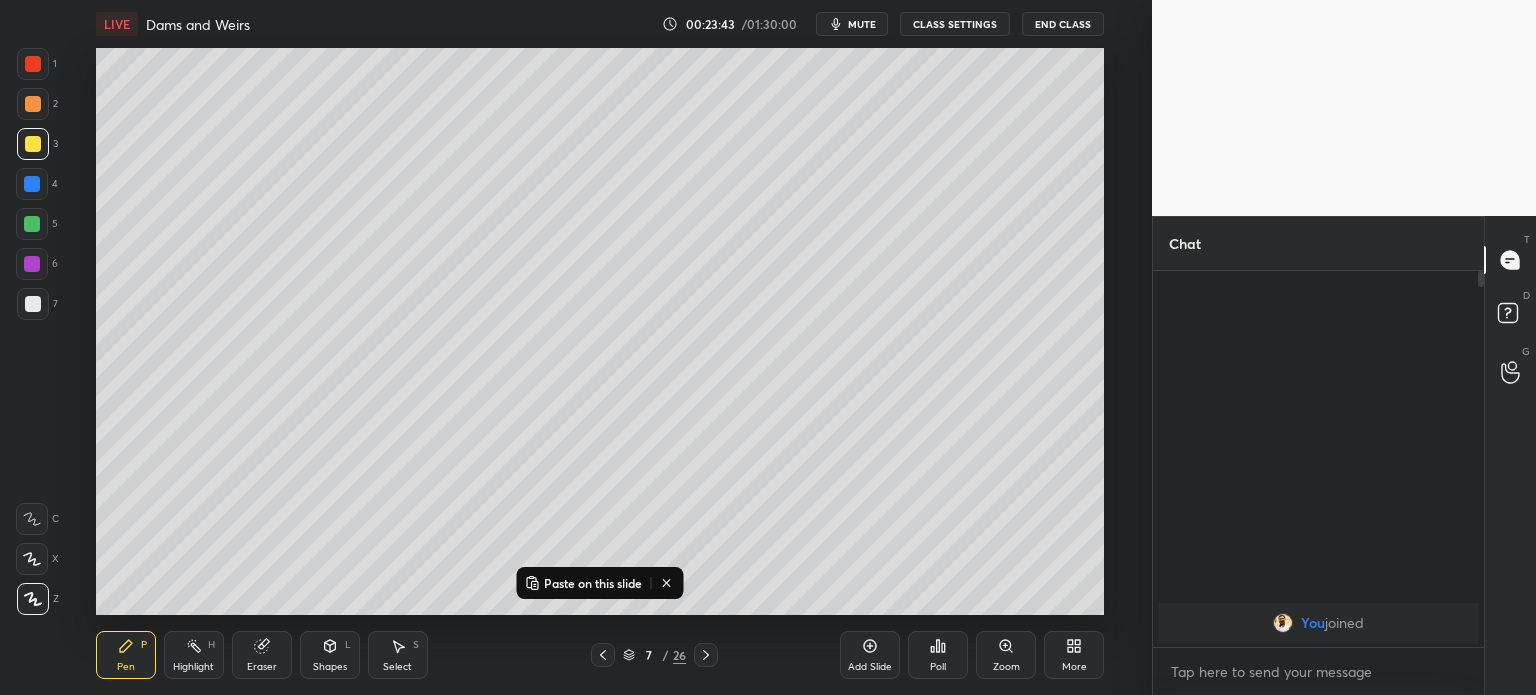 click at bounding box center (33, 304) 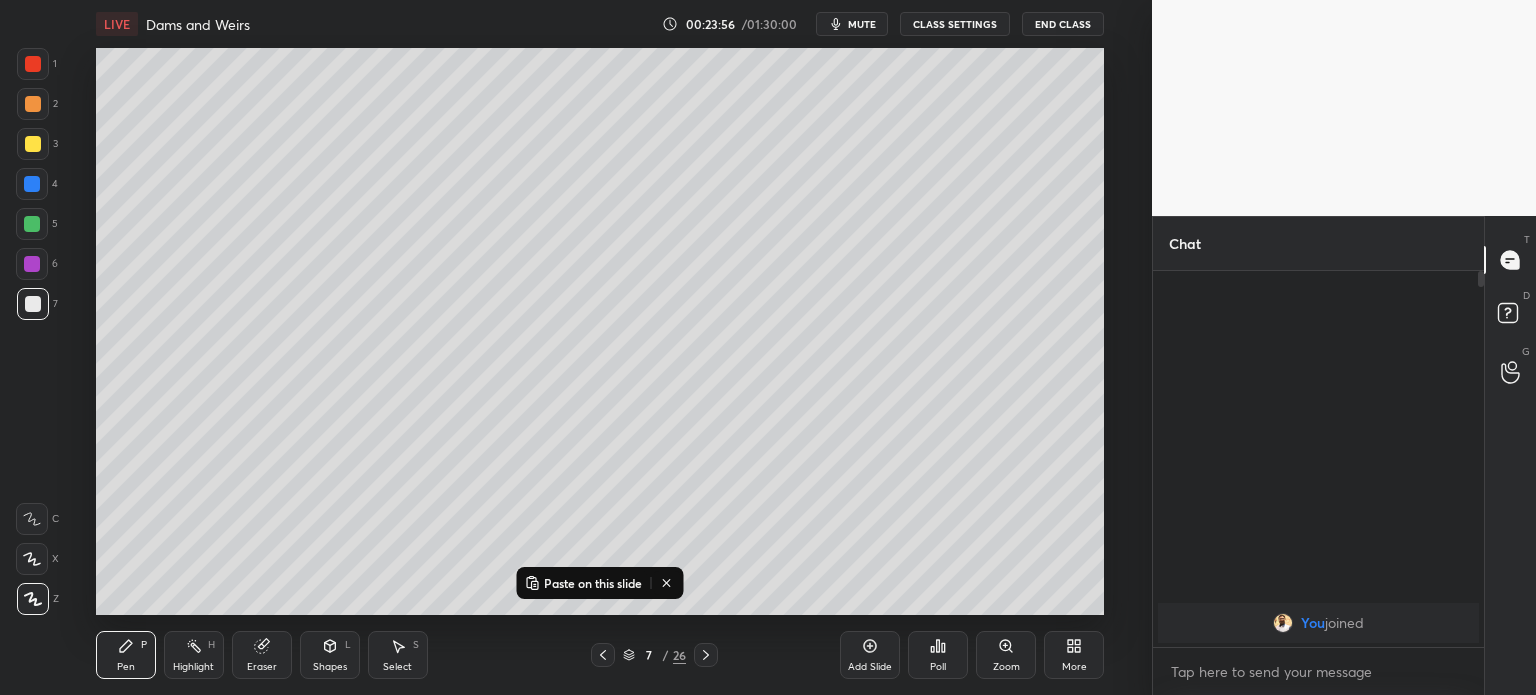 click on "Eraser" at bounding box center (262, 655) 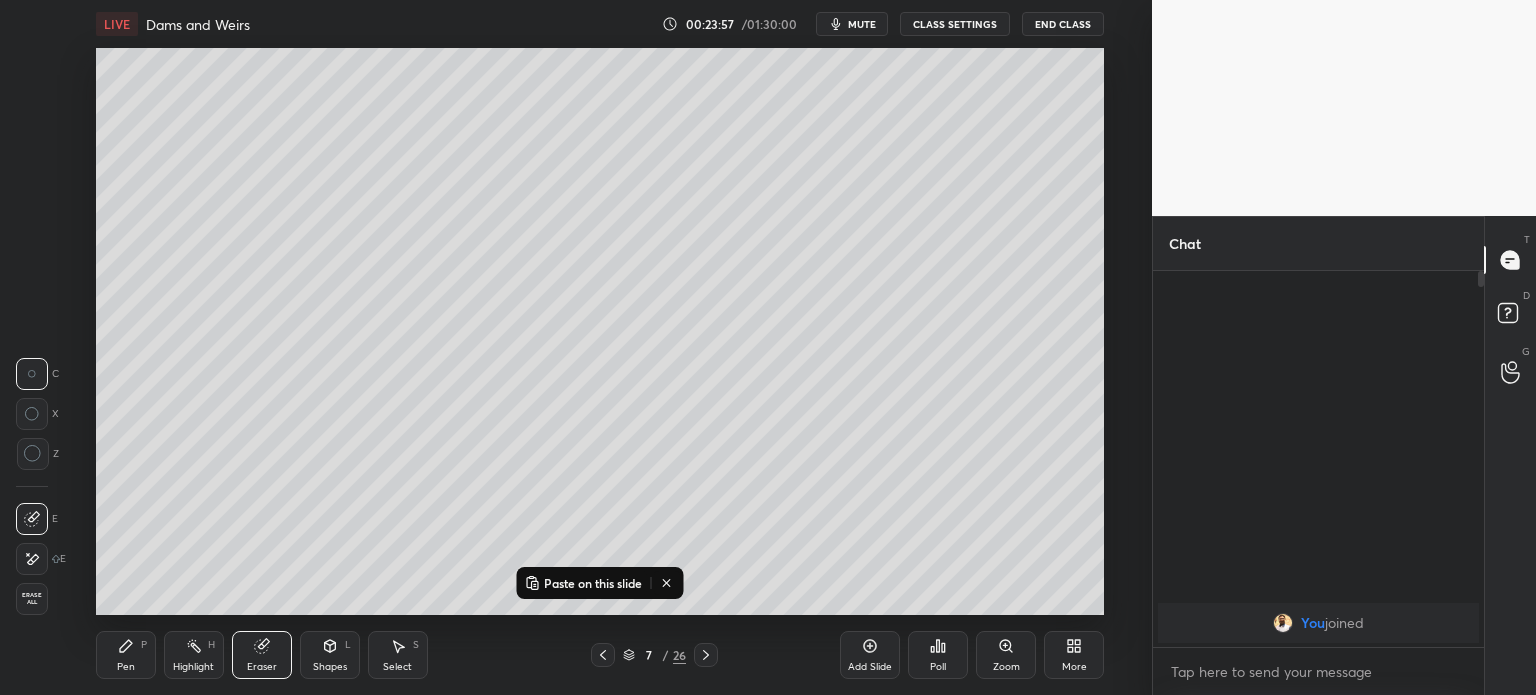 click on "Paste on this slide" at bounding box center (593, 583) 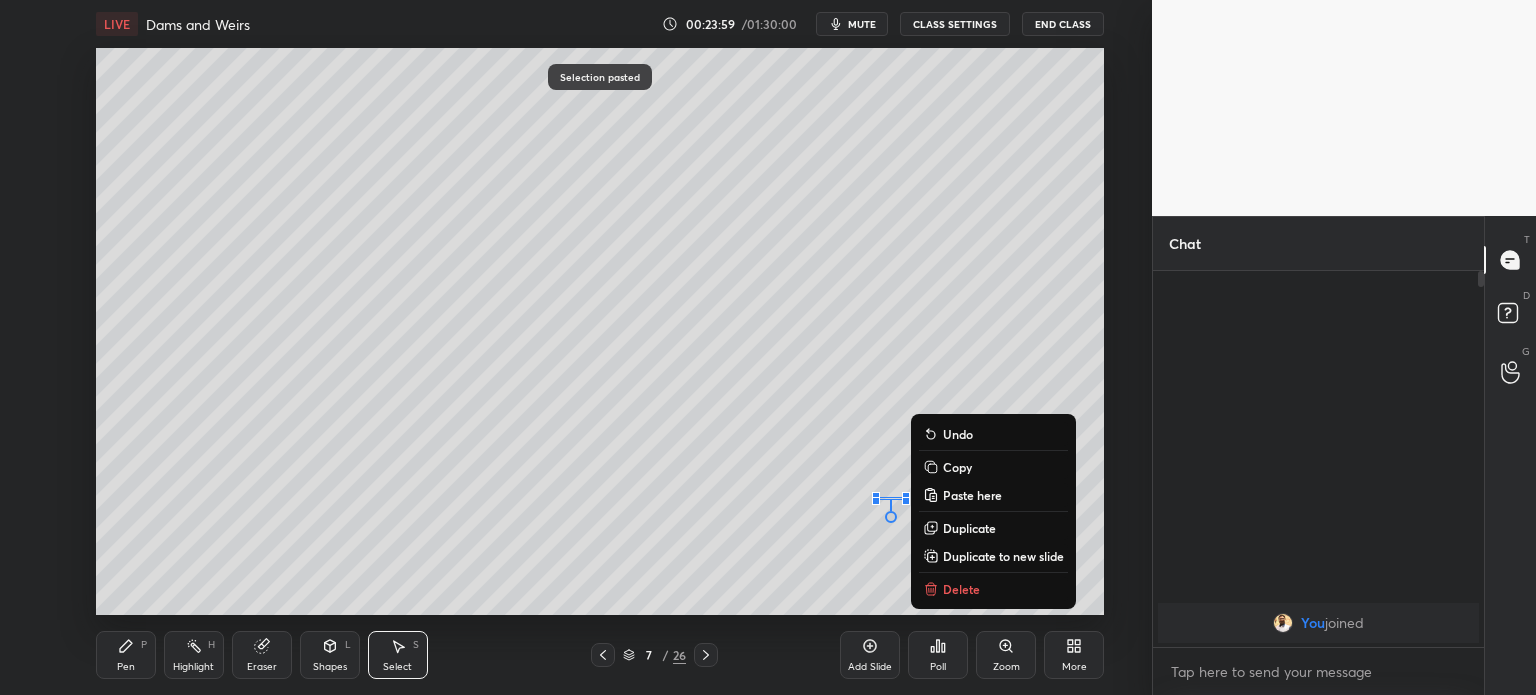 click on "0 ° Undo Copy Paste here Duplicate Duplicate to new slide Delete" at bounding box center (600, 331) 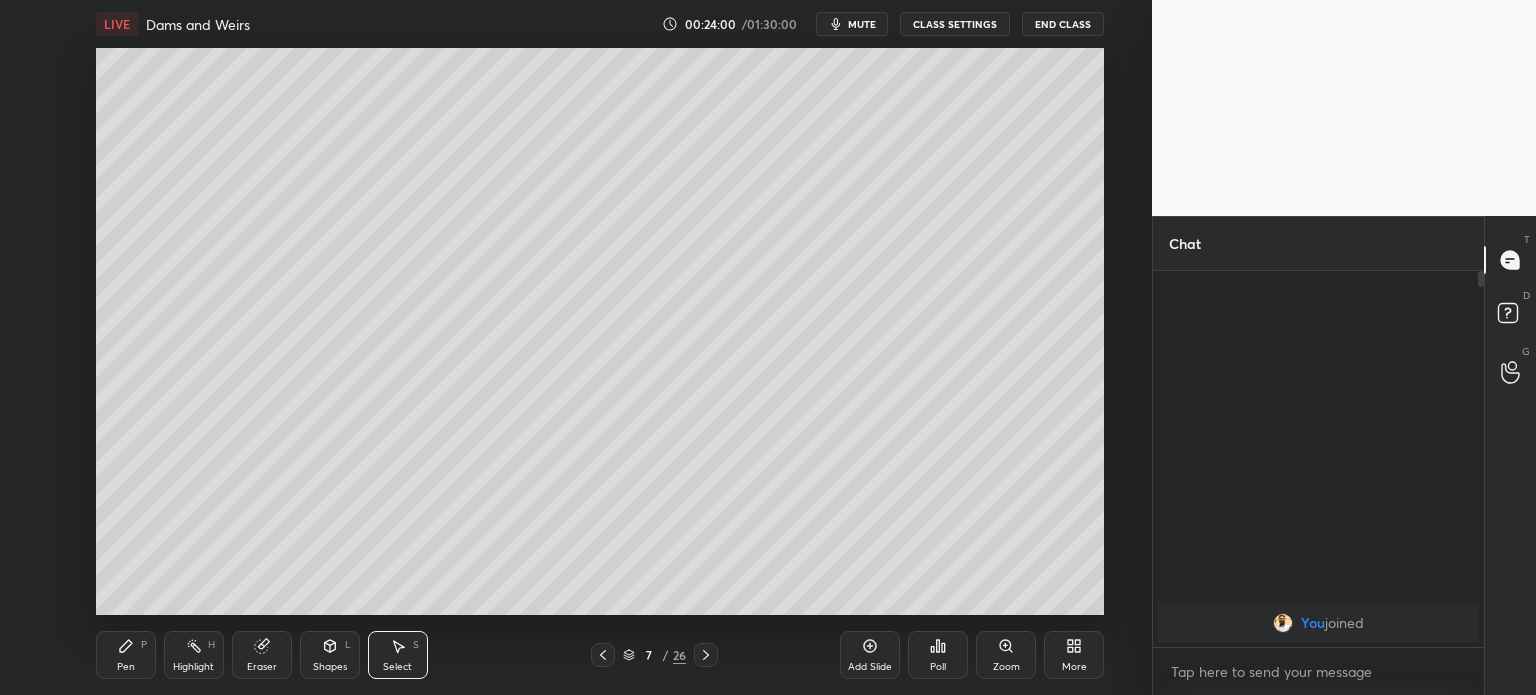 click on "Eraser" at bounding box center [262, 667] 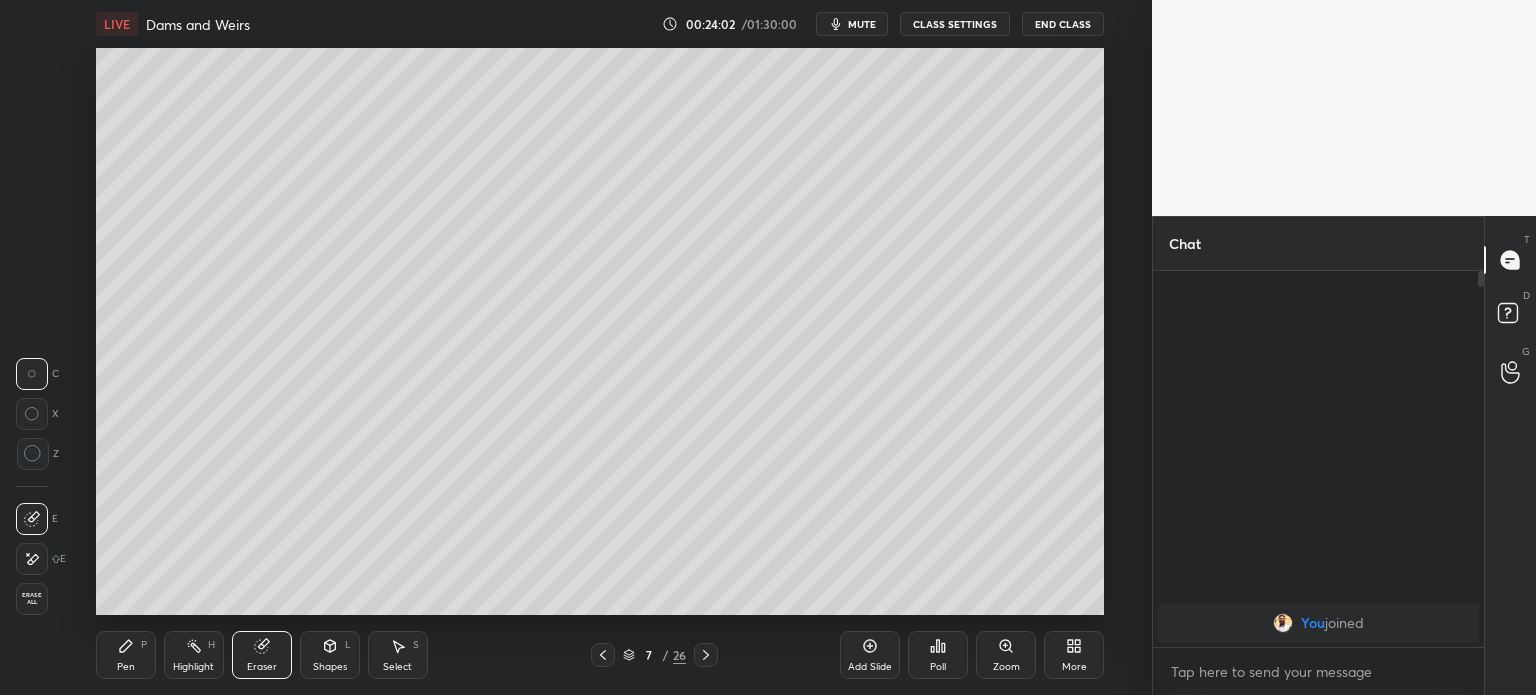 click on "Select S" at bounding box center (398, 655) 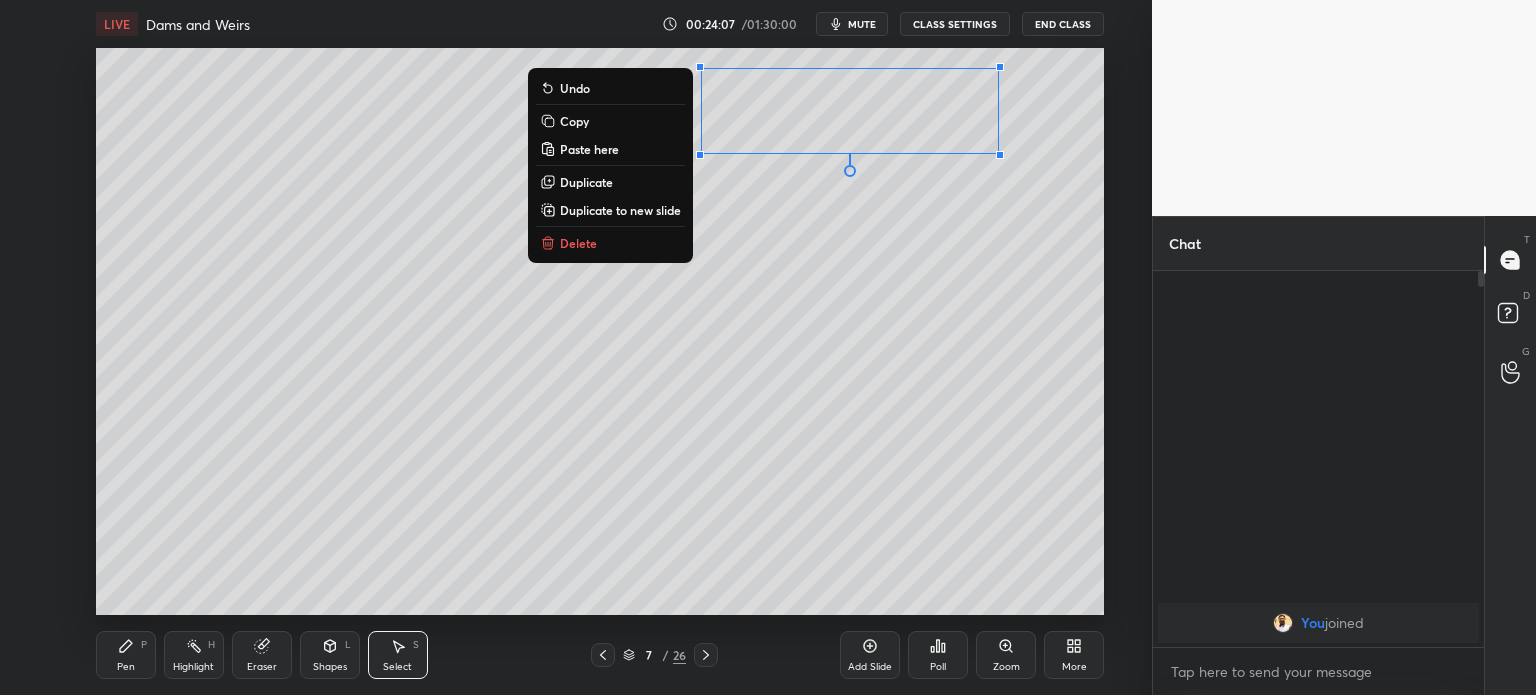 click 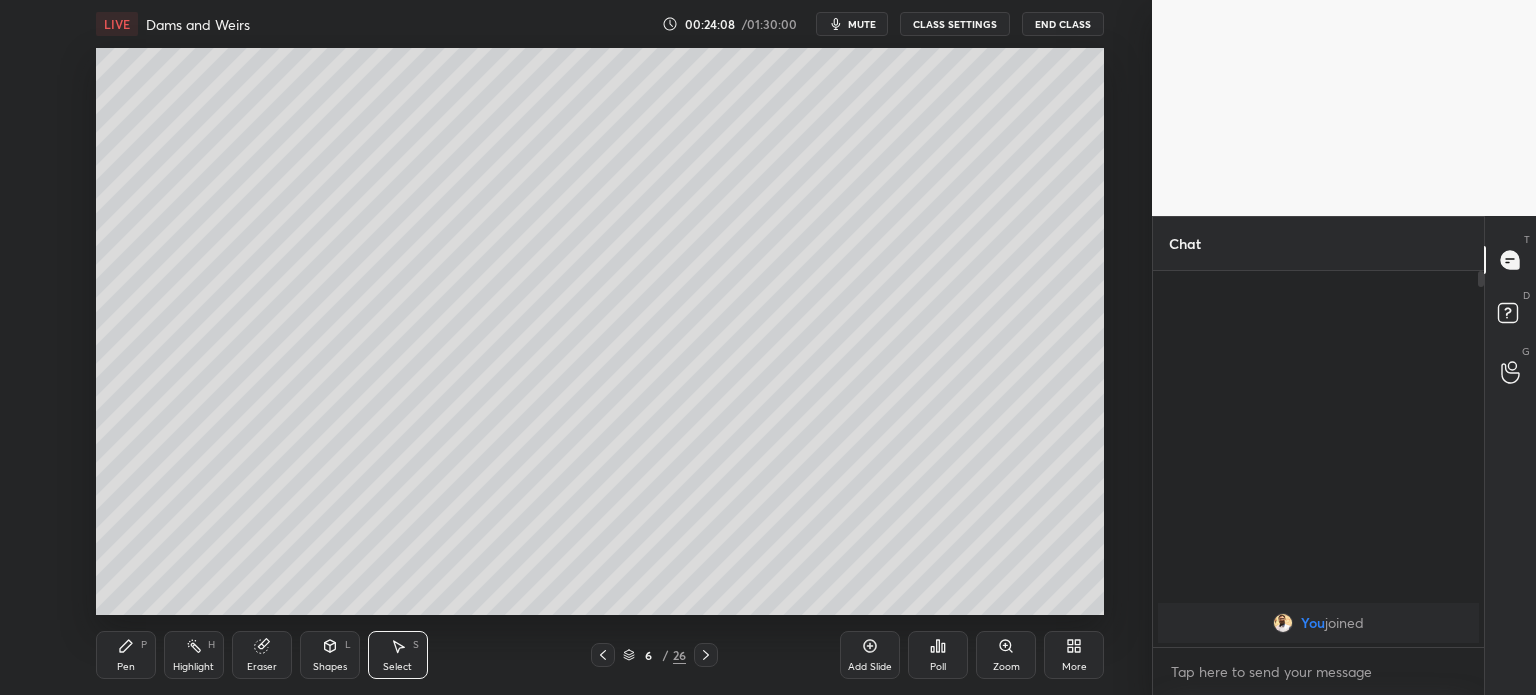 click on "Pen P" at bounding box center [126, 655] 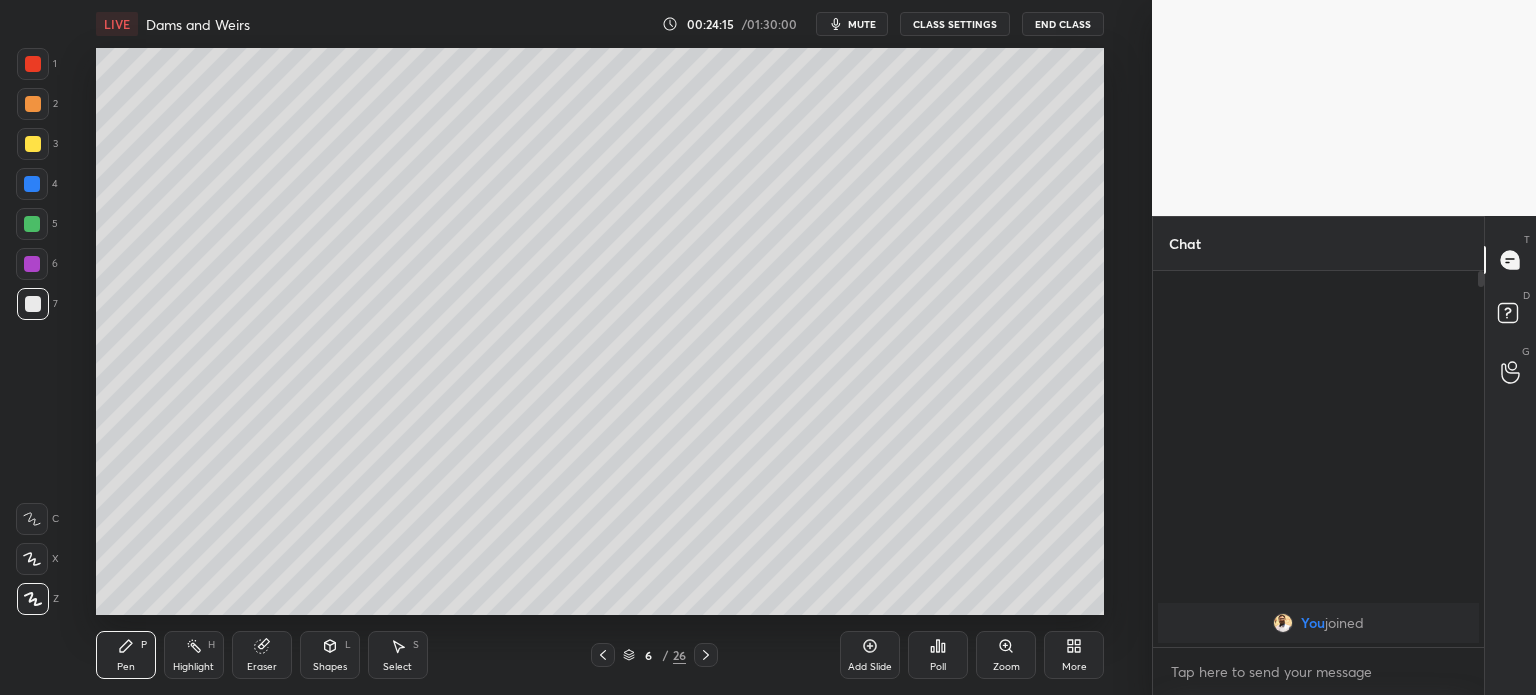 click 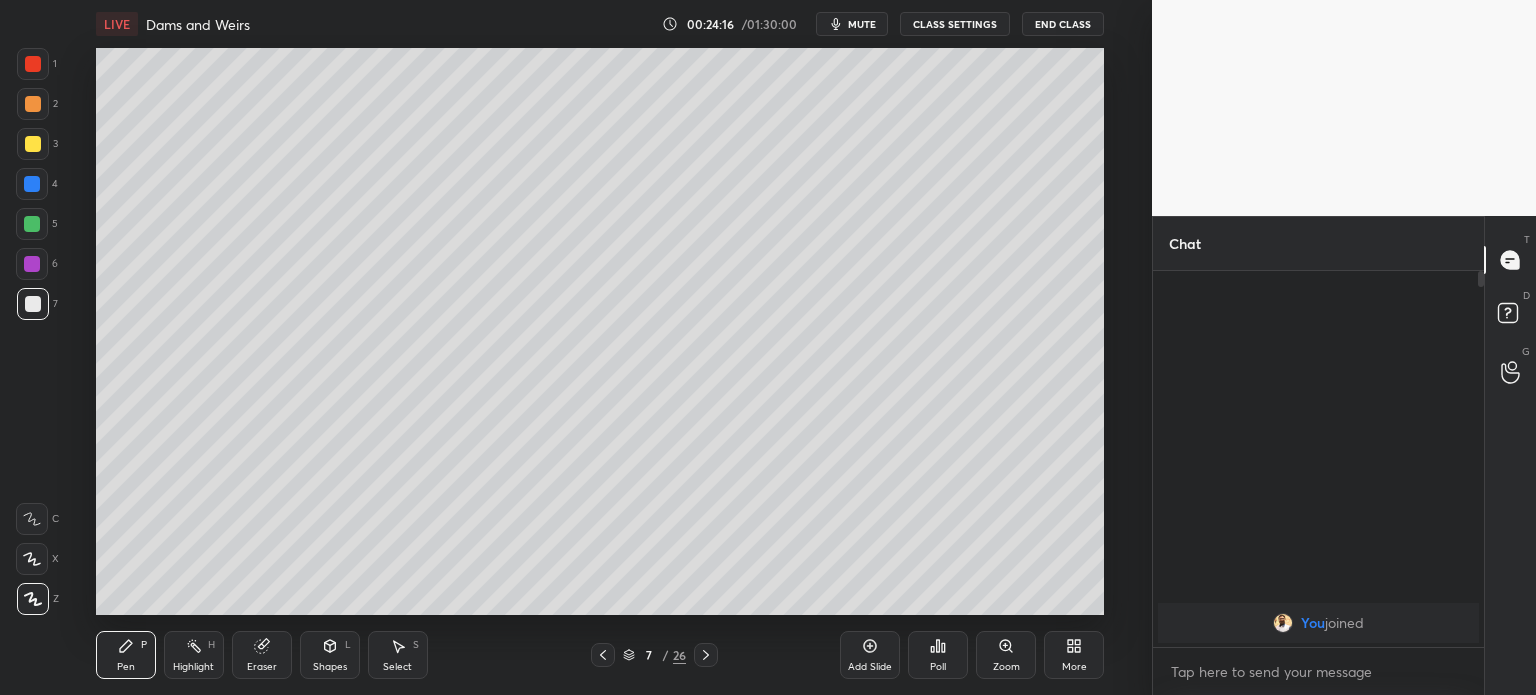 click on "Eraser" at bounding box center [262, 655] 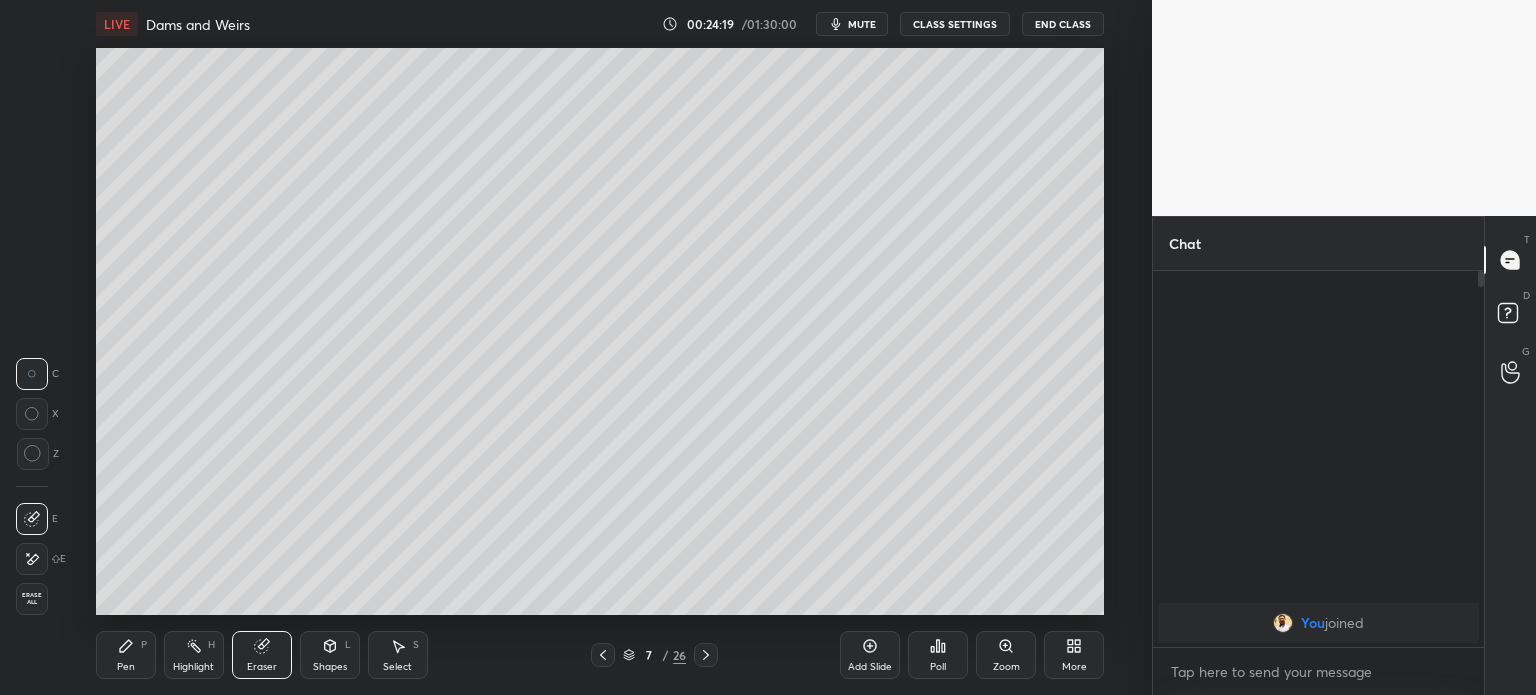 click on "Pen P" at bounding box center (126, 655) 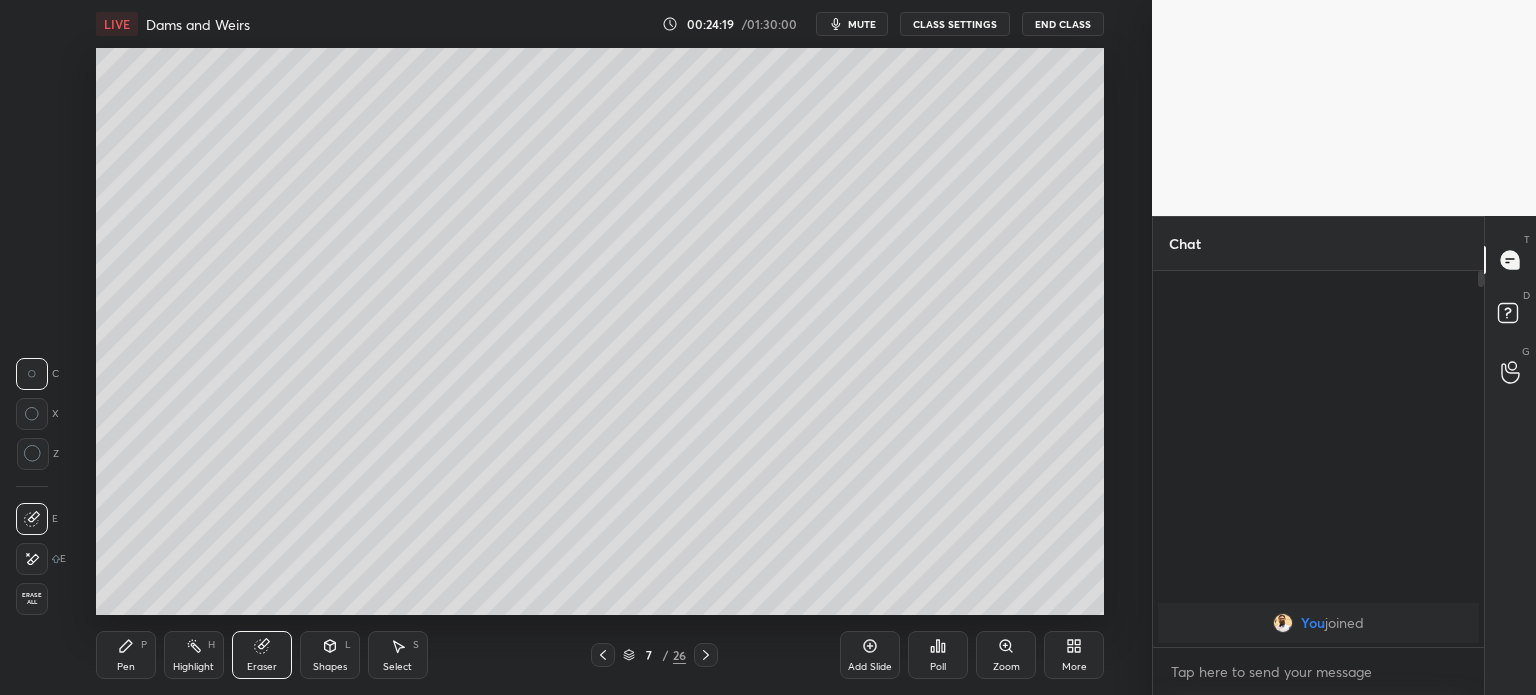 click on "Pen P" at bounding box center [126, 655] 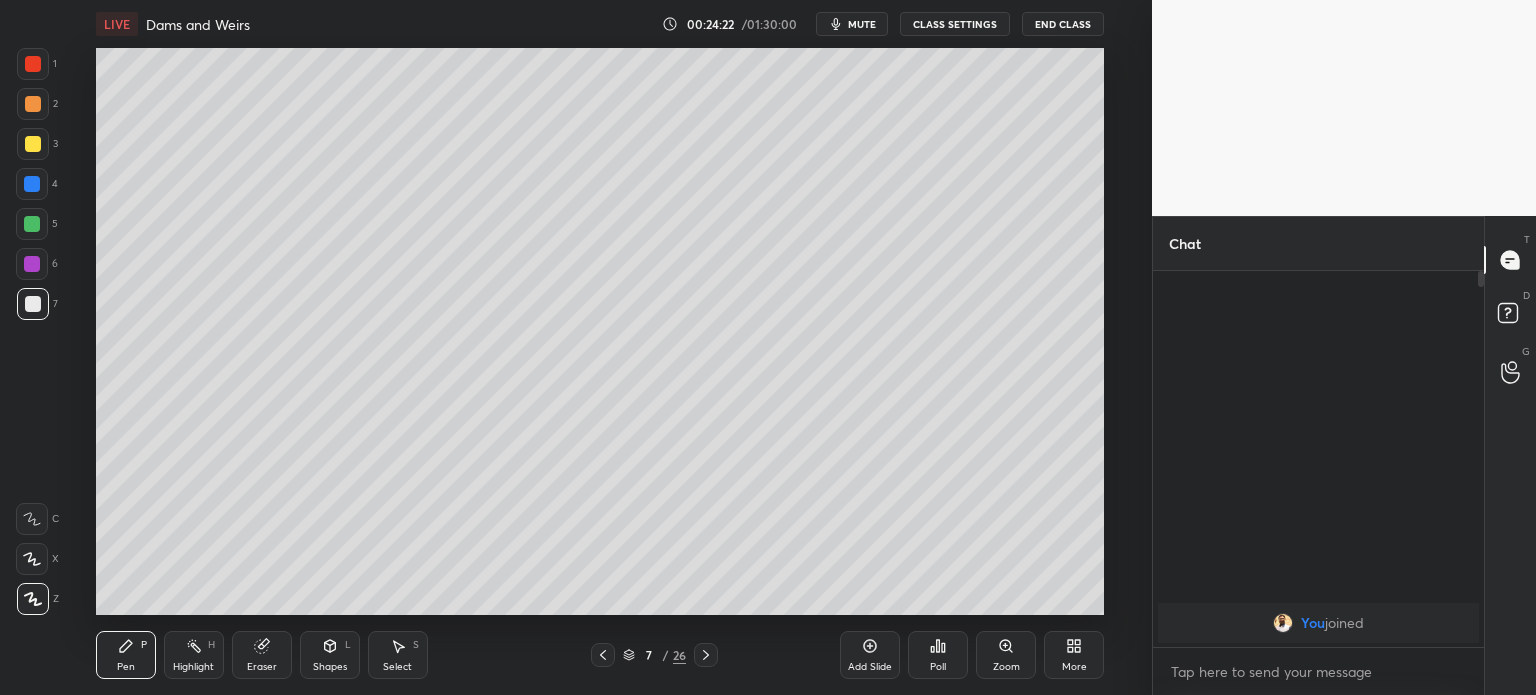 click on "Select" at bounding box center [397, 667] 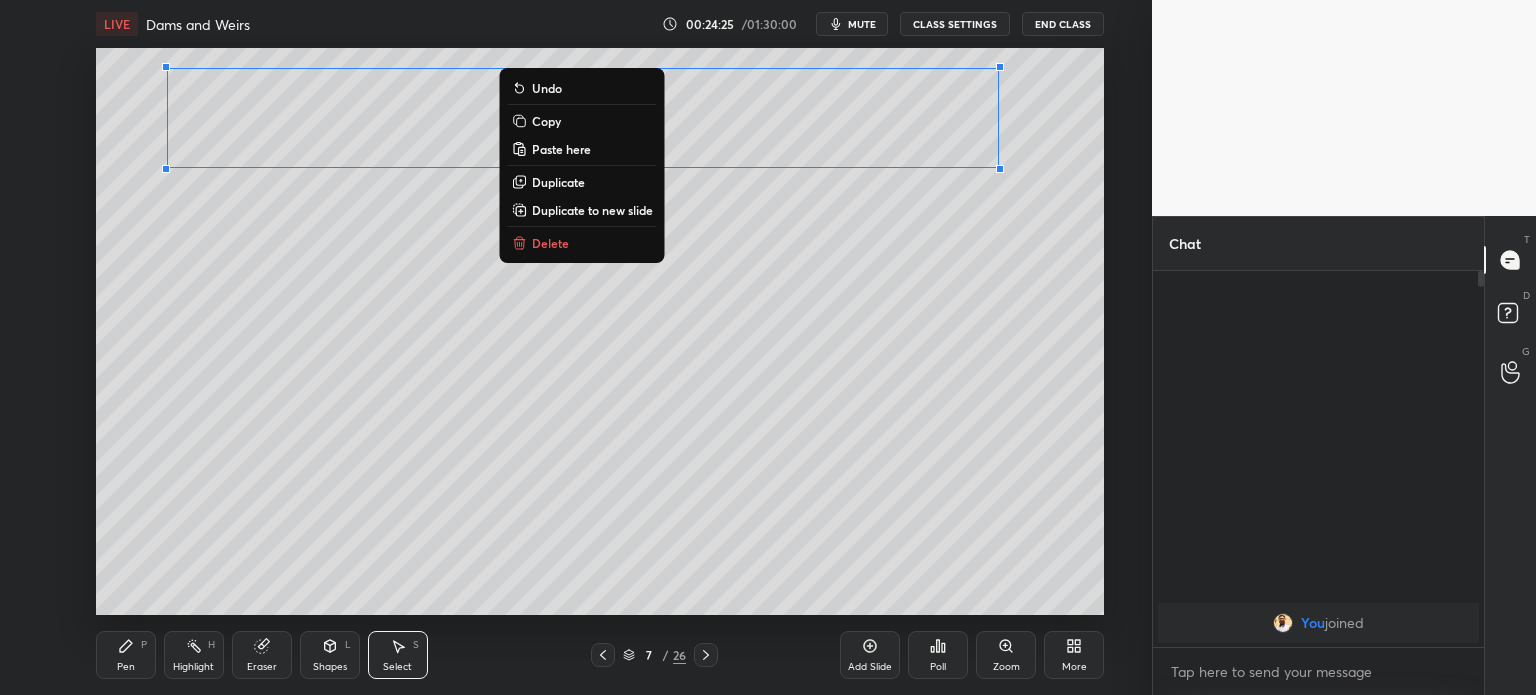click on "Duplicate" at bounding box center (558, 182) 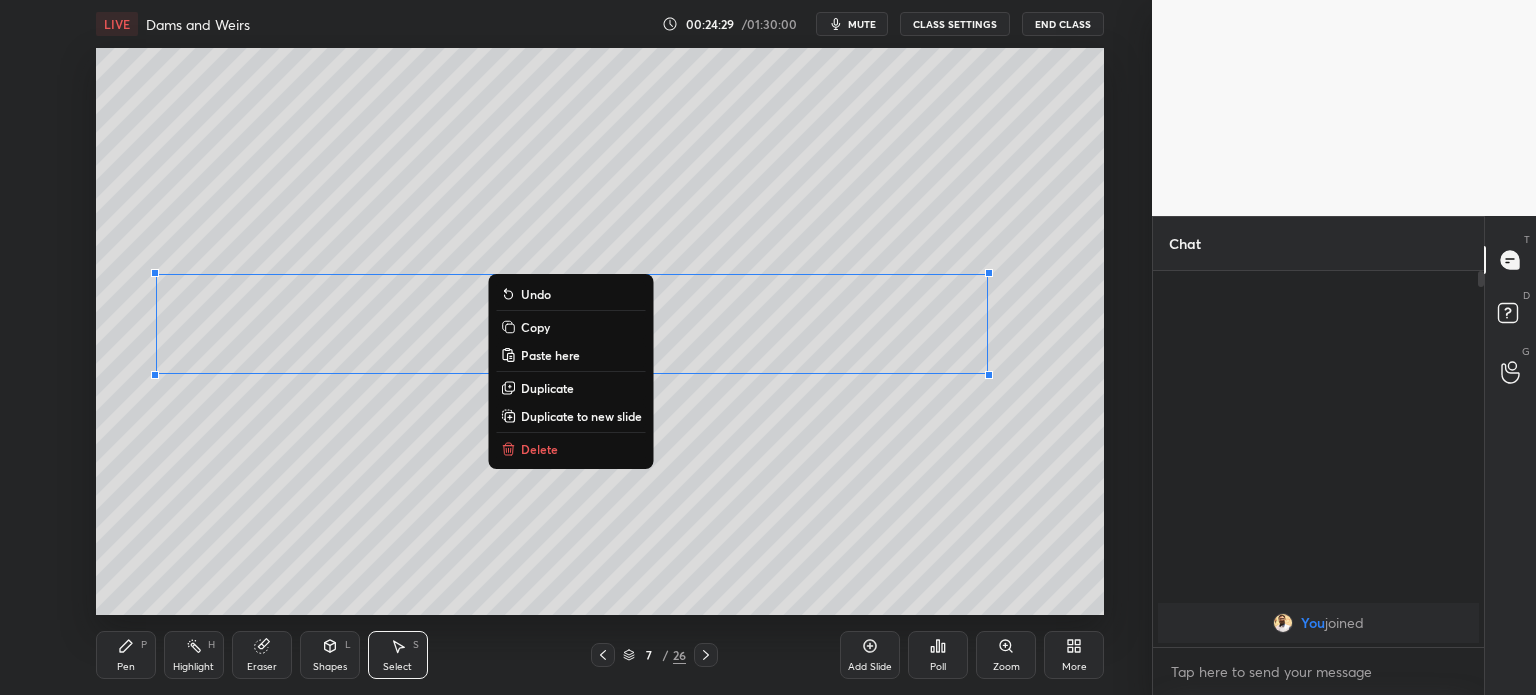click on "Pen" at bounding box center (126, 667) 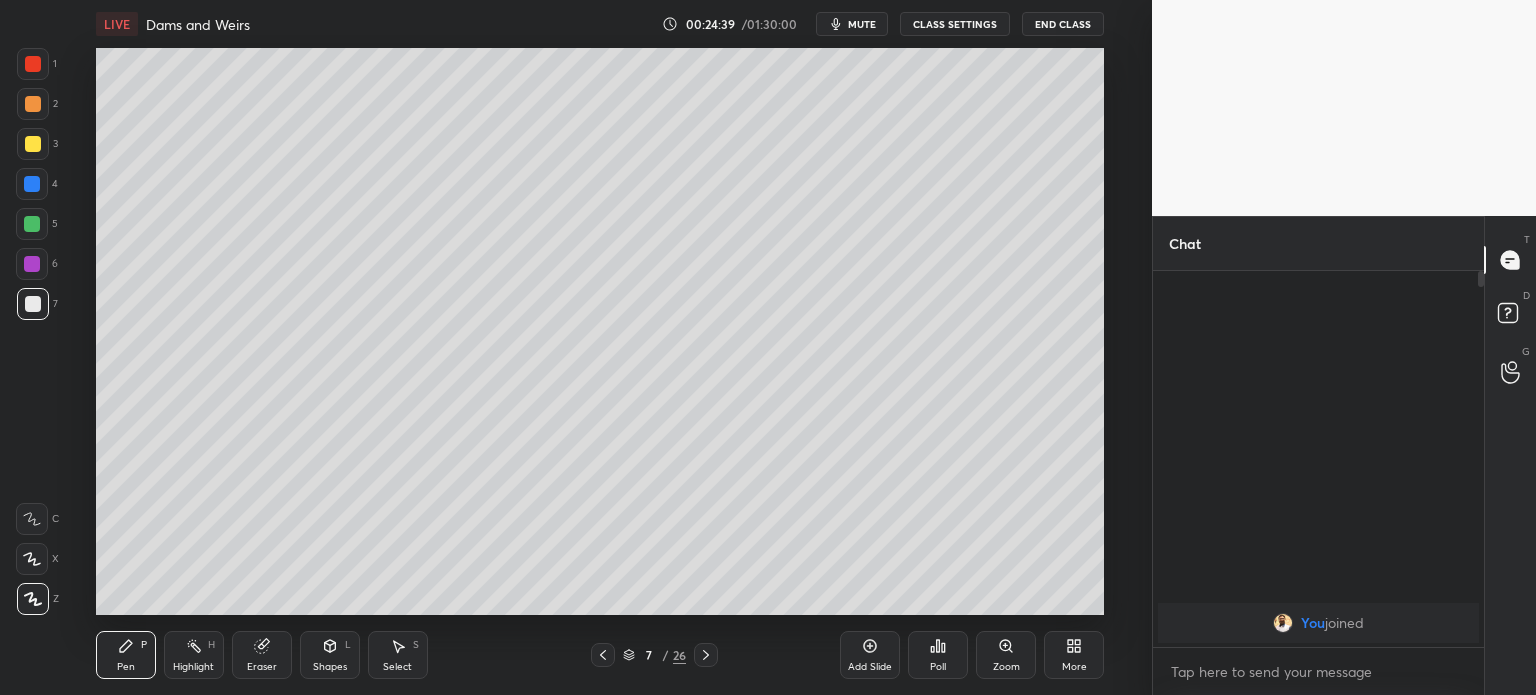 click on "Eraser" at bounding box center (262, 667) 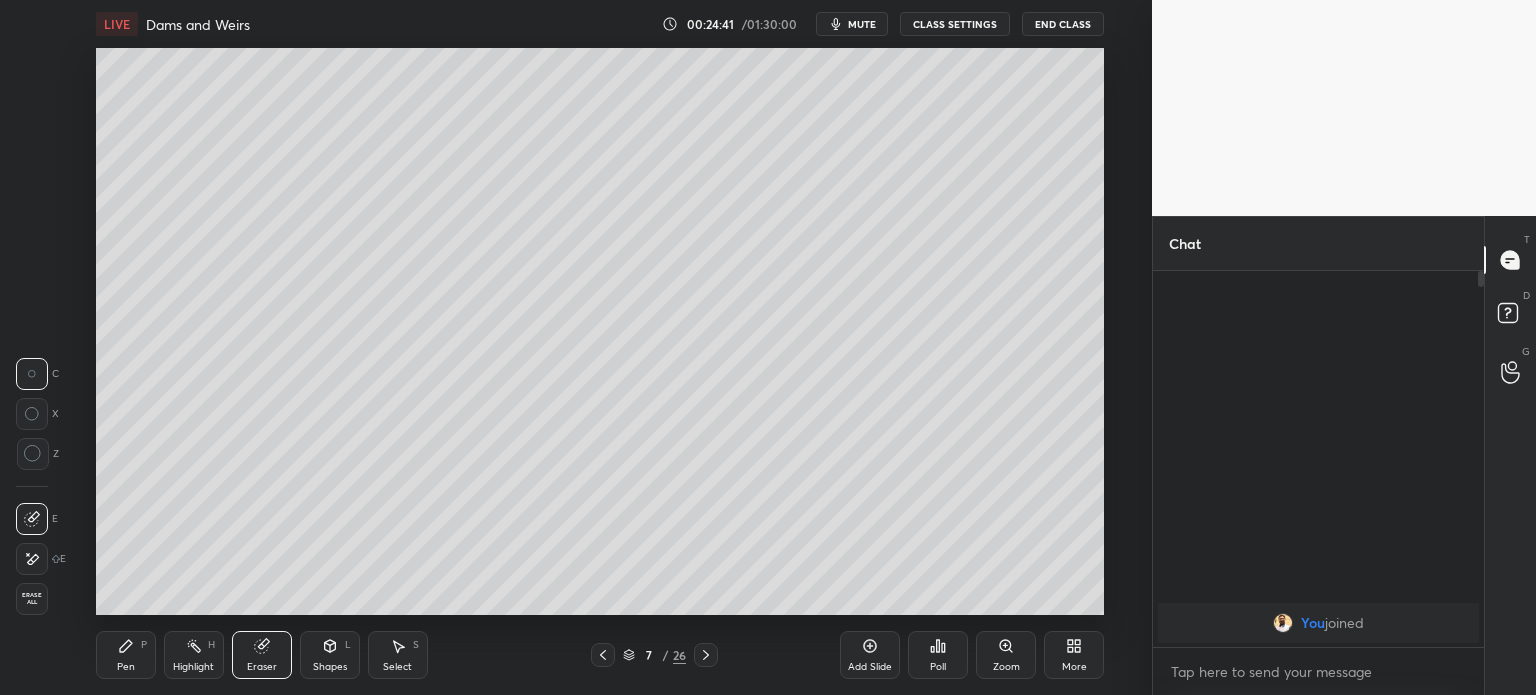 click on "Pen P" at bounding box center (126, 655) 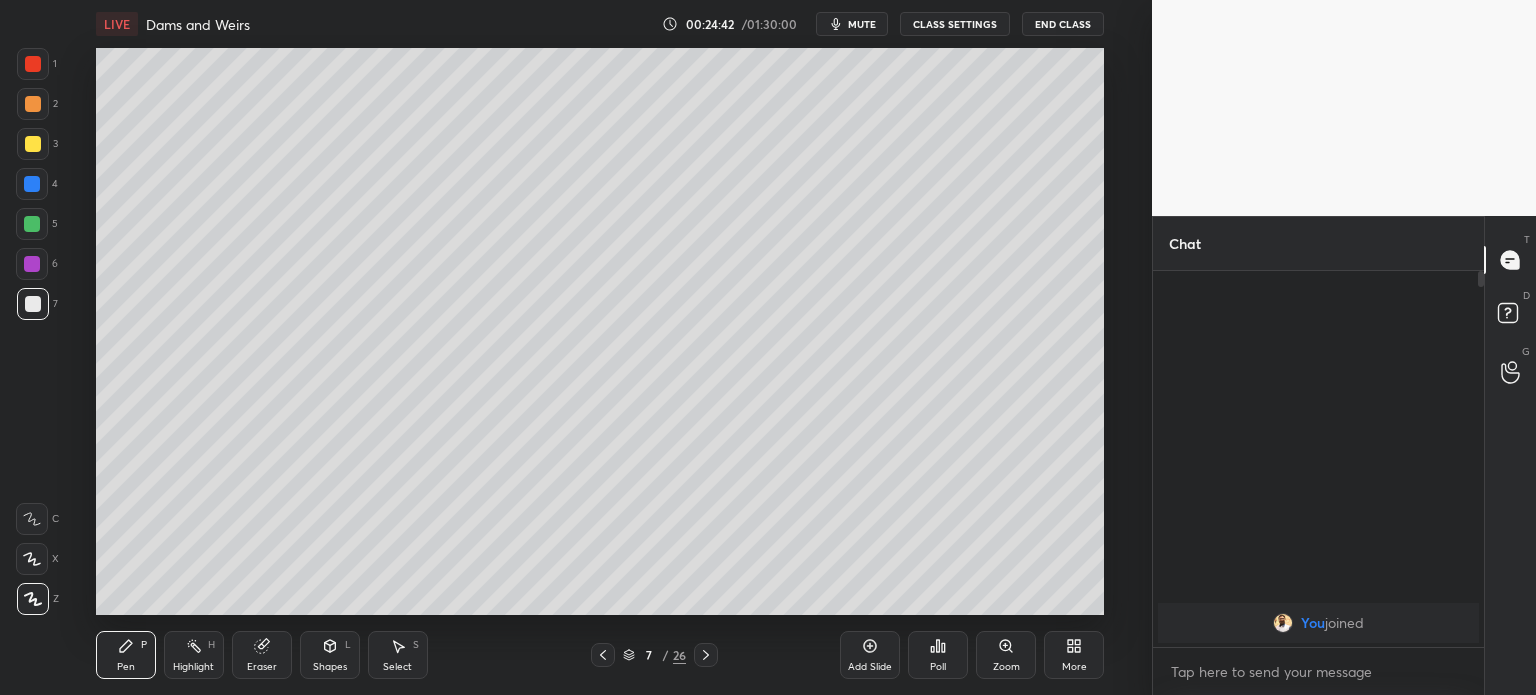 click at bounding box center [32, 184] 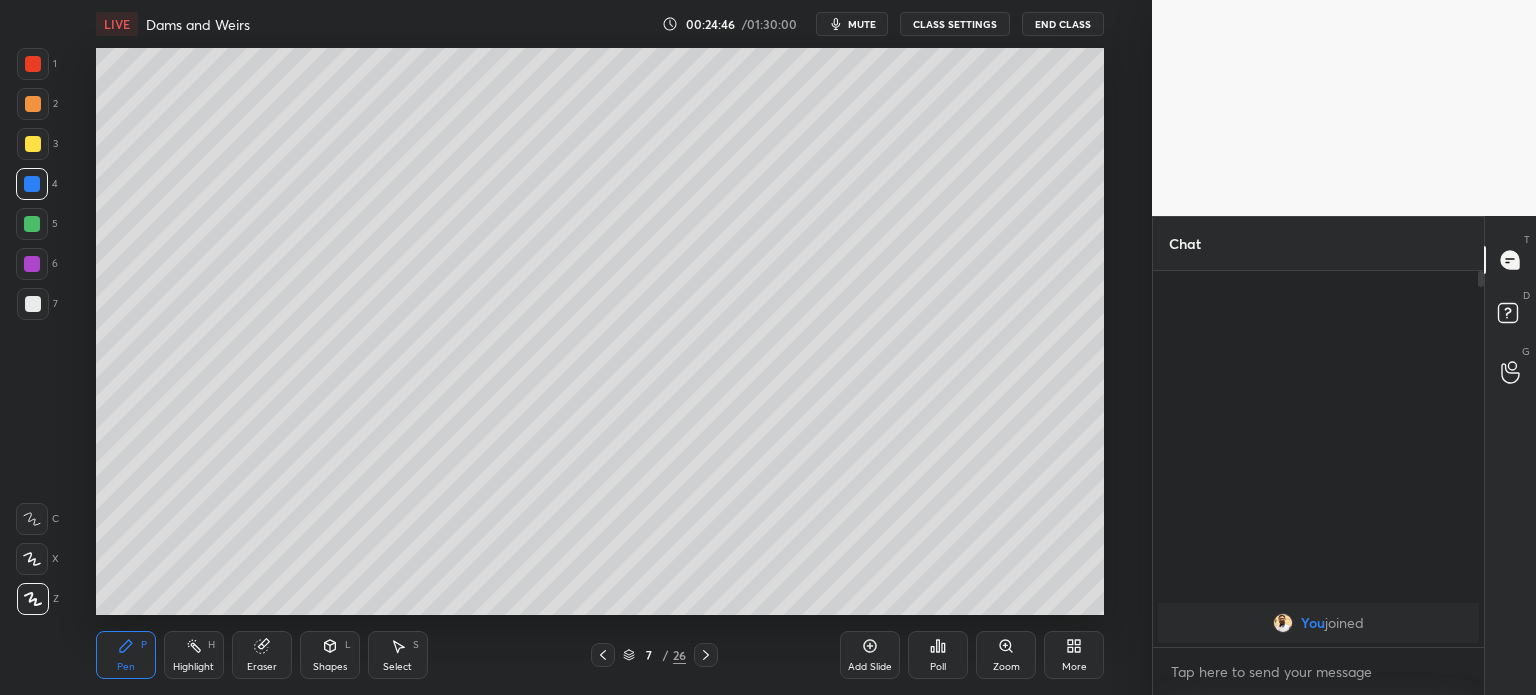 click on "Select" at bounding box center (397, 667) 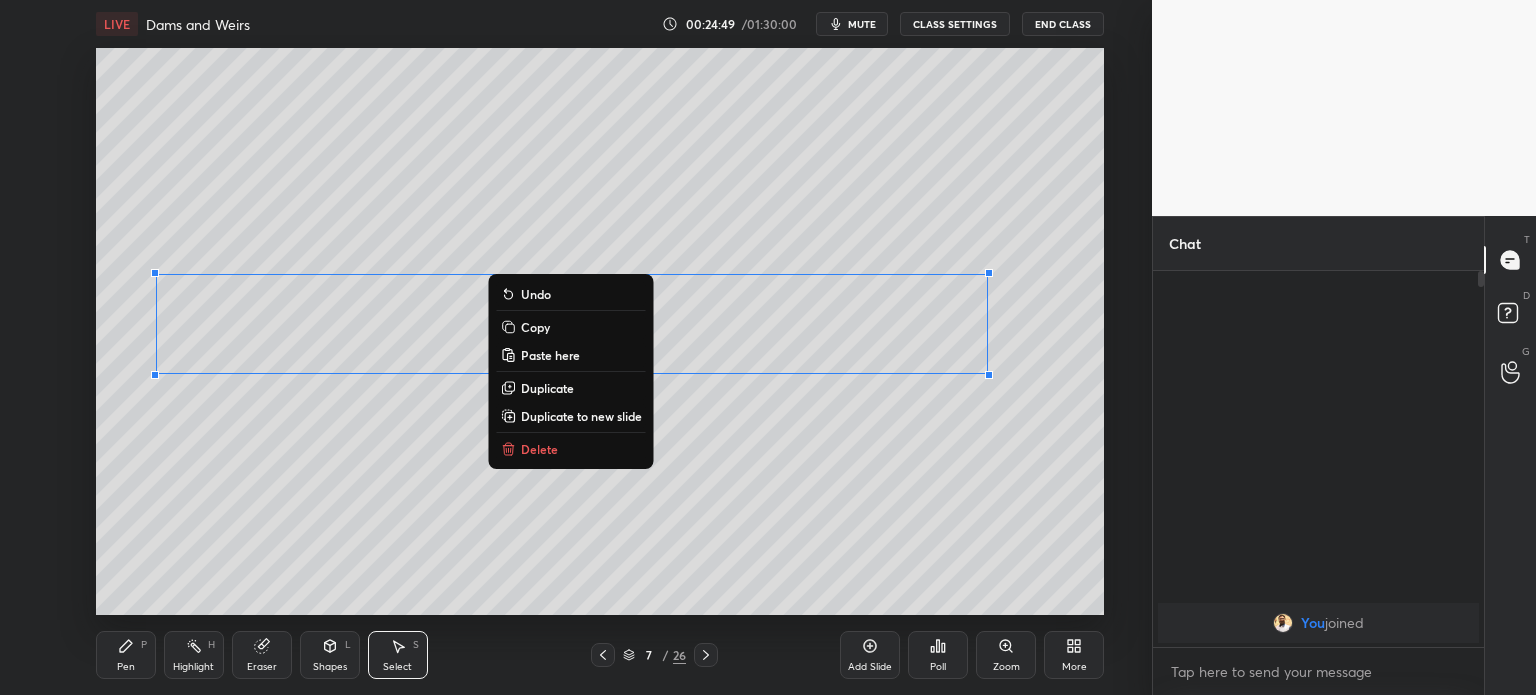 click on "Duplicate" at bounding box center [547, 388] 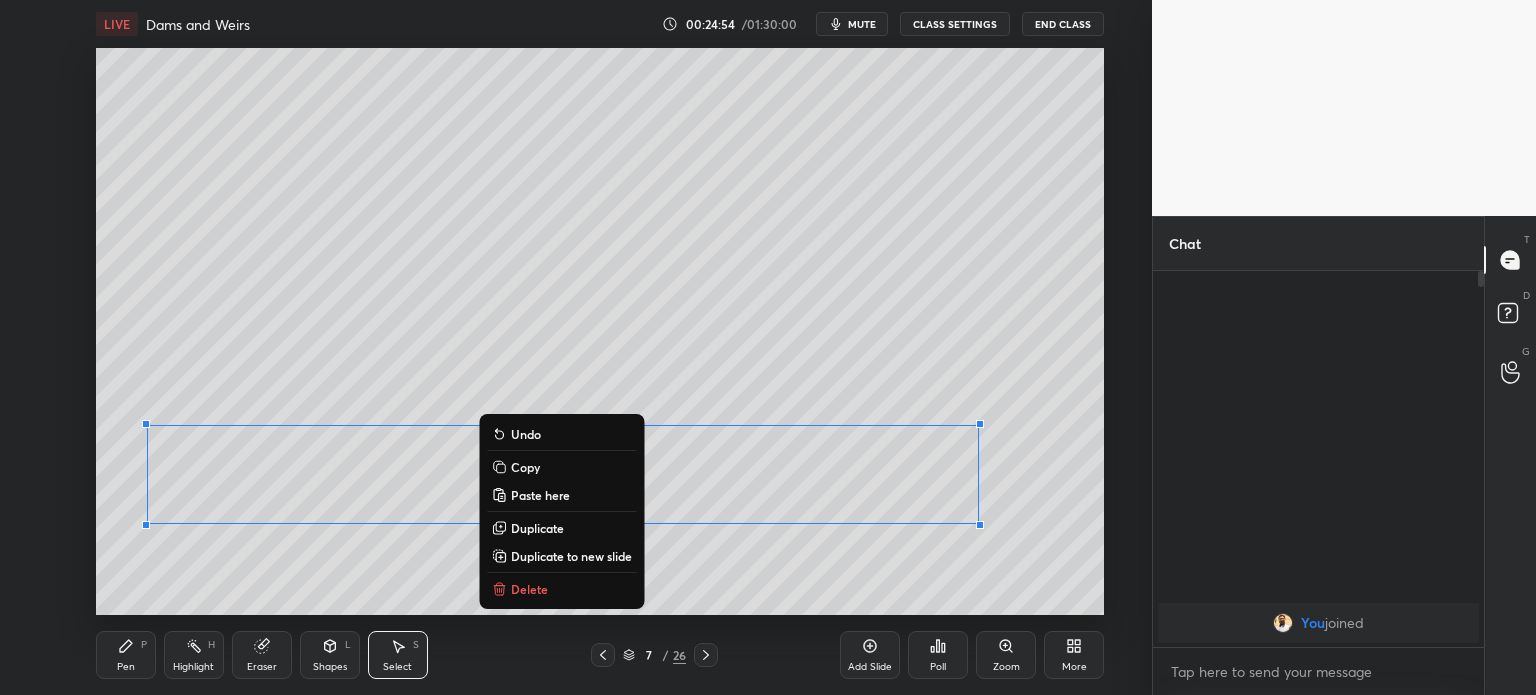 click on "Copy" at bounding box center [525, 467] 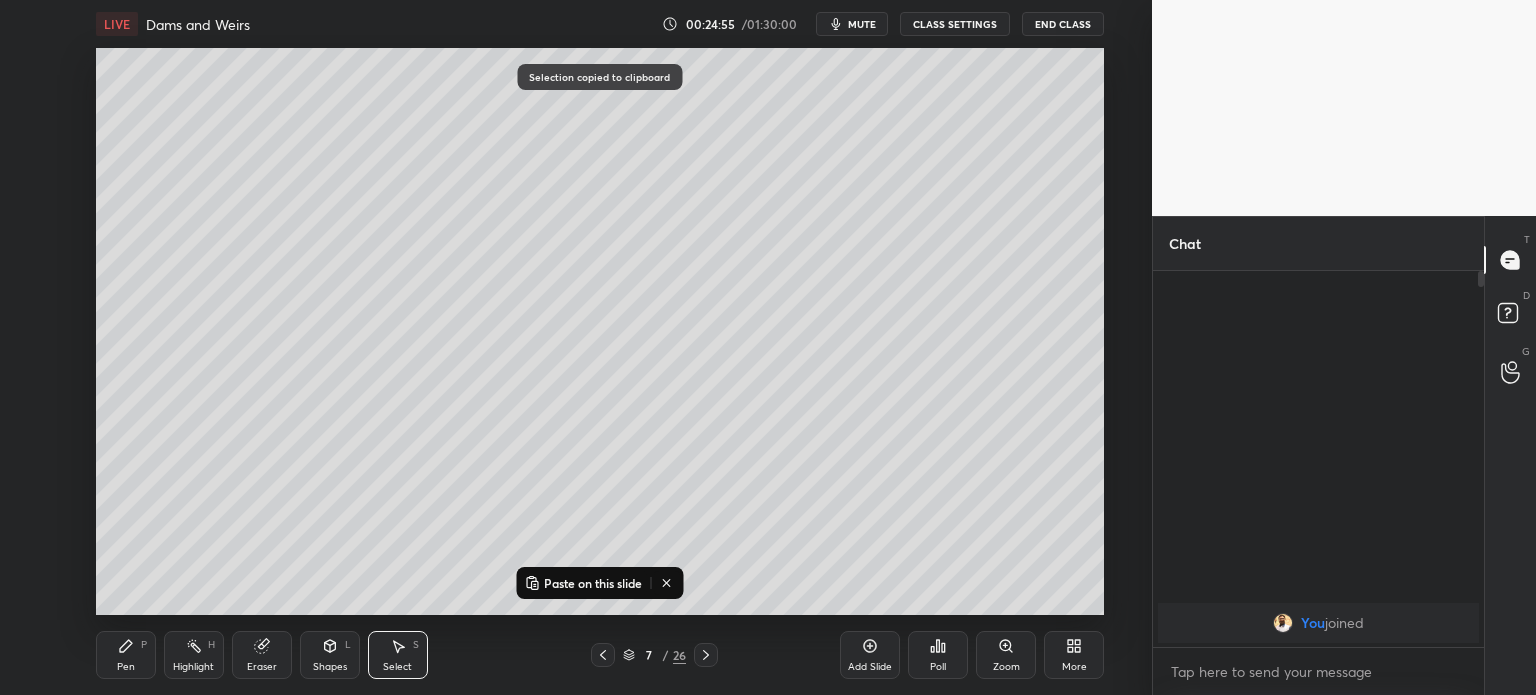 click on "Eraser" at bounding box center (262, 655) 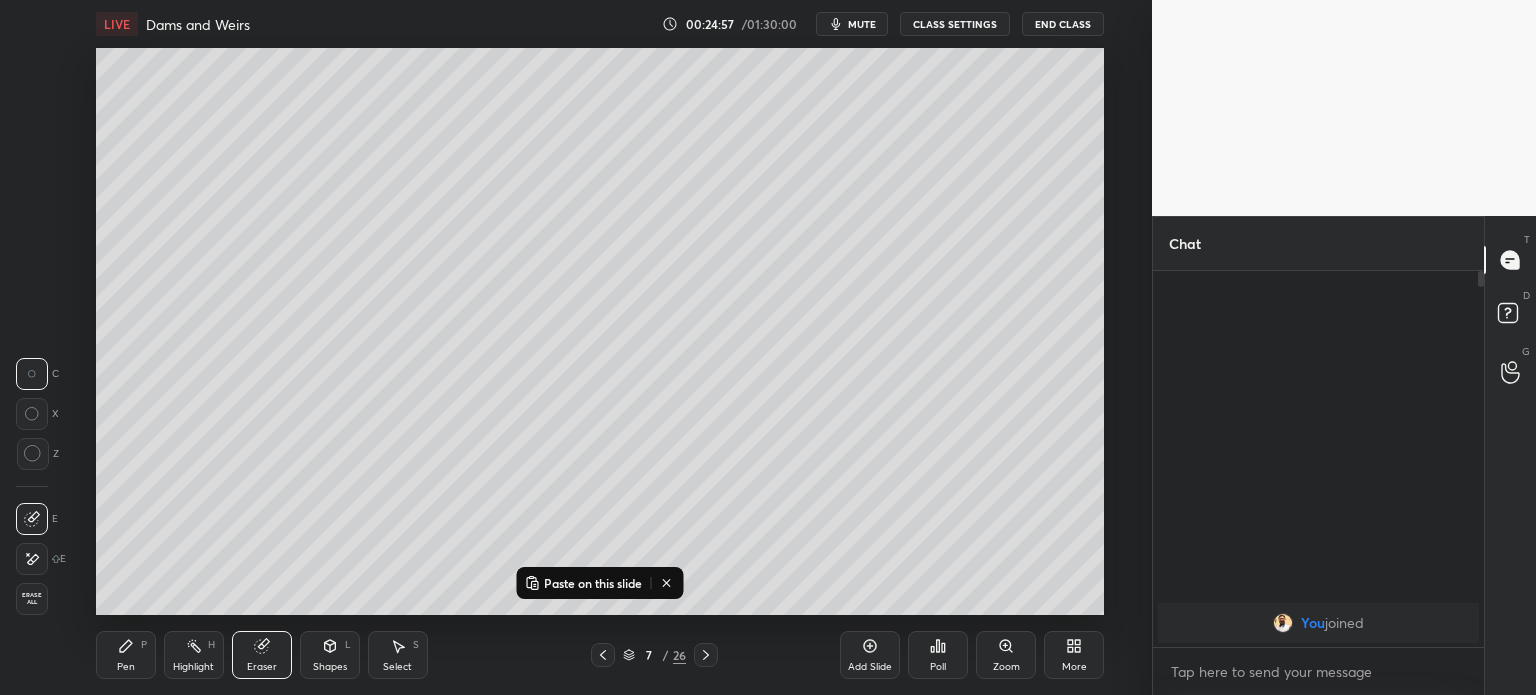 click on "Pen P" at bounding box center (126, 655) 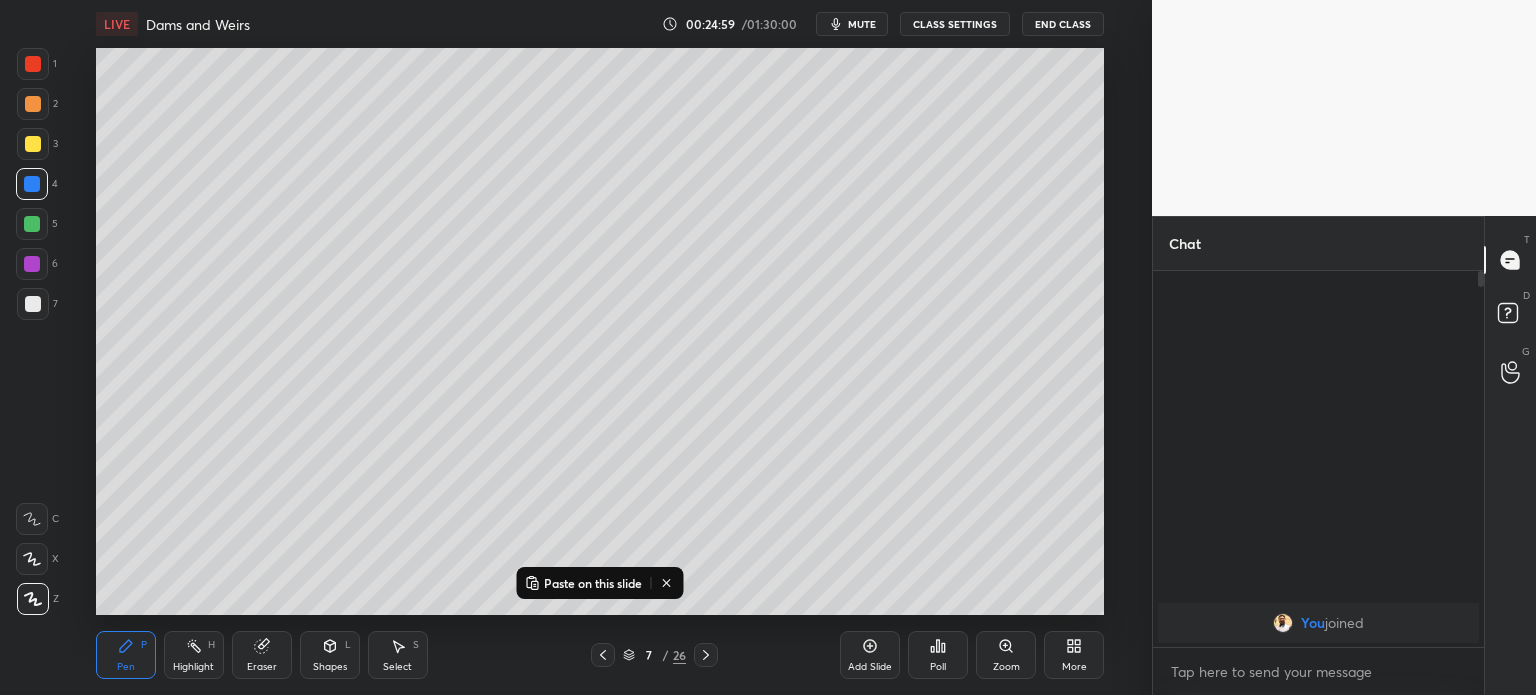 click on "Highlight" at bounding box center [193, 667] 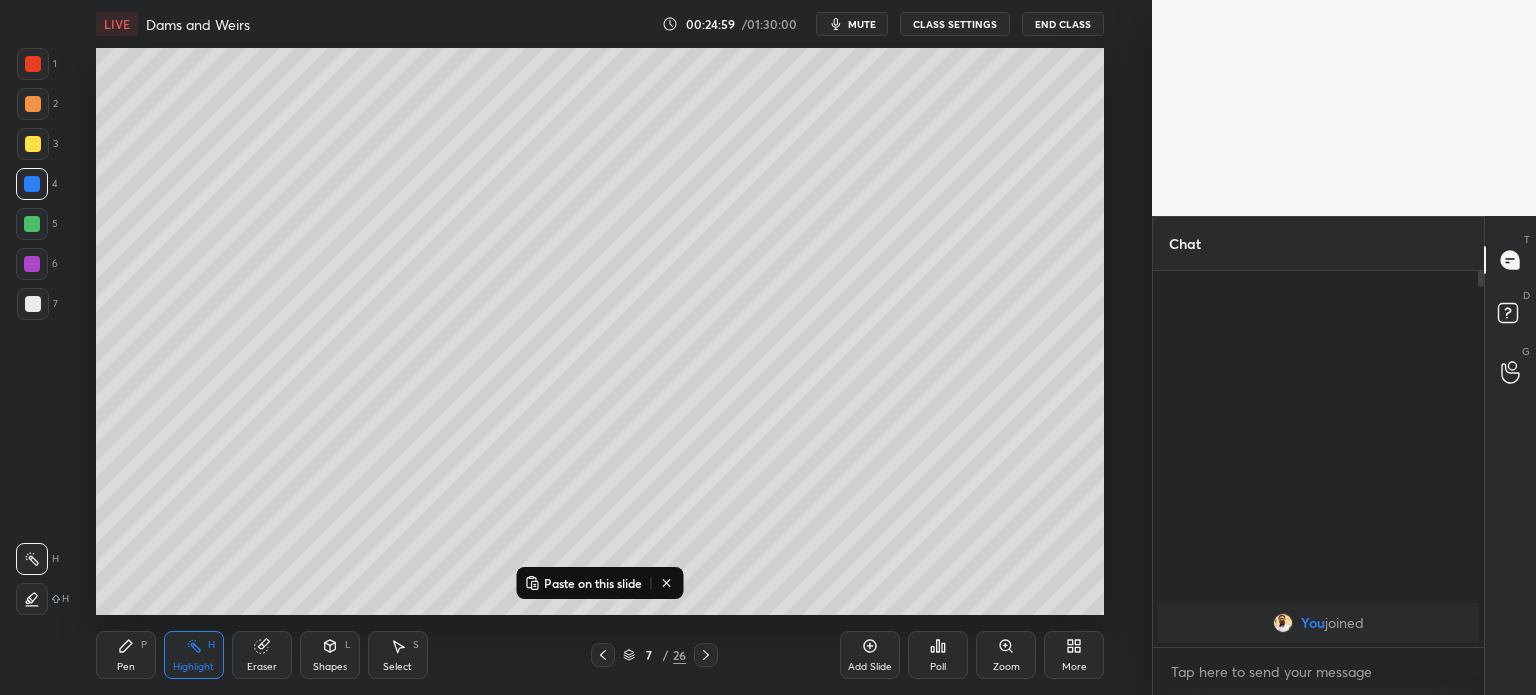 click on "Eraser" at bounding box center [262, 667] 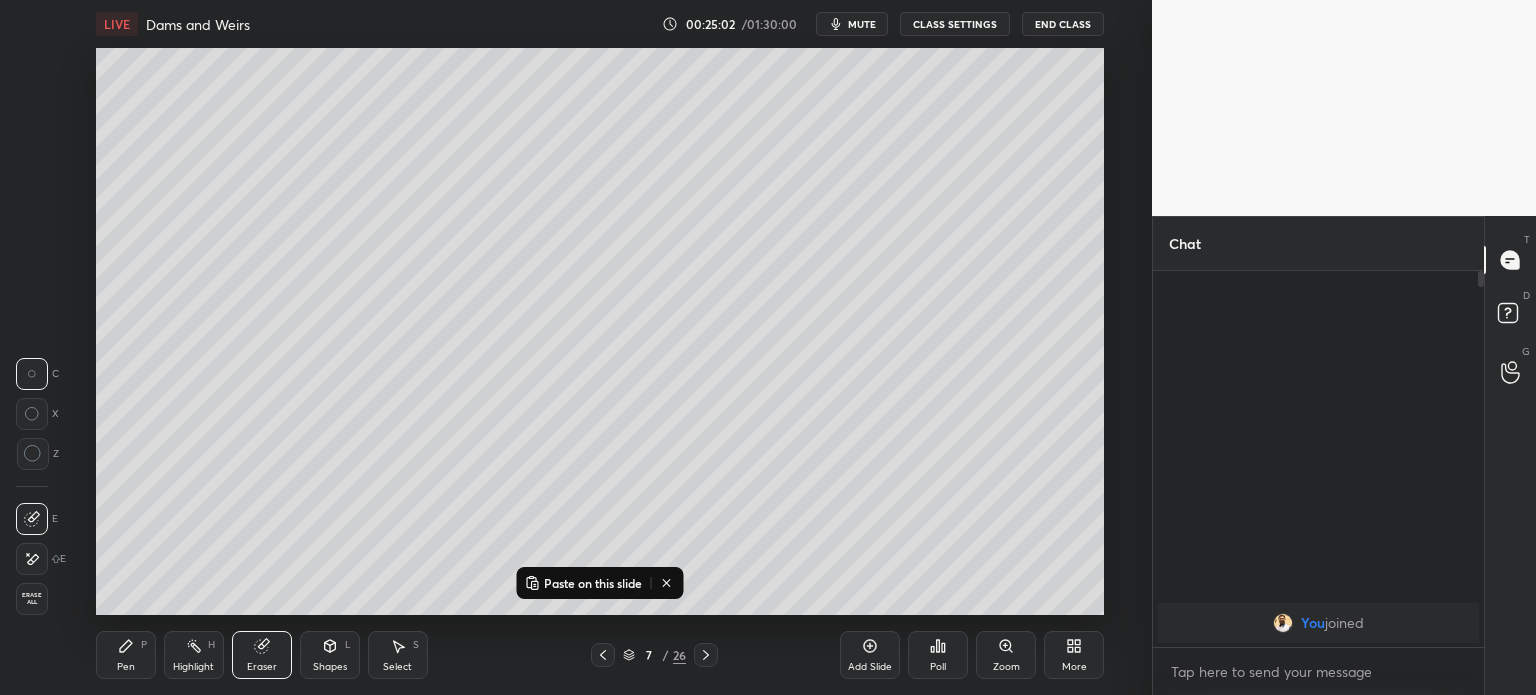 click on "Pen" at bounding box center (126, 667) 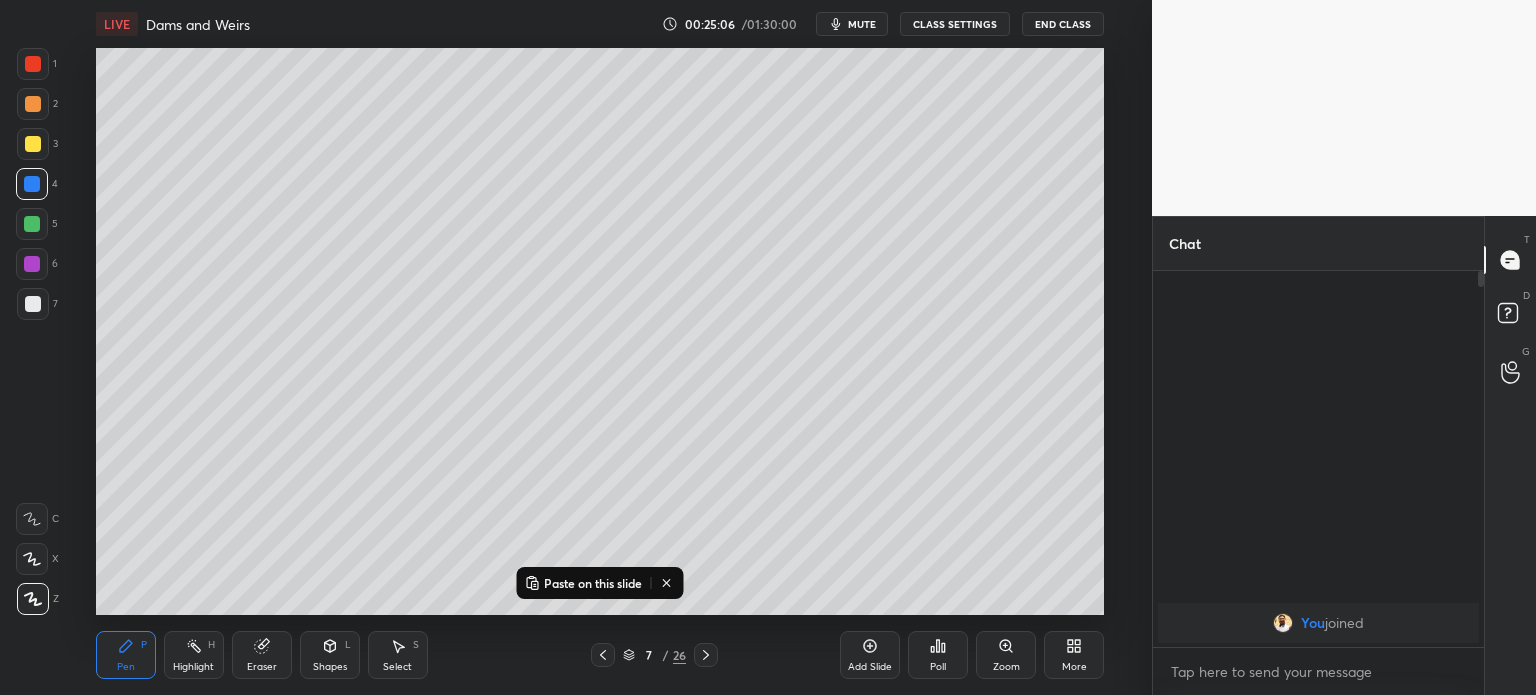 click at bounding box center [33, 304] 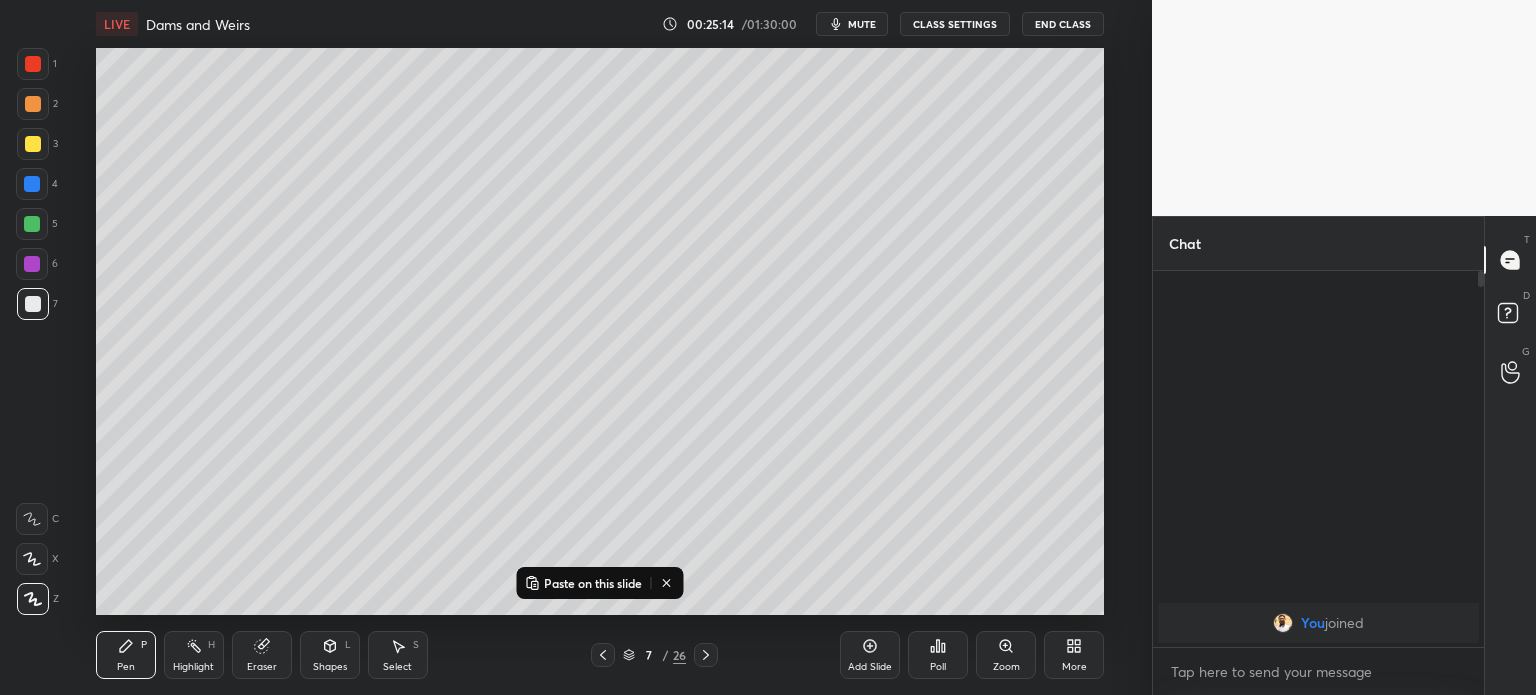 click on "Eraser" at bounding box center [262, 655] 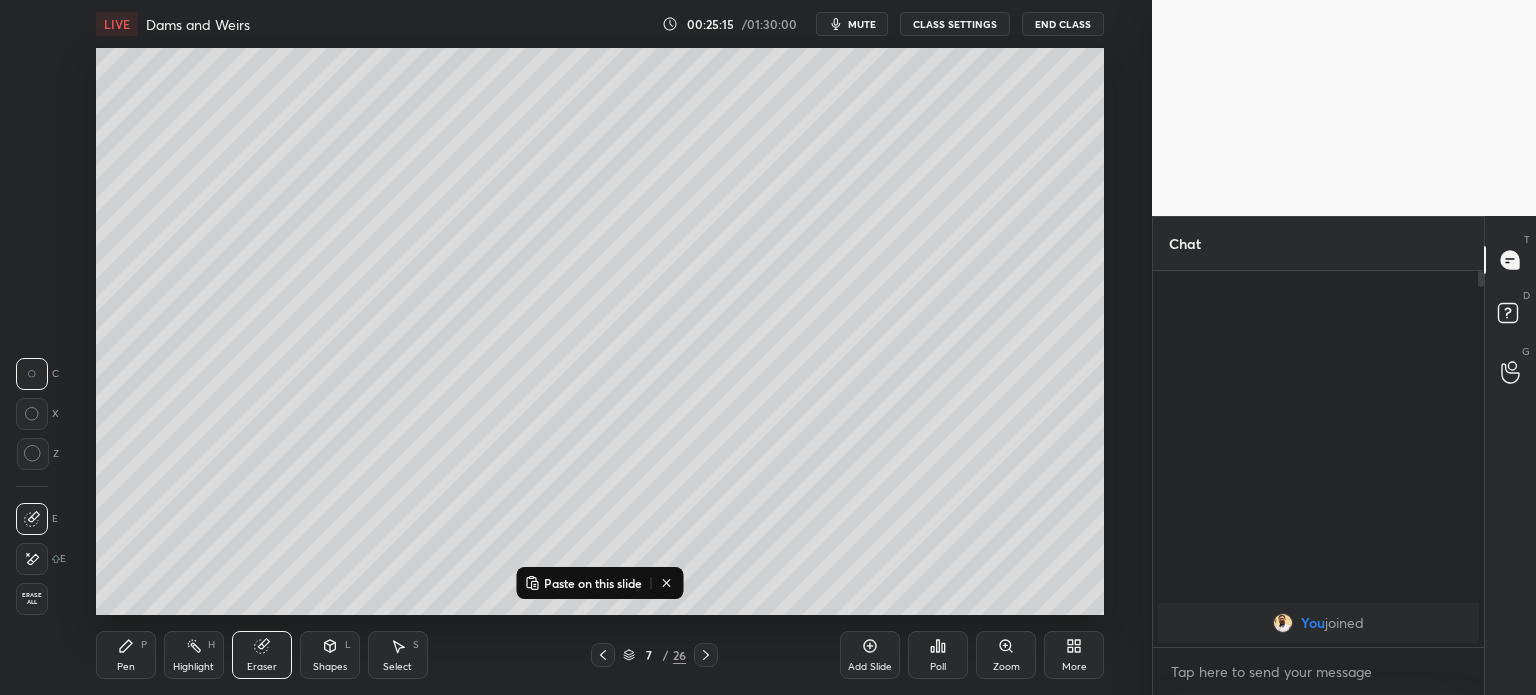 click on "Pen" at bounding box center (126, 667) 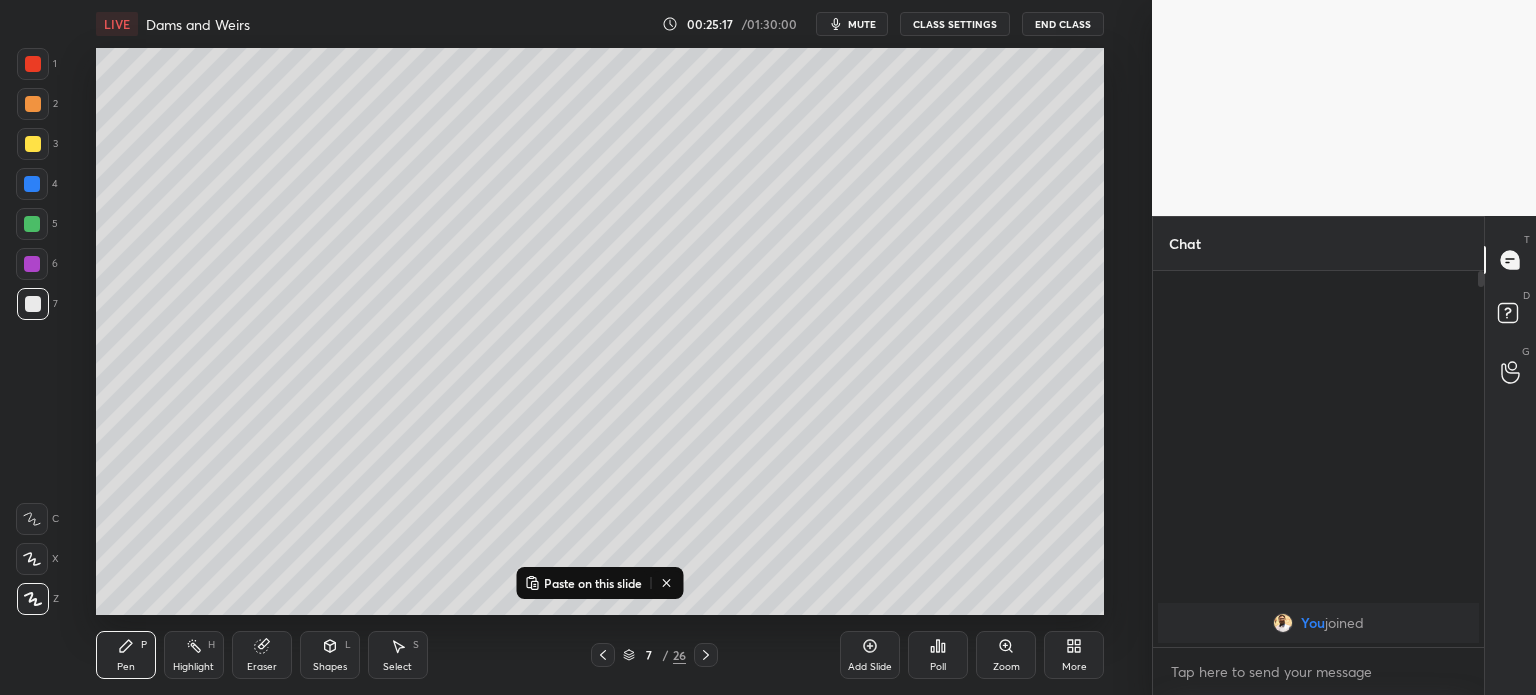 click at bounding box center (32, 184) 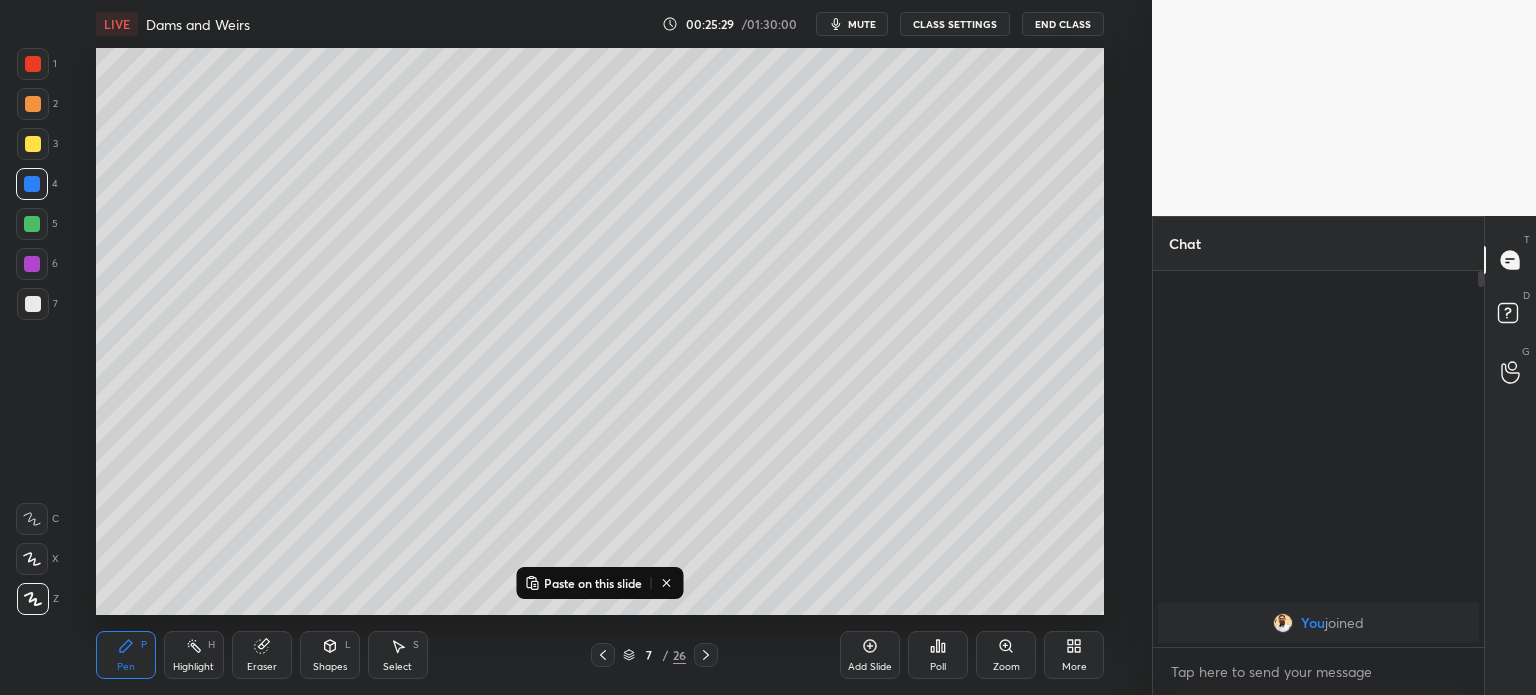 click 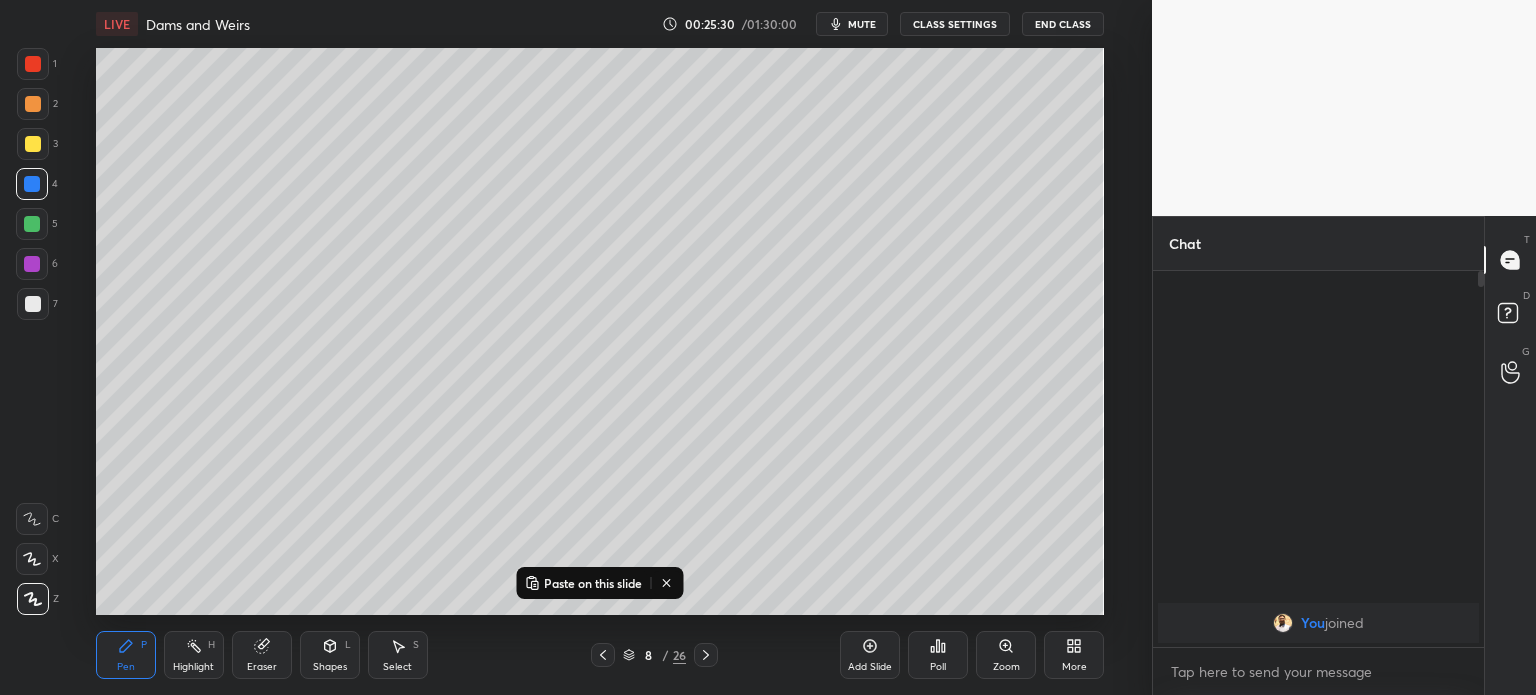 click on "Paste on this slide" at bounding box center (583, 583) 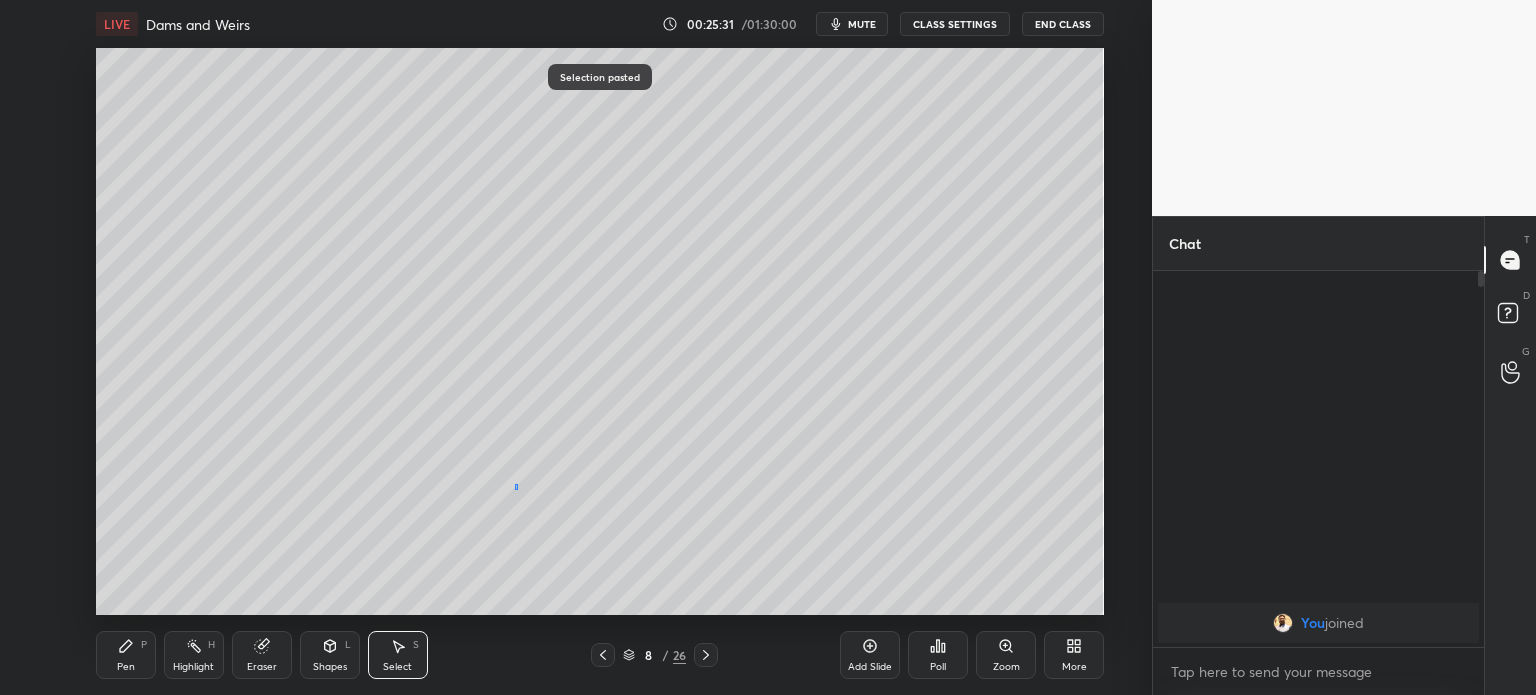 click on "0 ° Undo Copy Paste here Duplicate Duplicate to new slide Delete" at bounding box center (600, 331) 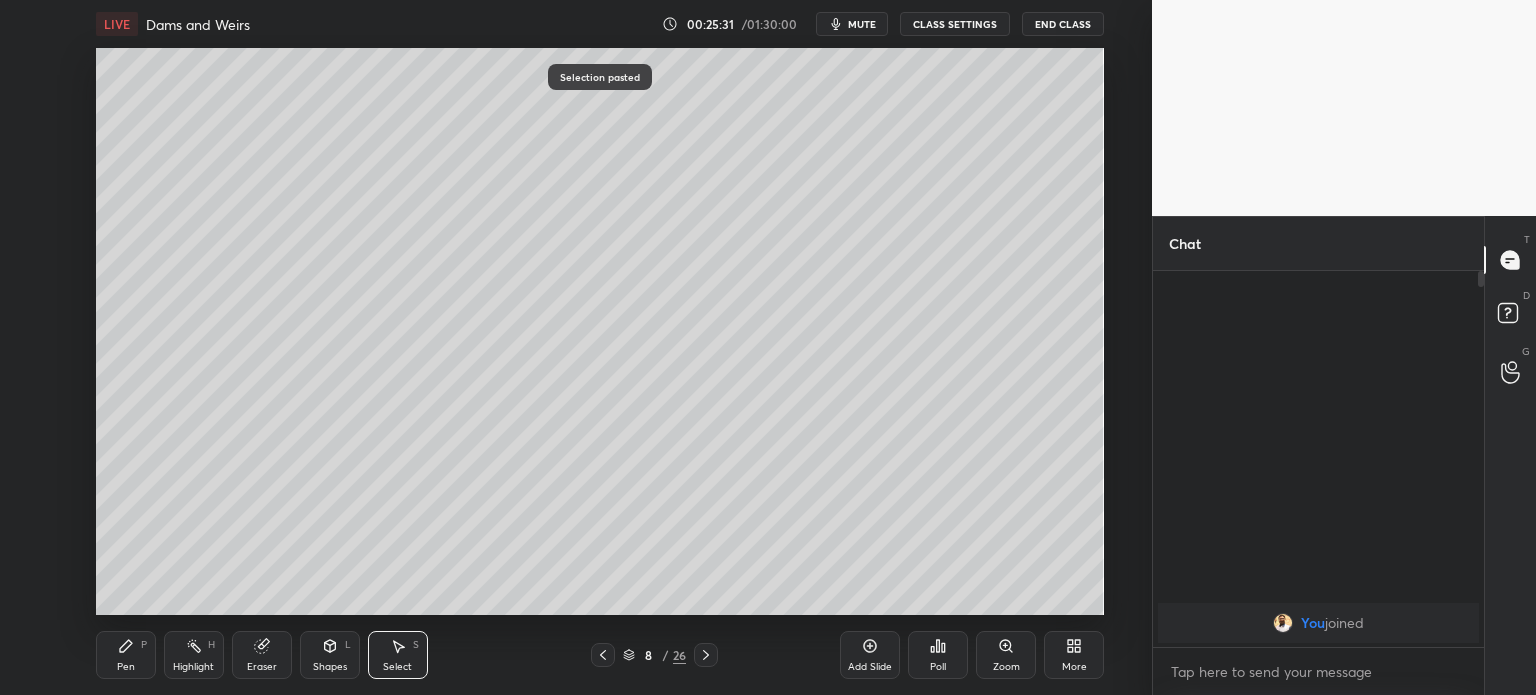 click on "0 ° Undo Copy Paste here Duplicate Duplicate to new slide Delete" at bounding box center [600, 331] 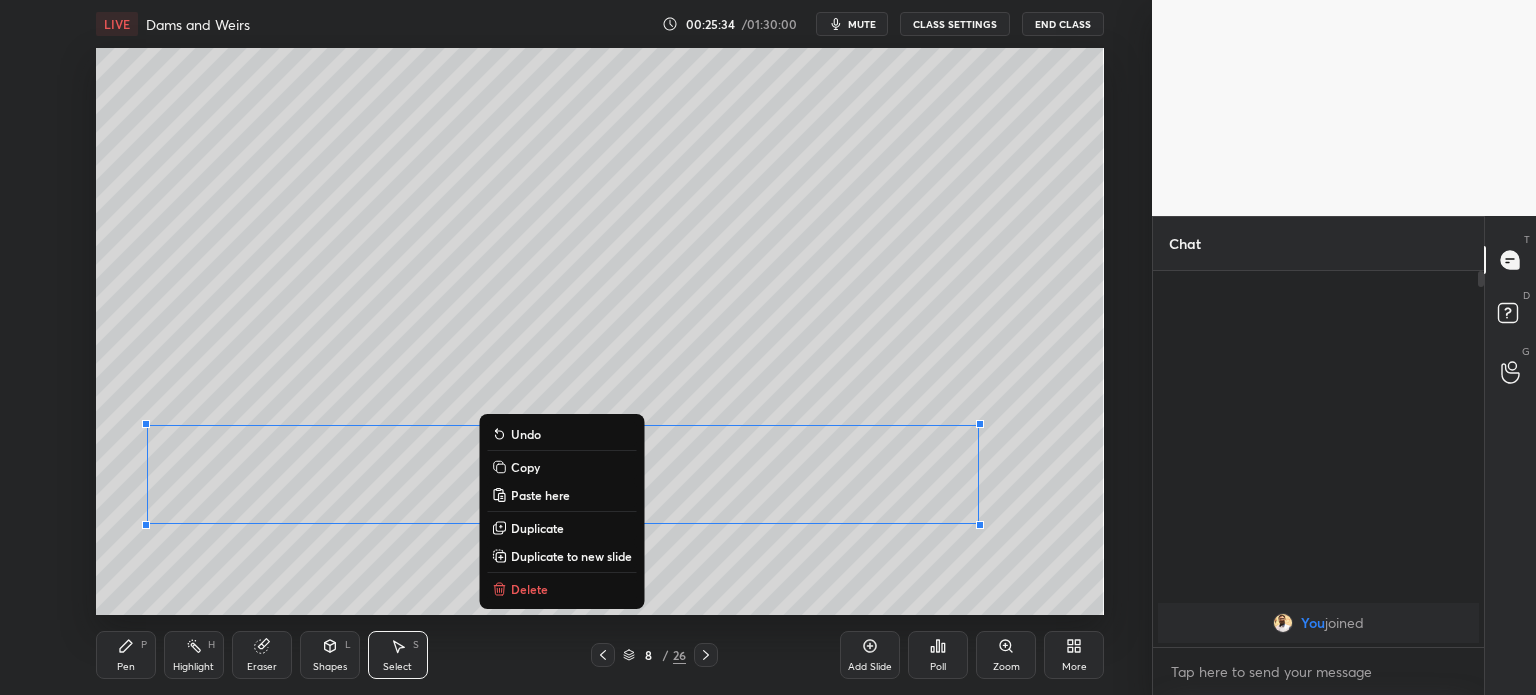click on "0 ° Undo Copy Paste here Duplicate Duplicate to new slide Delete" at bounding box center (600, 331) 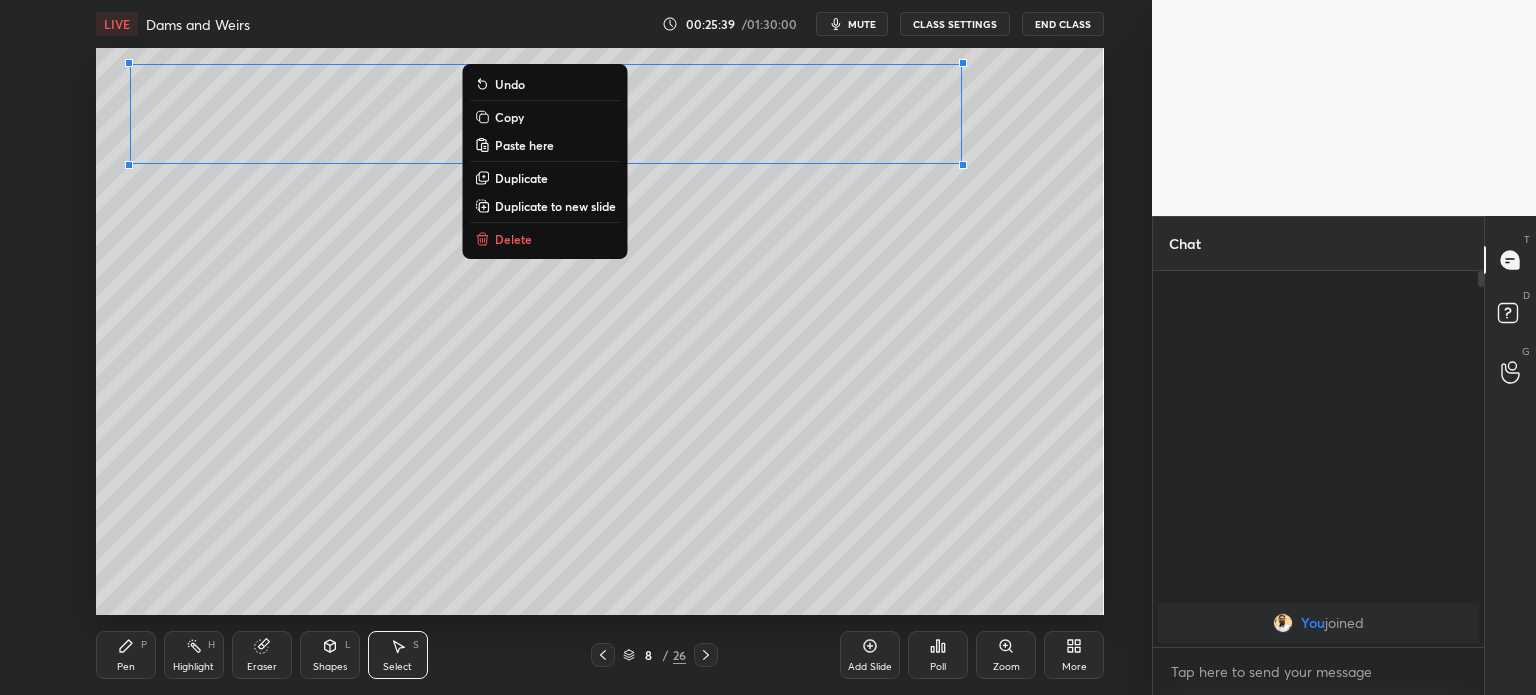 click on "Eraser" at bounding box center (262, 667) 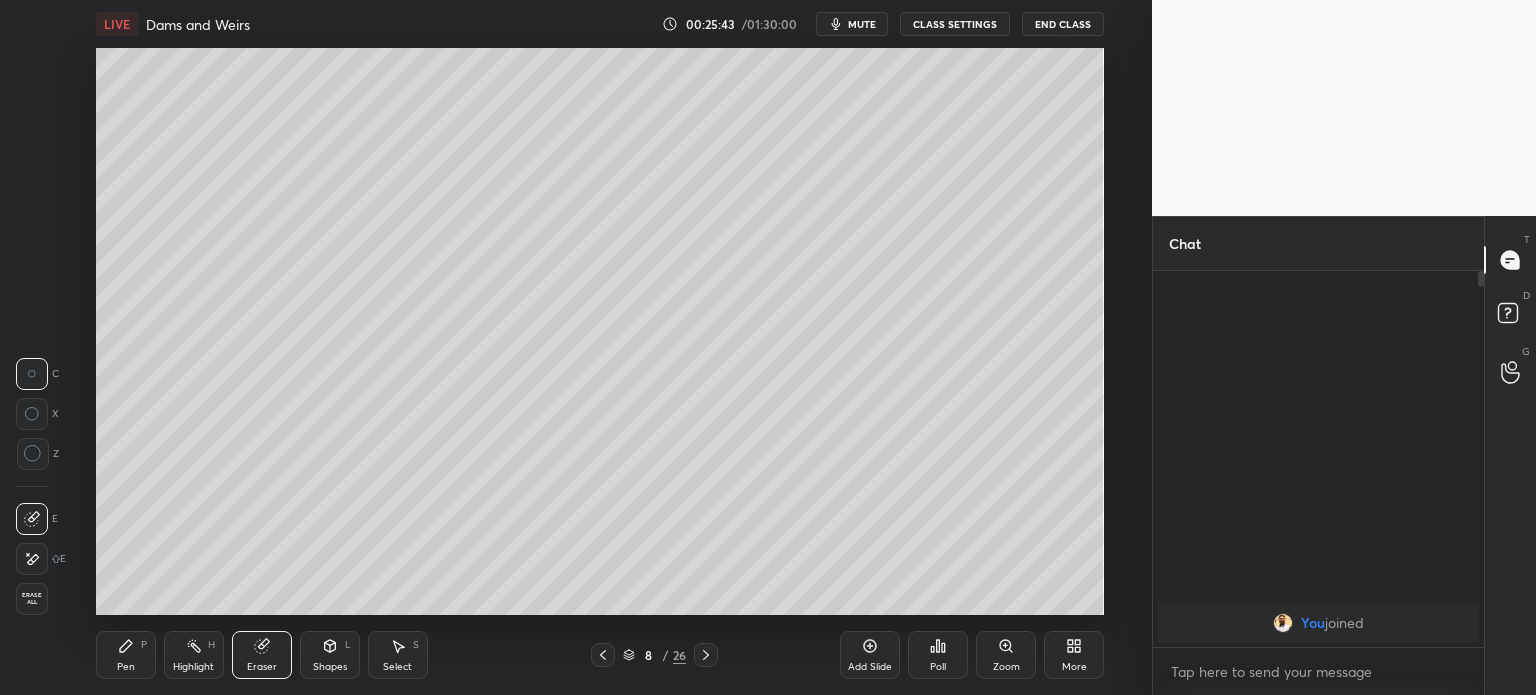 click 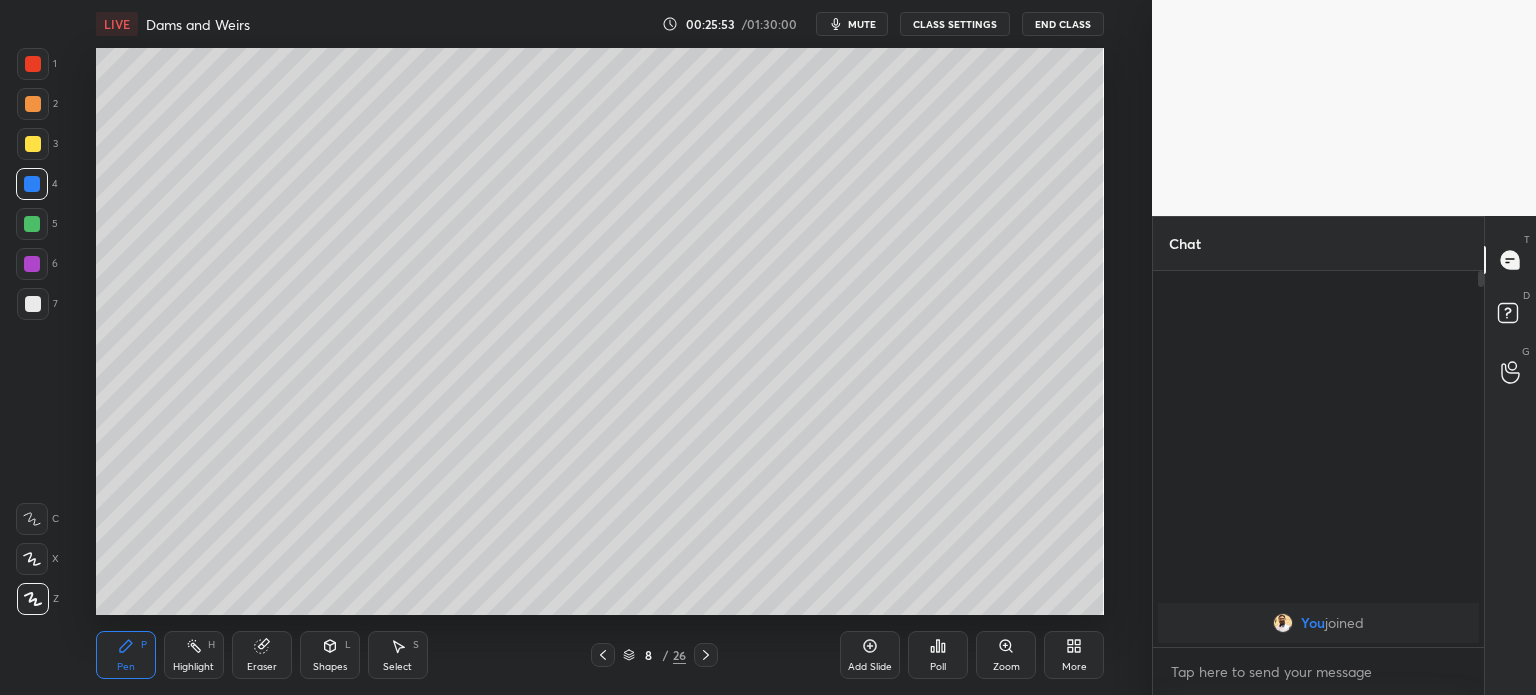 click at bounding box center [33, 304] 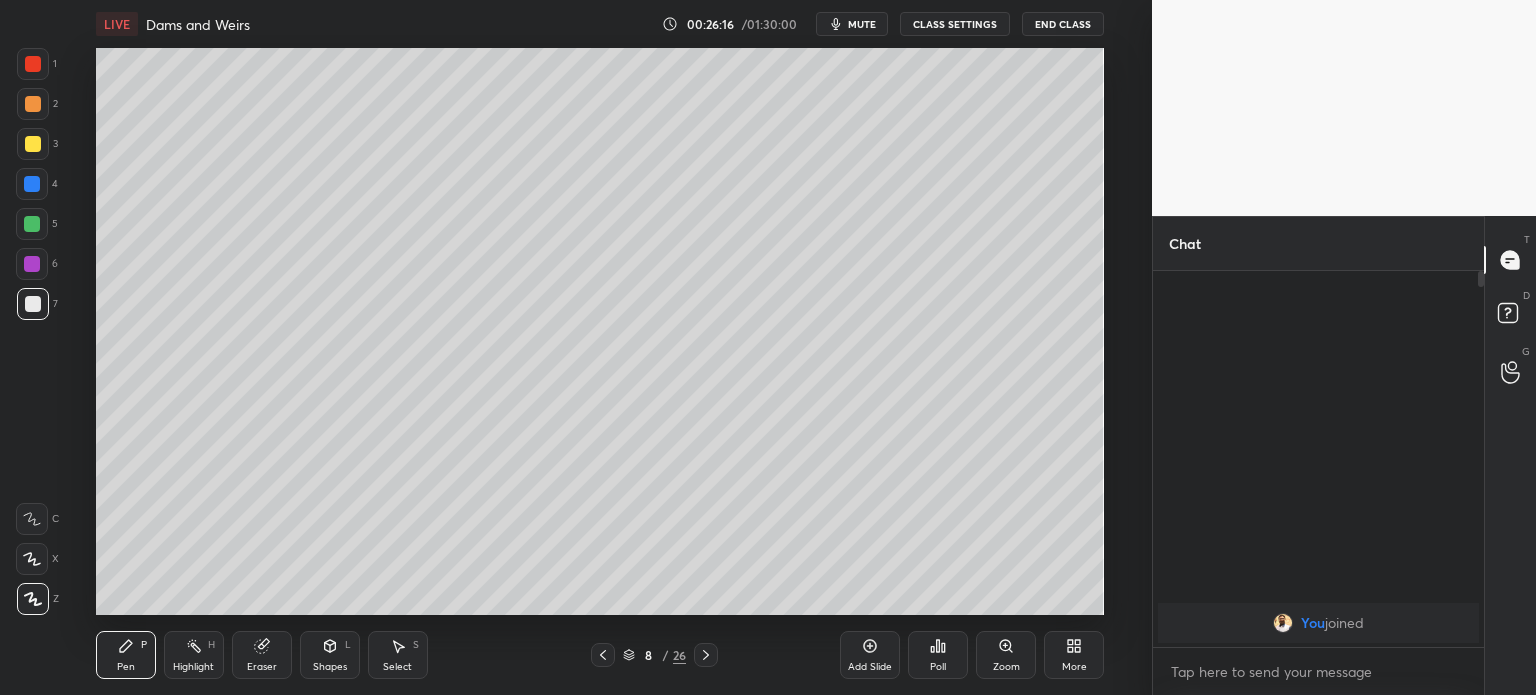 click on "Add Slide" at bounding box center [870, 655] 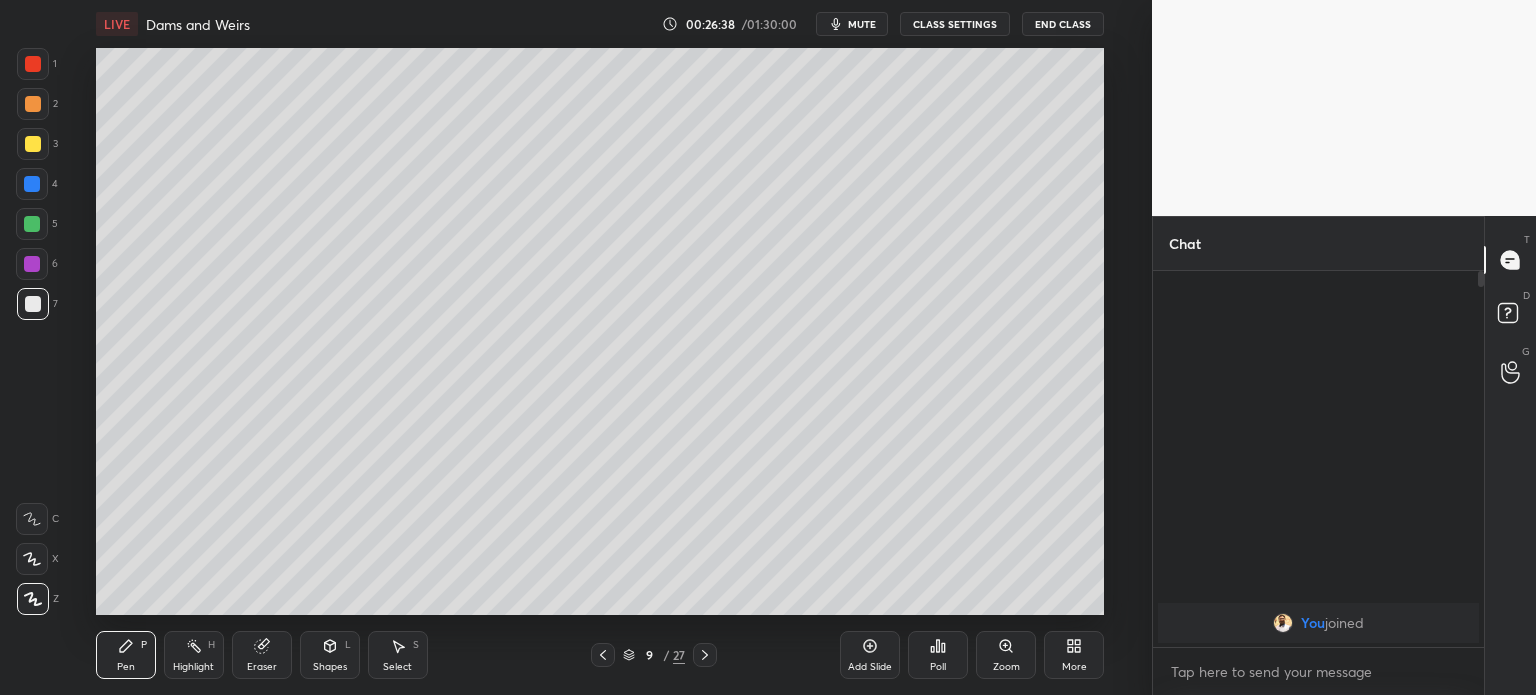 click 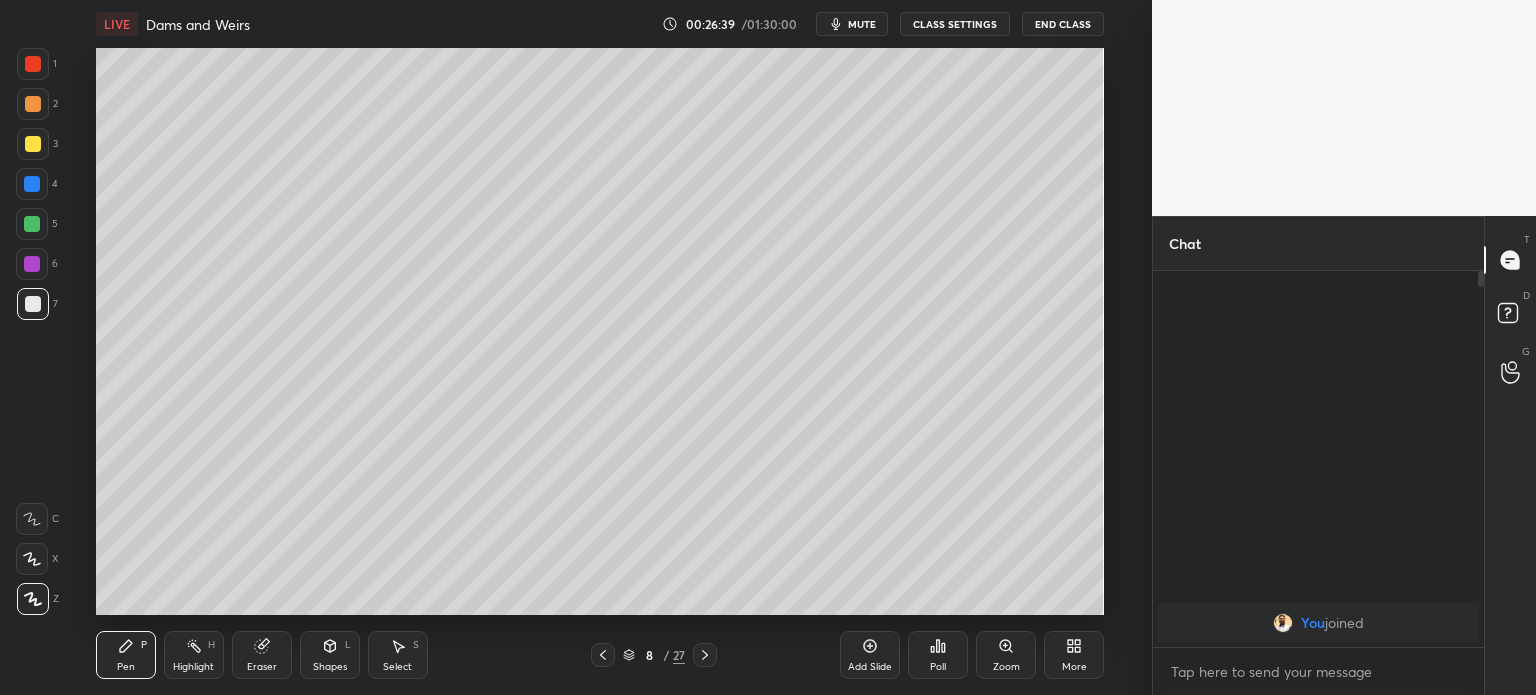 click 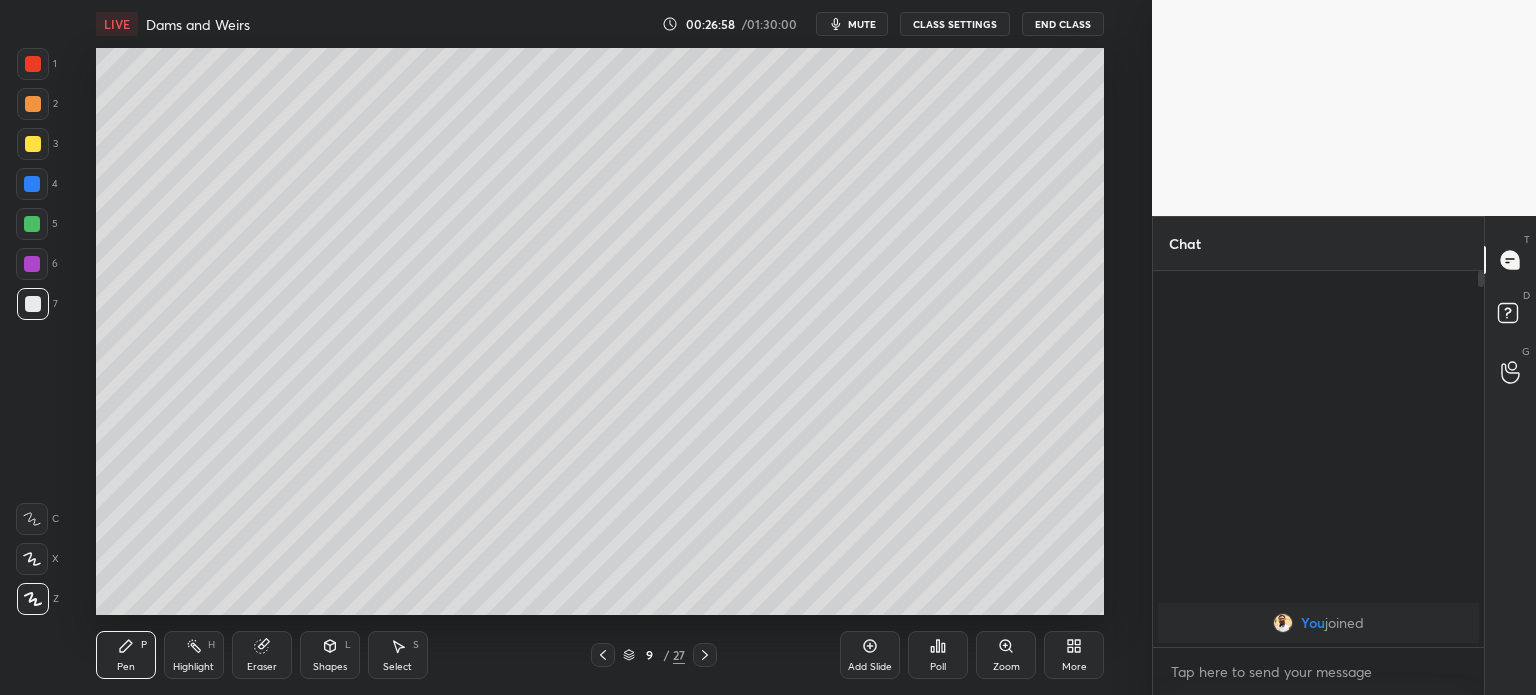 click on "9 / 27" at bounding box center [654, 655] 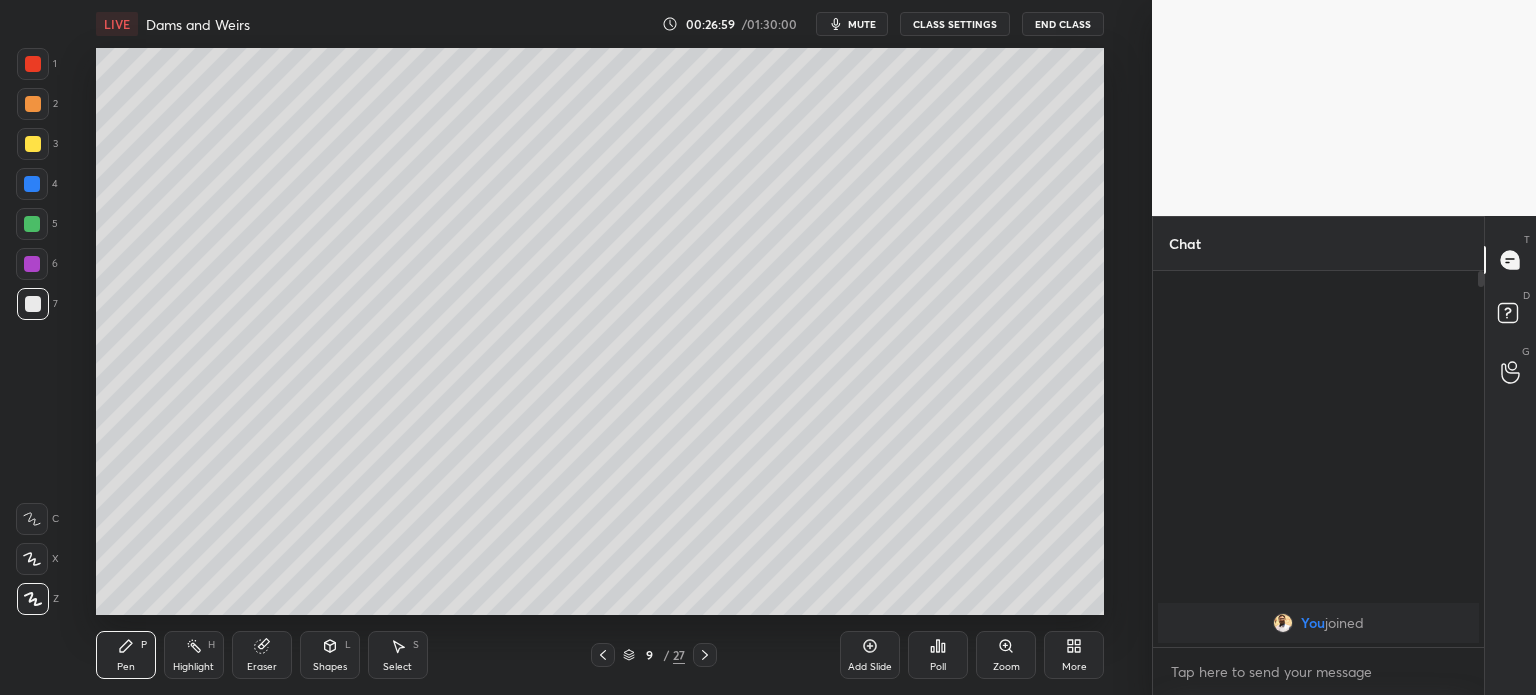 click on "9 / 27" at bounding box center [654, 655] 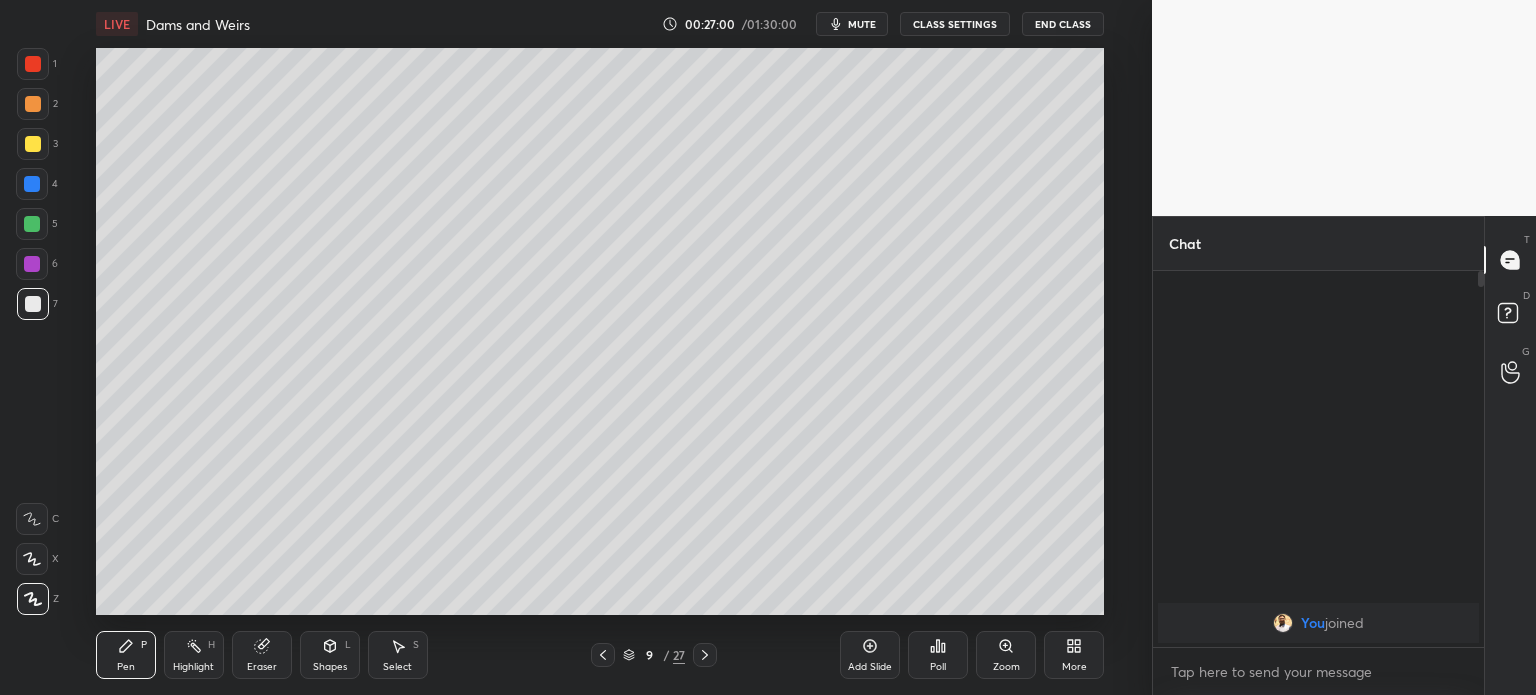 click 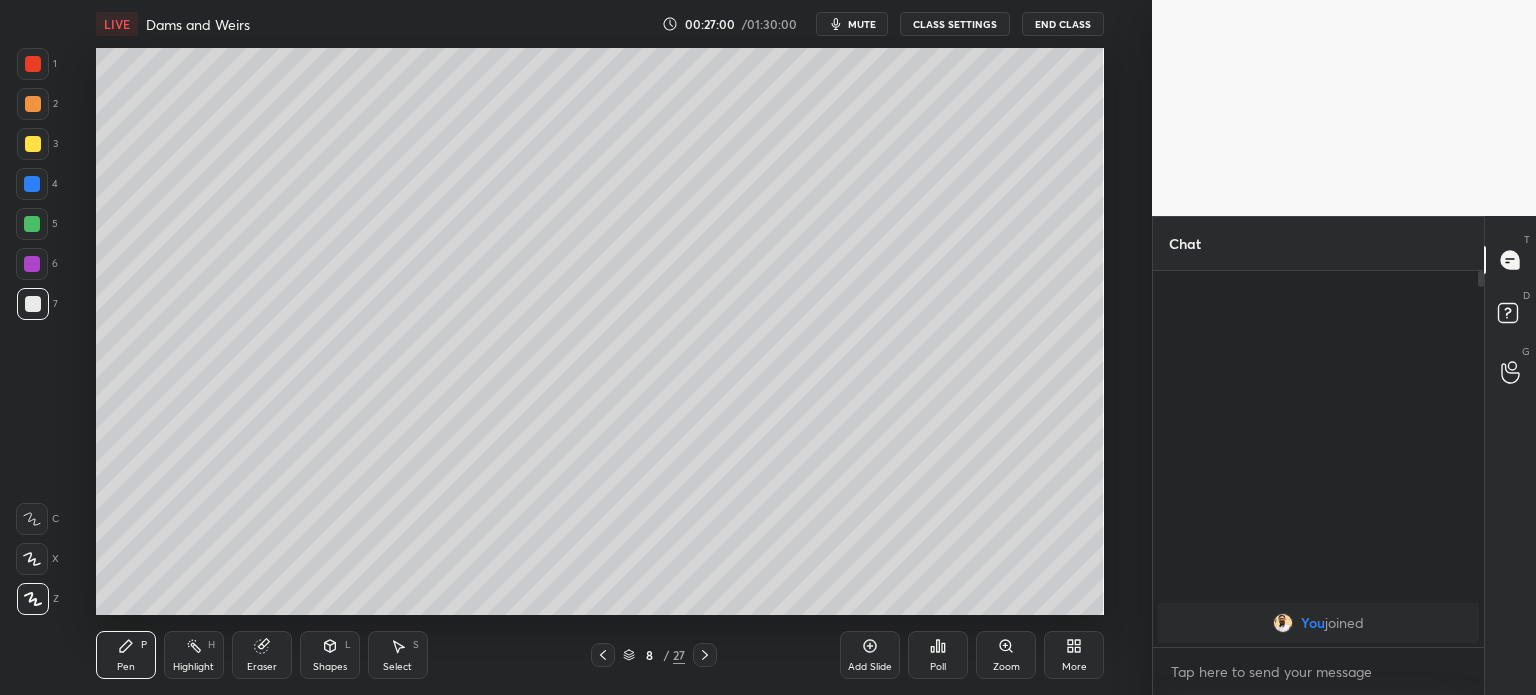 click 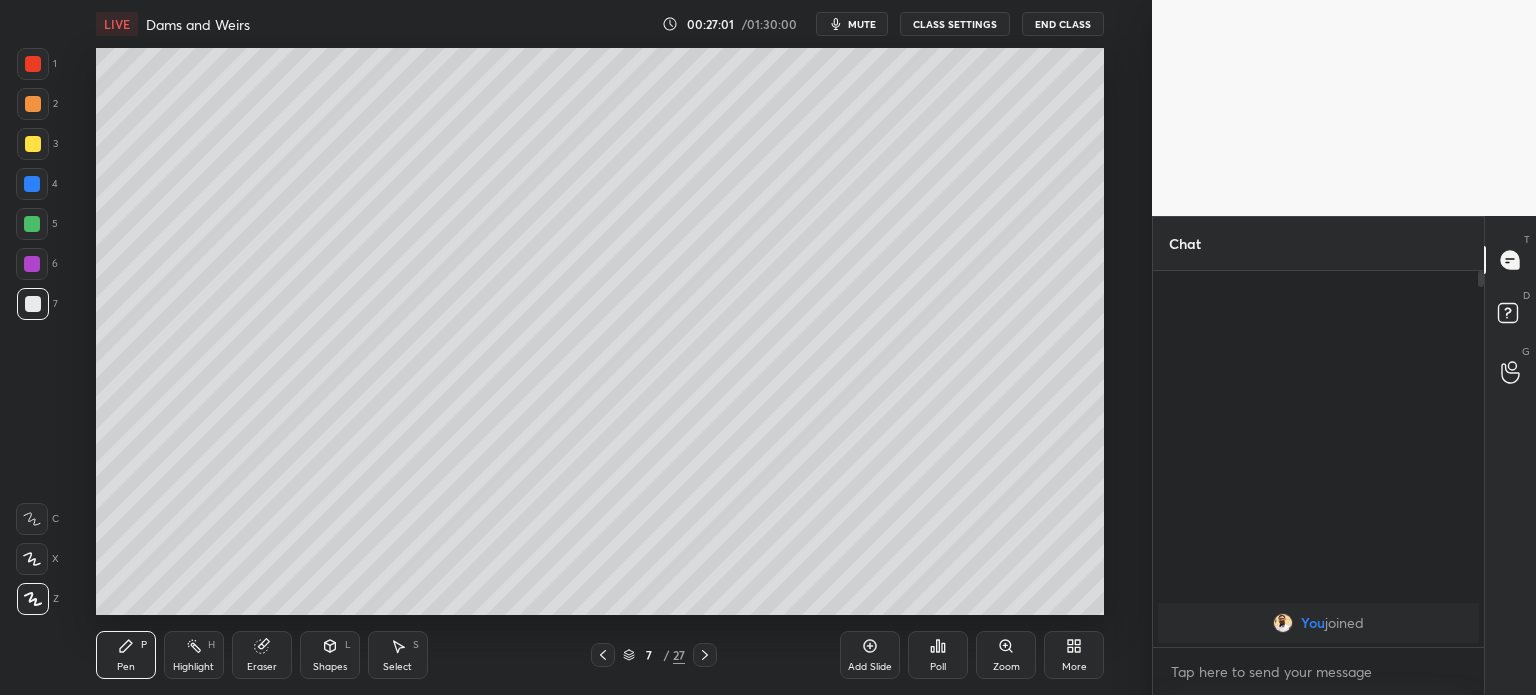 click 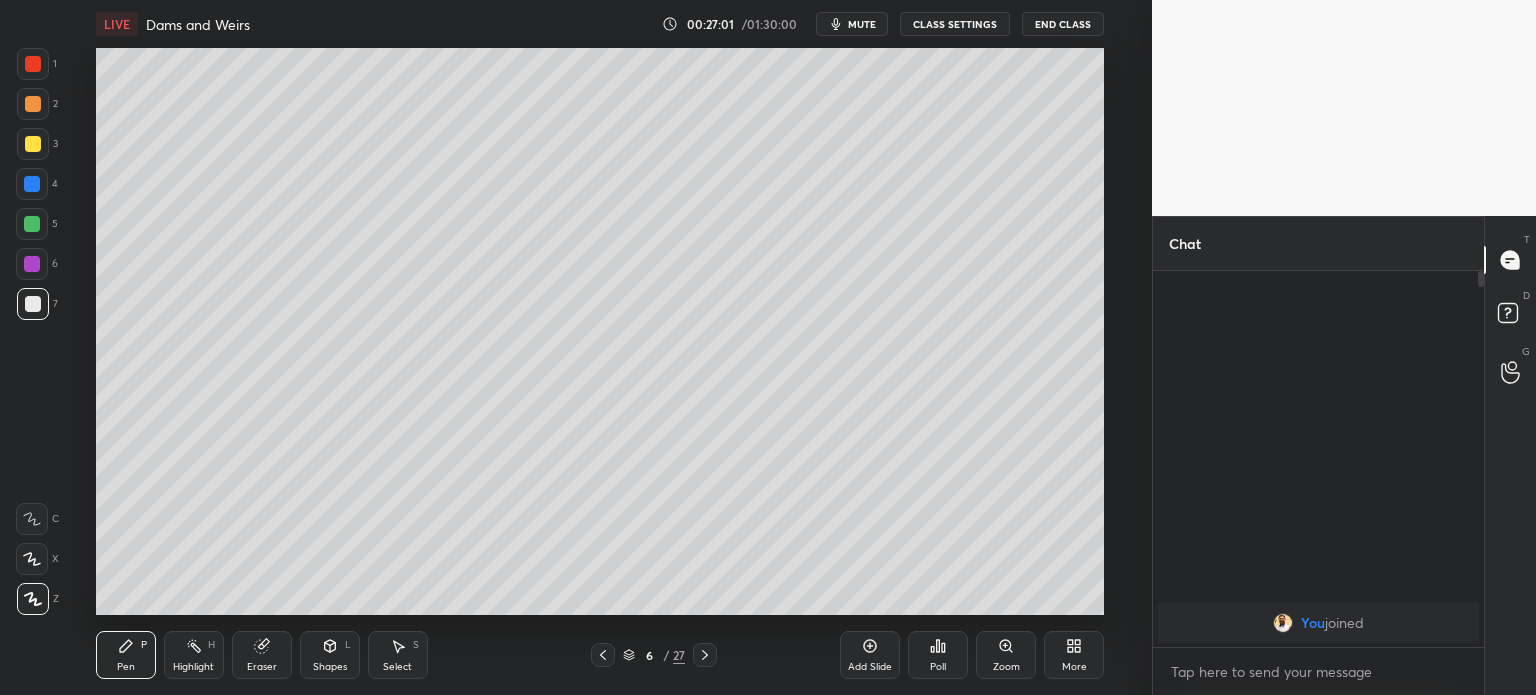 click 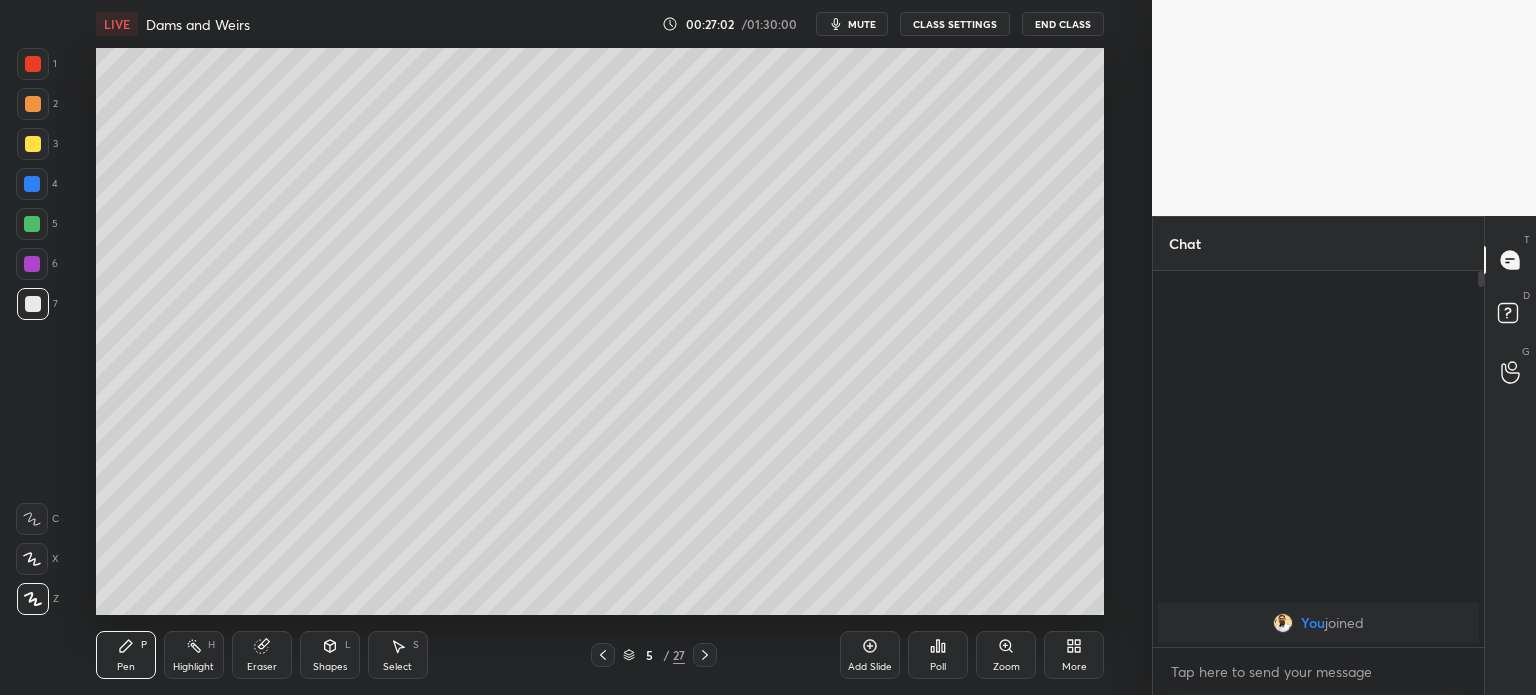 click 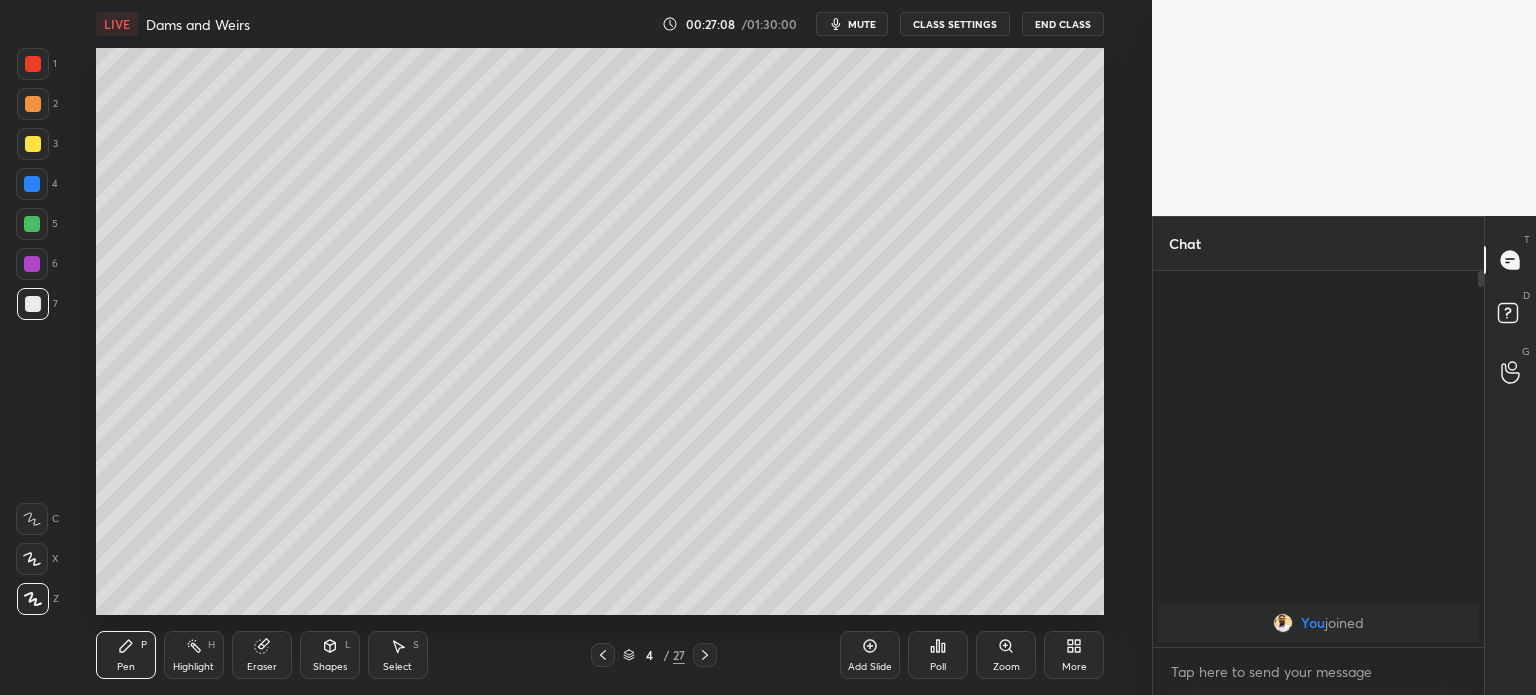 click 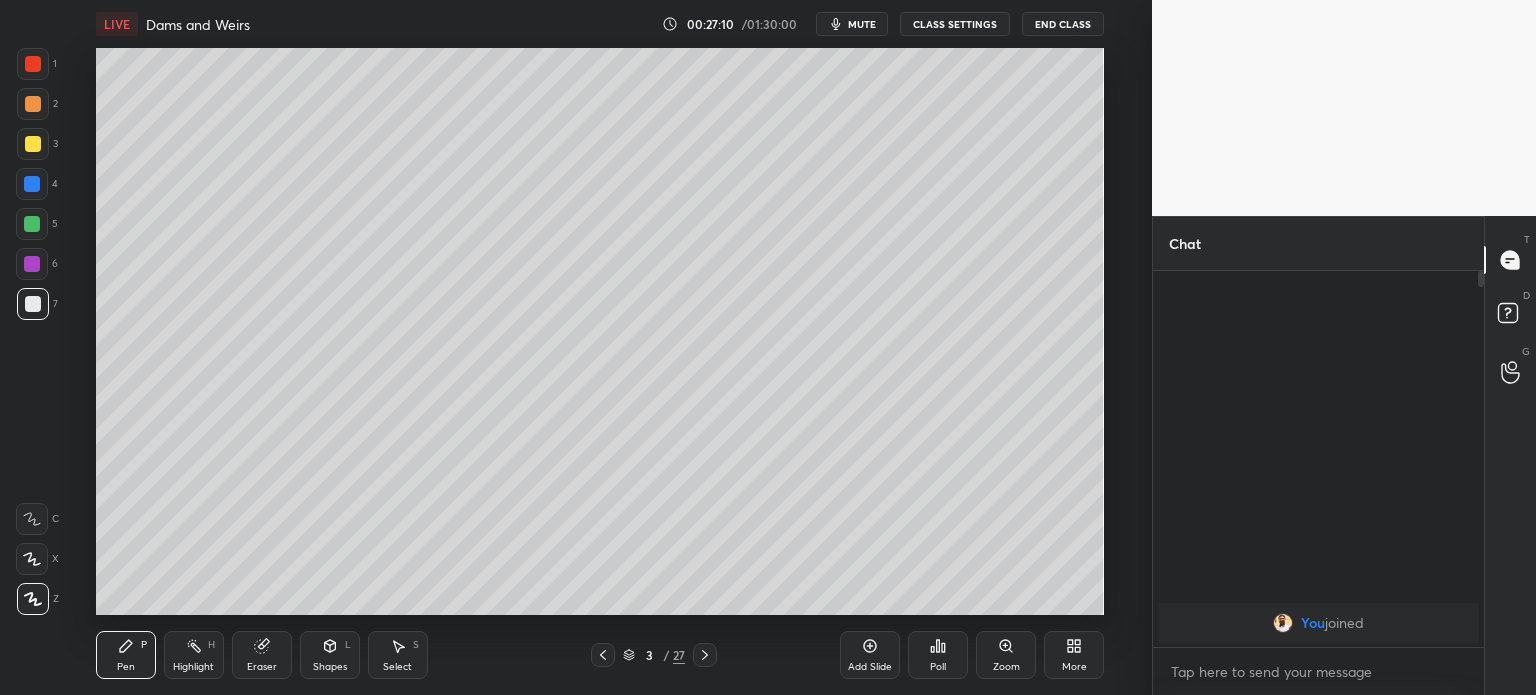 click 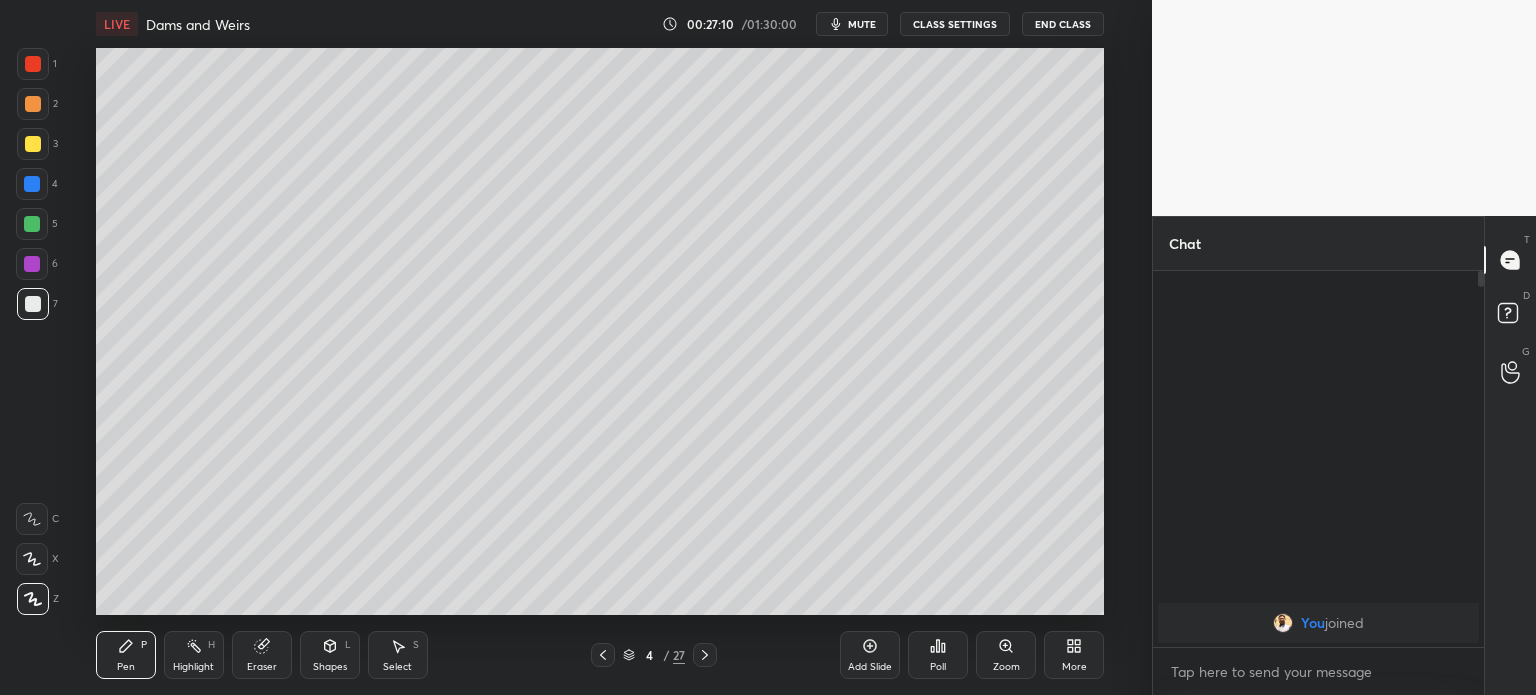 click 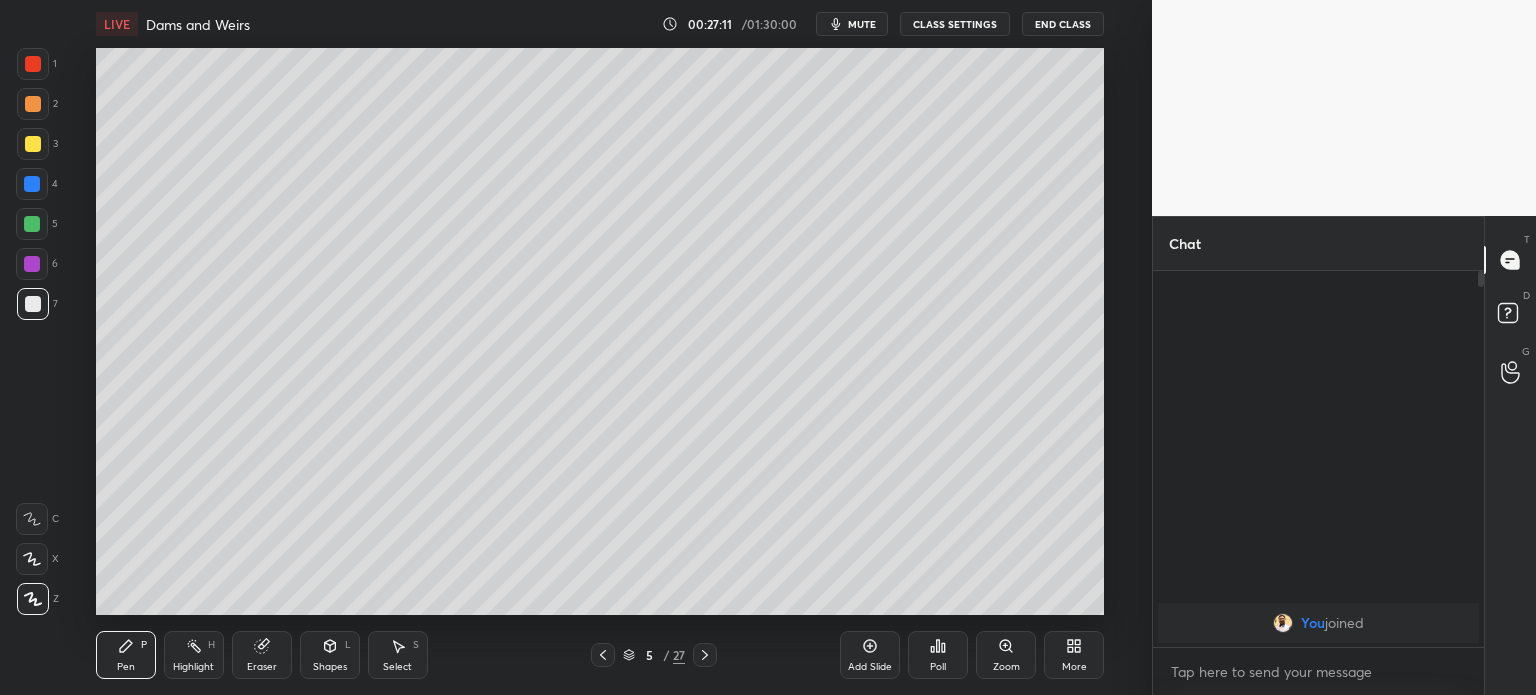 click 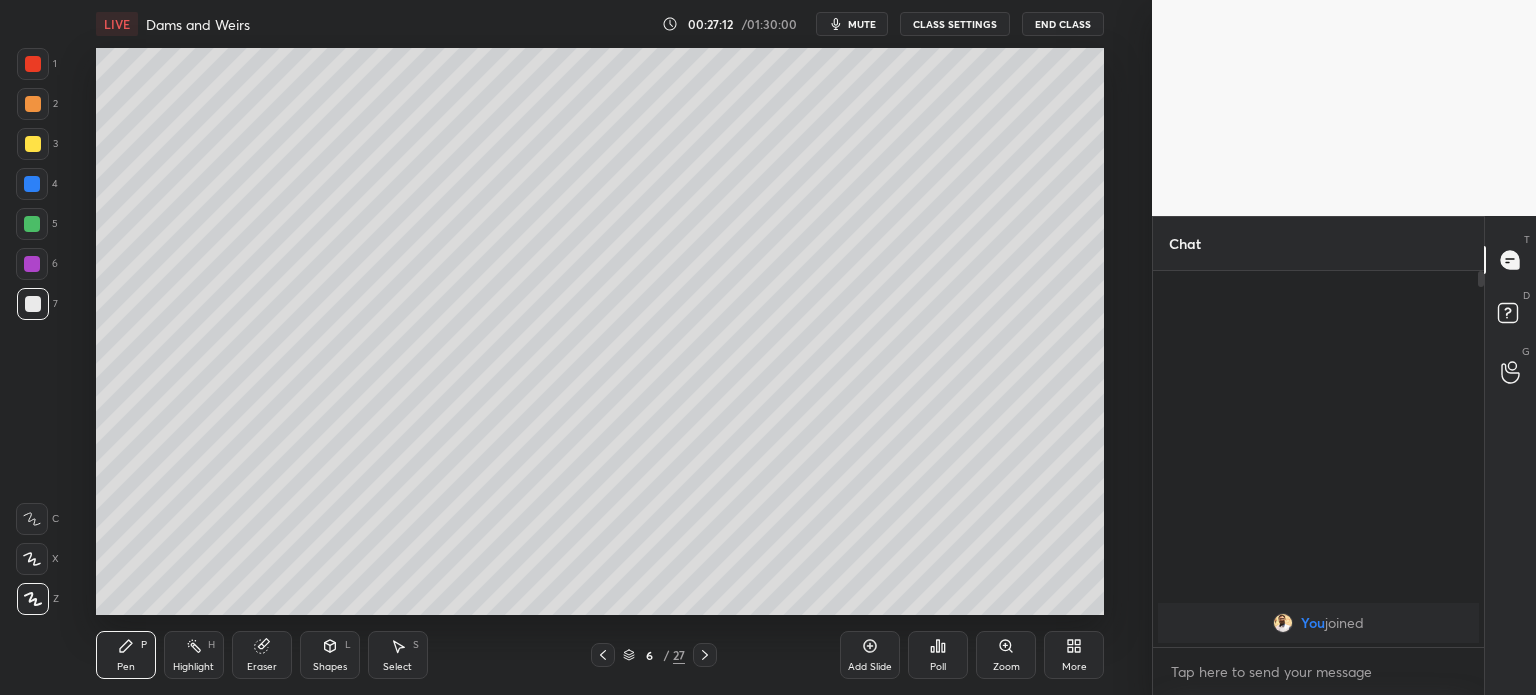 click 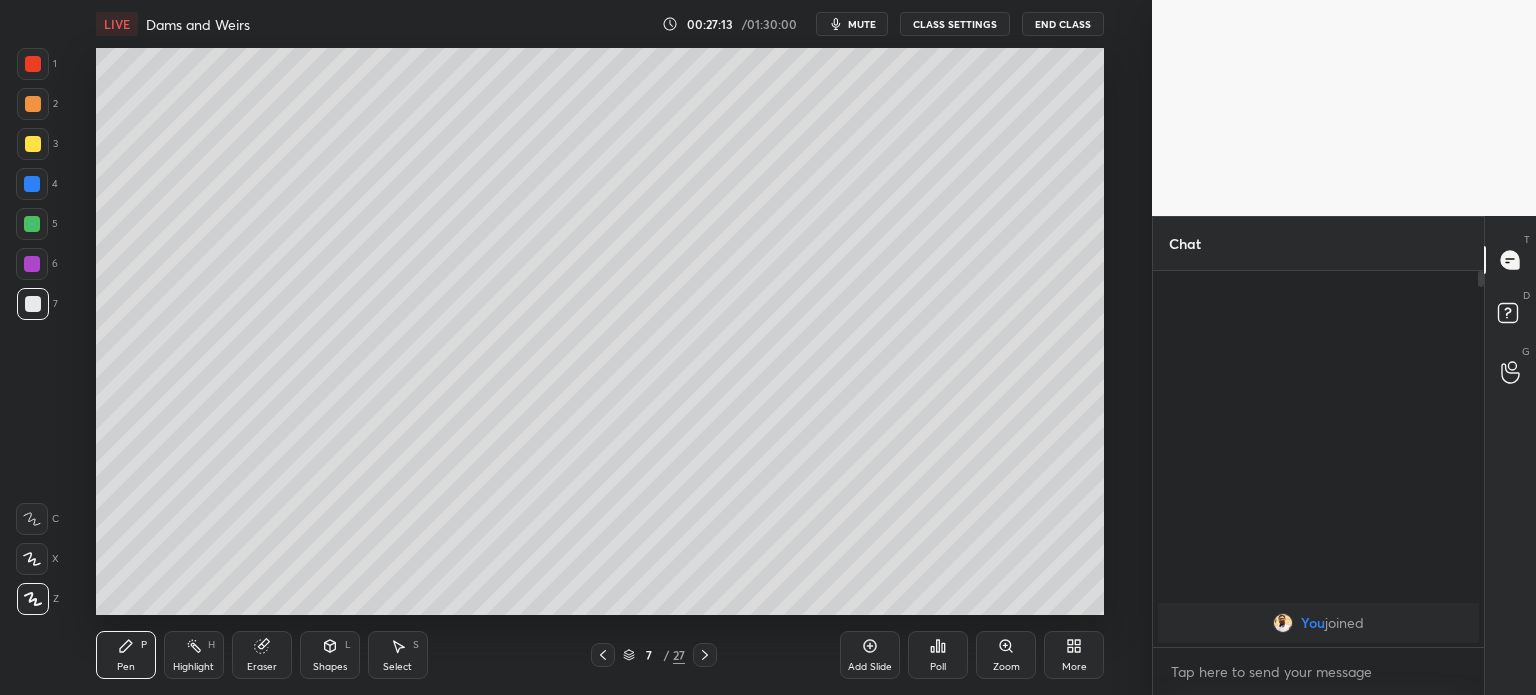 click 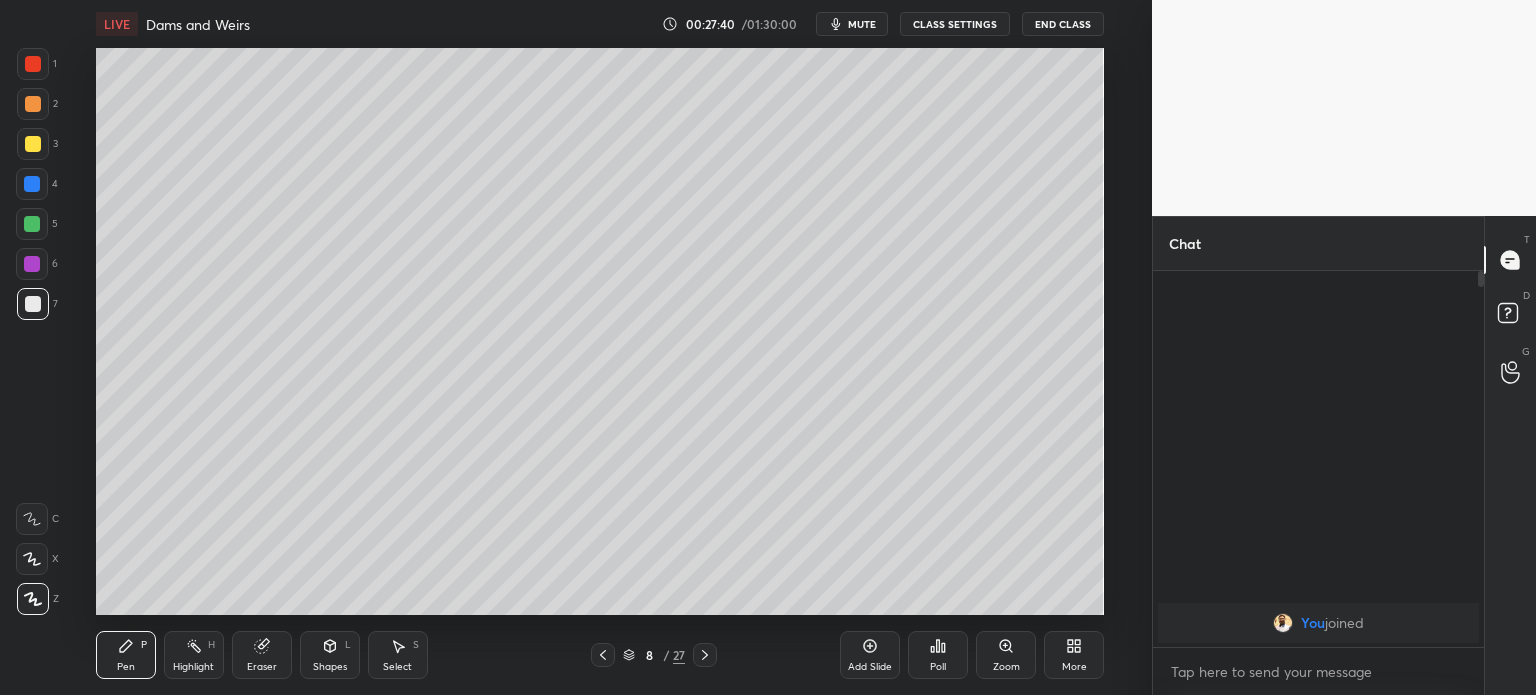 click on "End Class" at bounding box center [1063, 24] 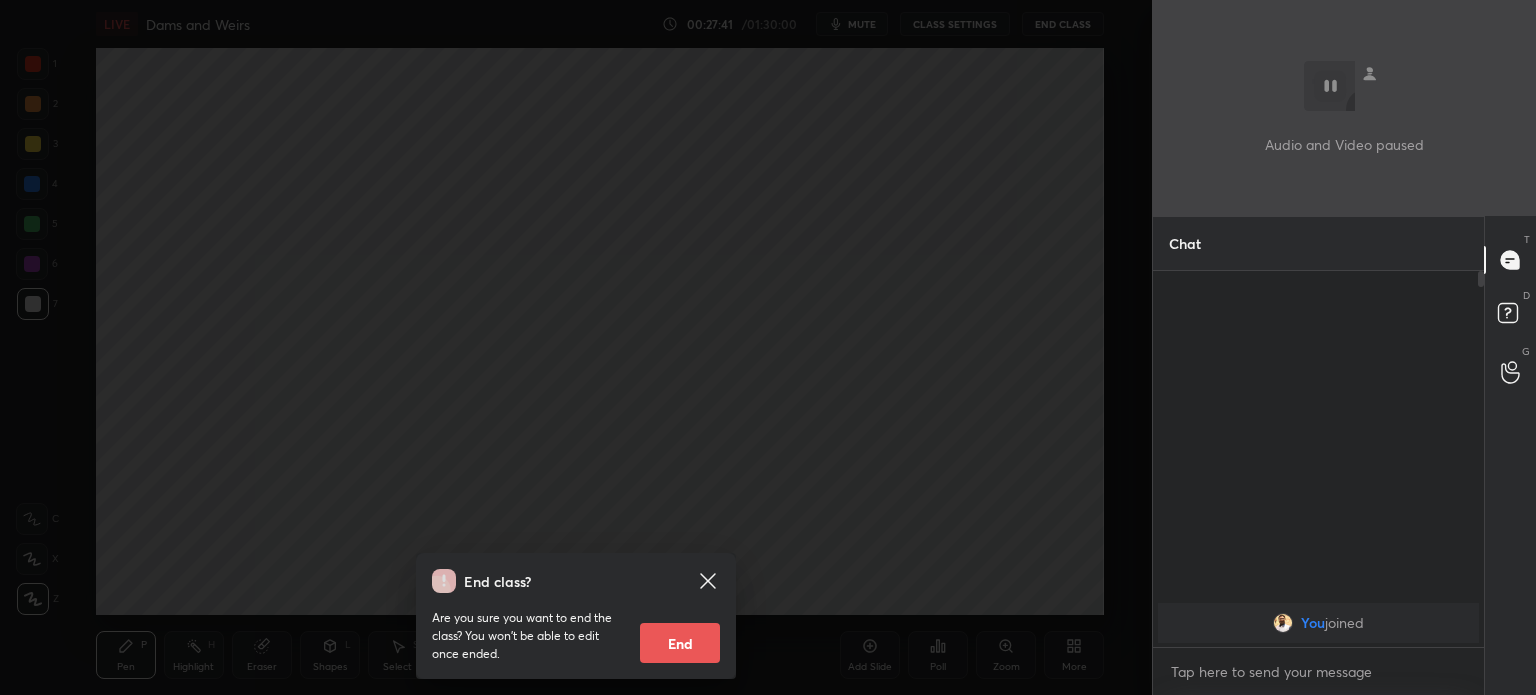 click on "End" at bounding box center (680, 643) 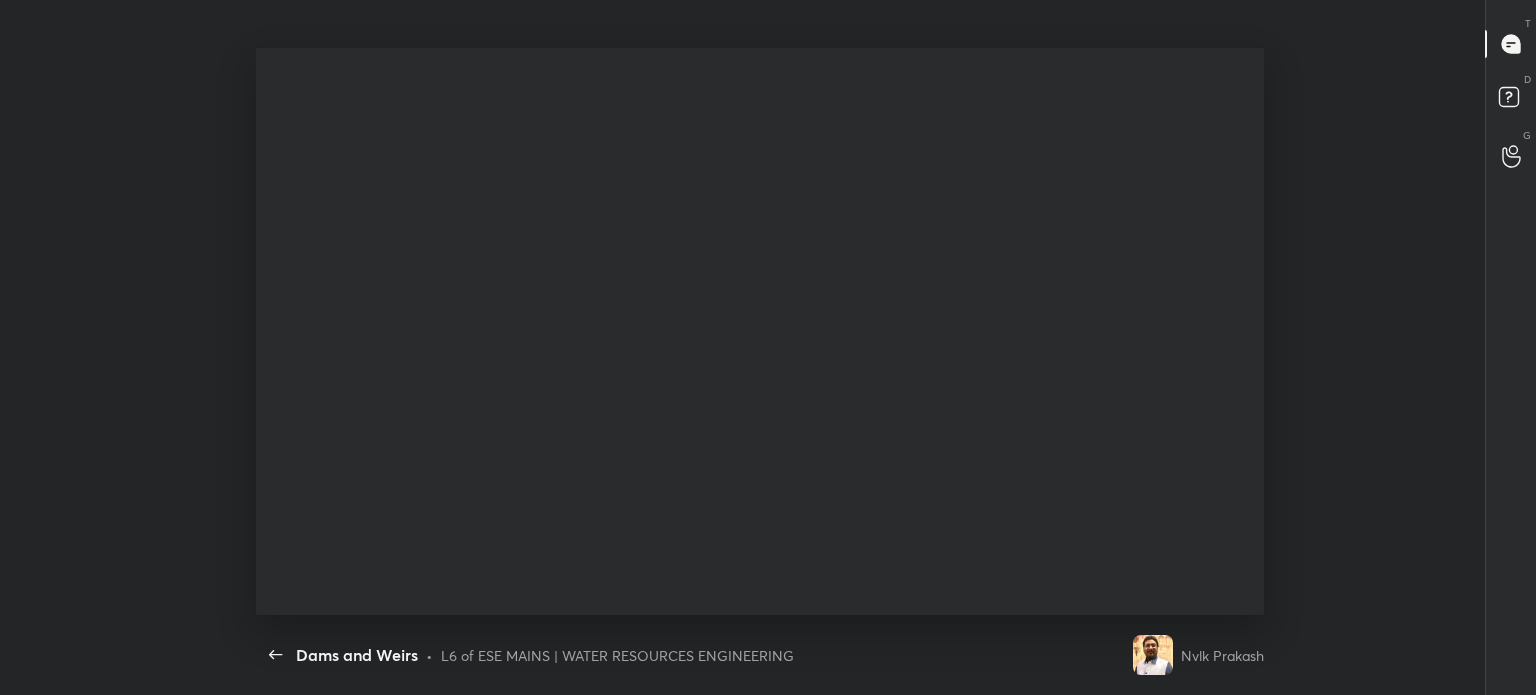 scroll, scrollTop: 99432, scrollLeft: 98850, axis: both 